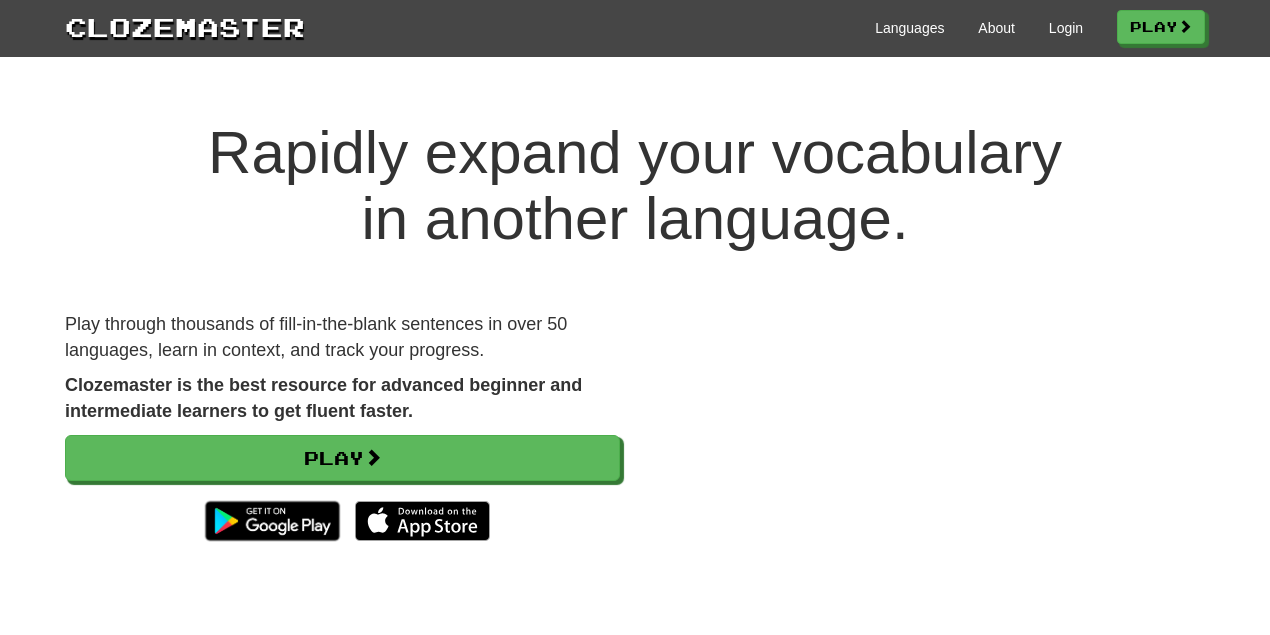 scroll, scrollTop: 0, scrollLeft: 0, axis: both 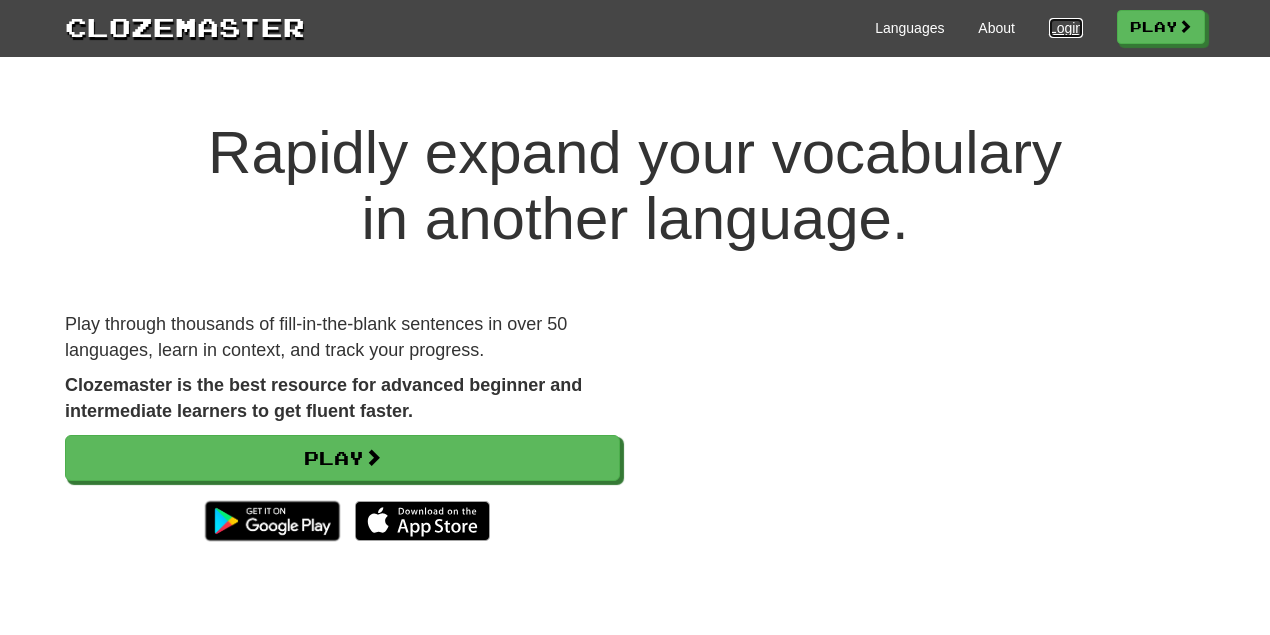 click on "Login" at bounding box center [1066, 28] 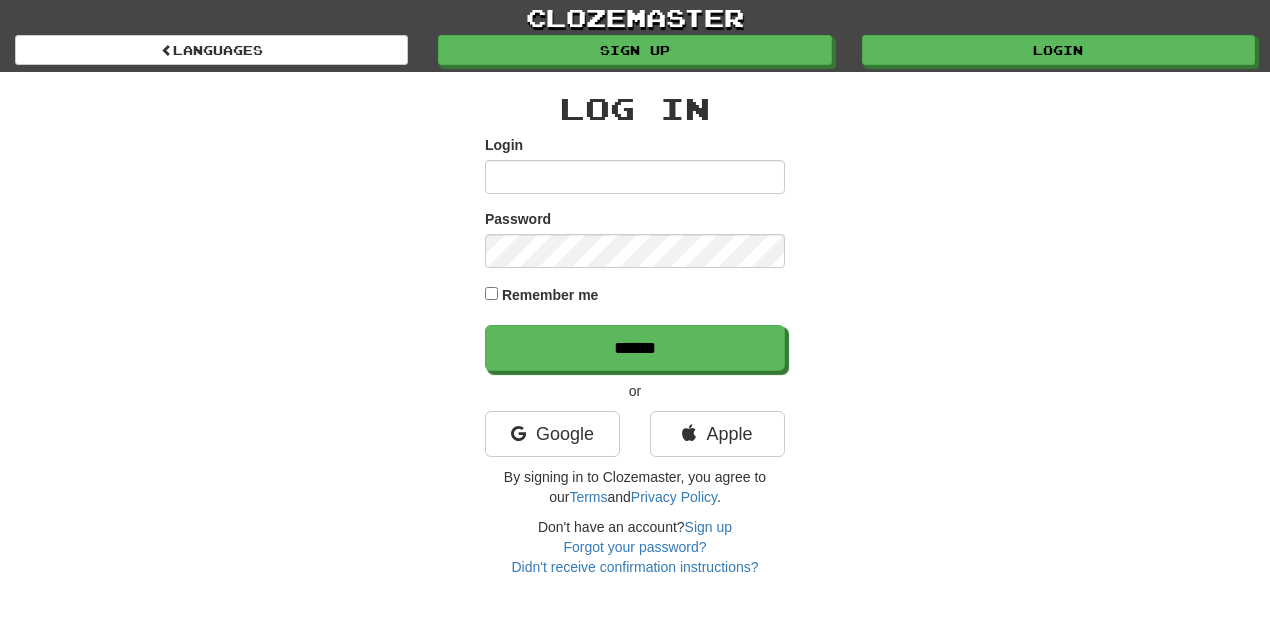scroll, scrollTop: 0, scrollLeft: 0, axis: both 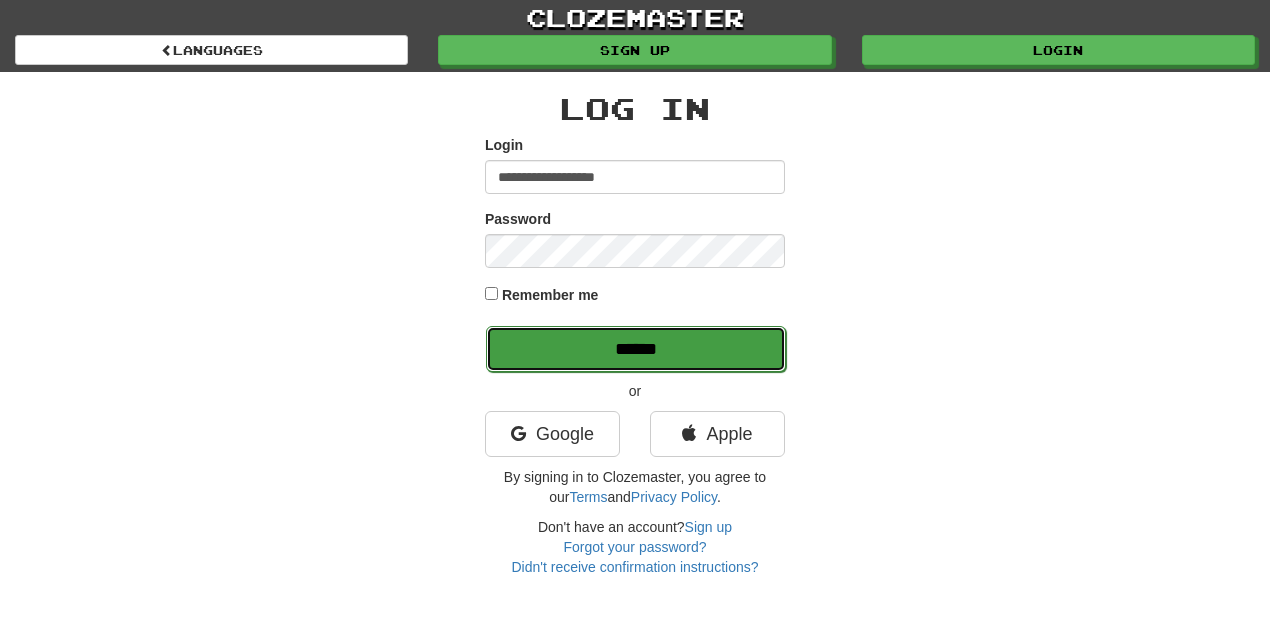 click on "******" at bounding box center [636, 349] 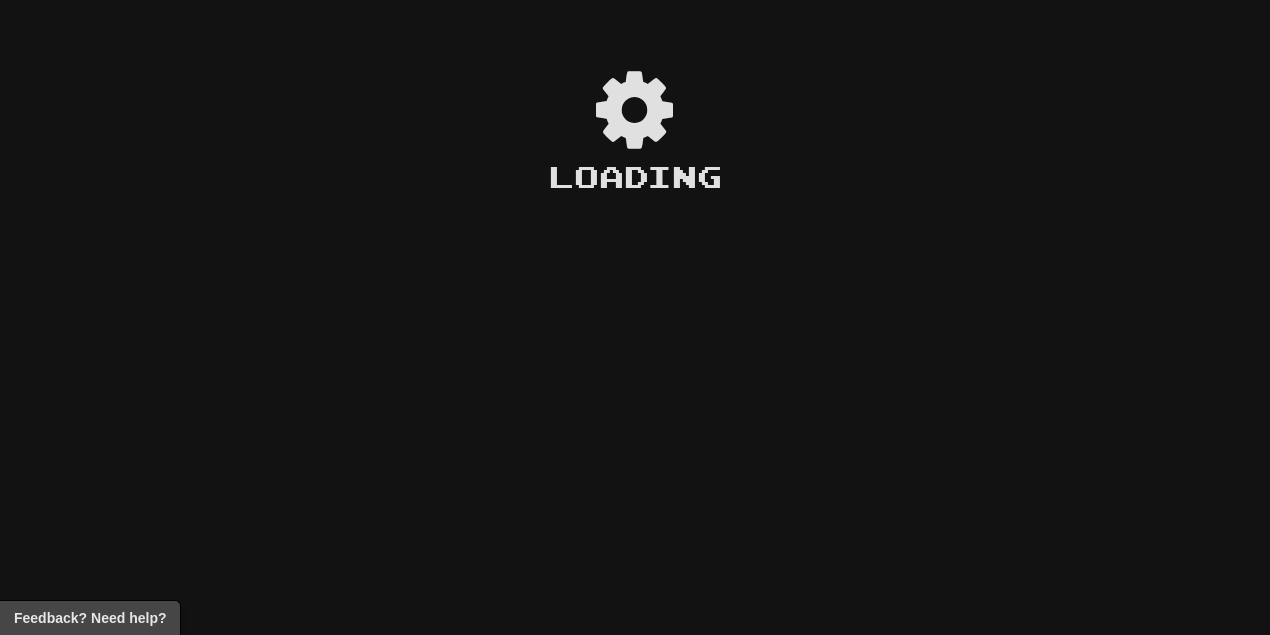 scroll, scrollTop: 0, scrollLeft: 0, axis: both 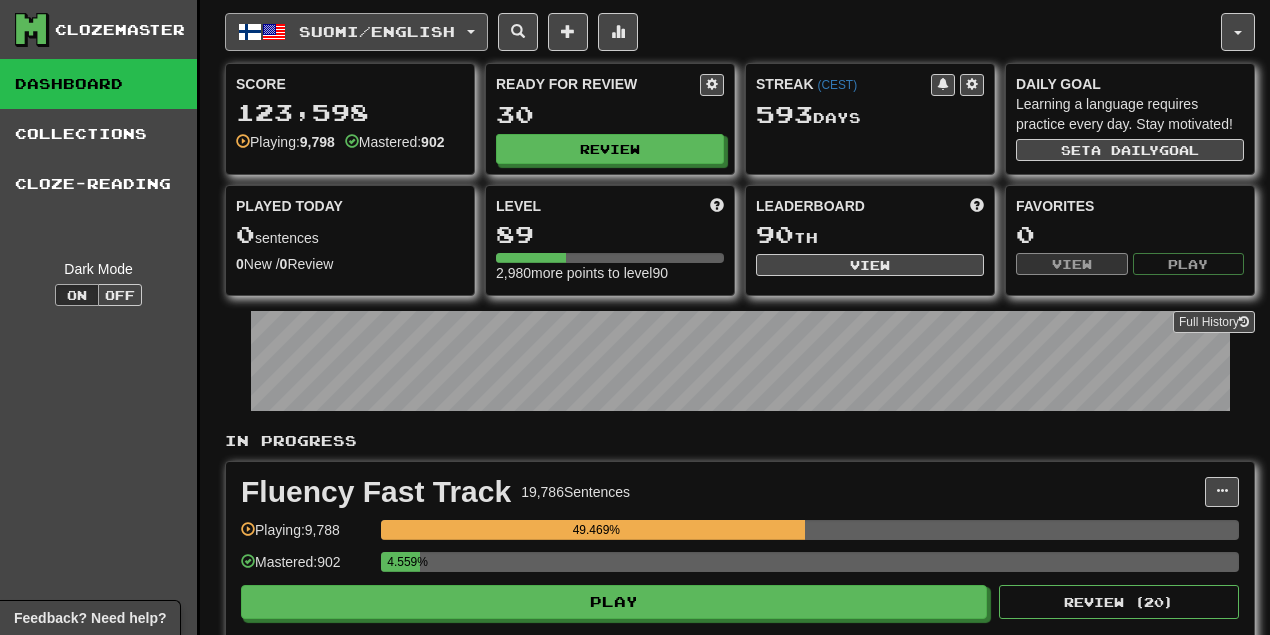 click on "Suomi  /  English" at bounding box center [356, 32] 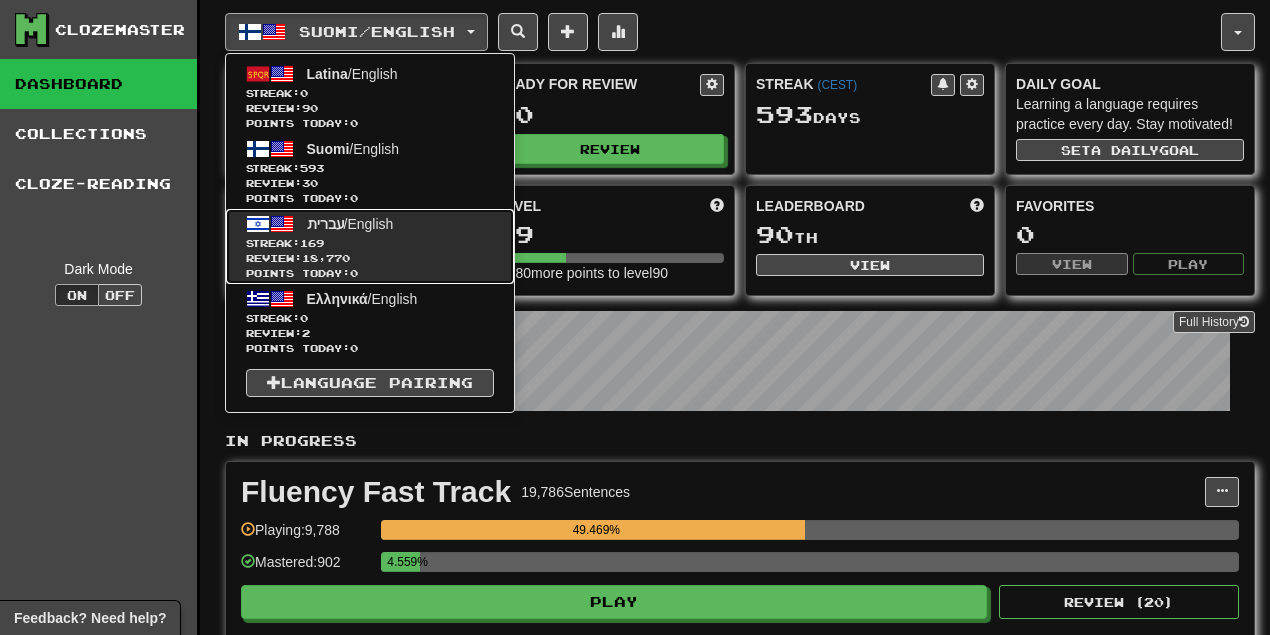 click on "Streak:  169" at bounding box center [370, 243] 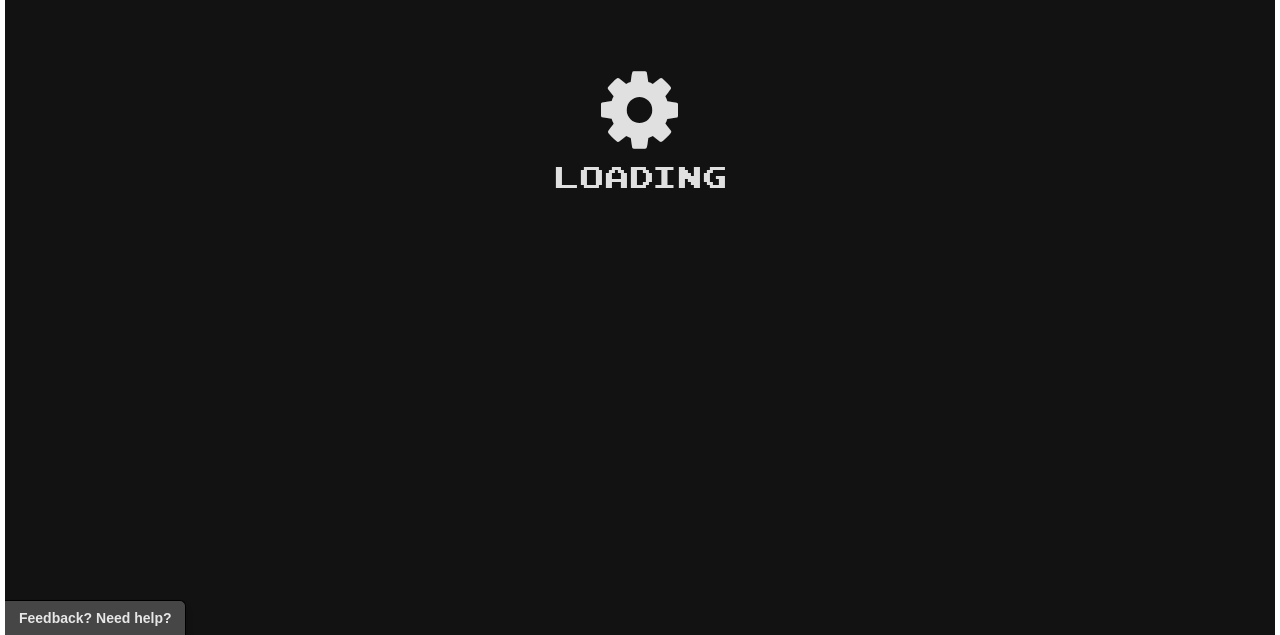 scroll, scrollTop: 0, scrollLeft: 0, axis: both 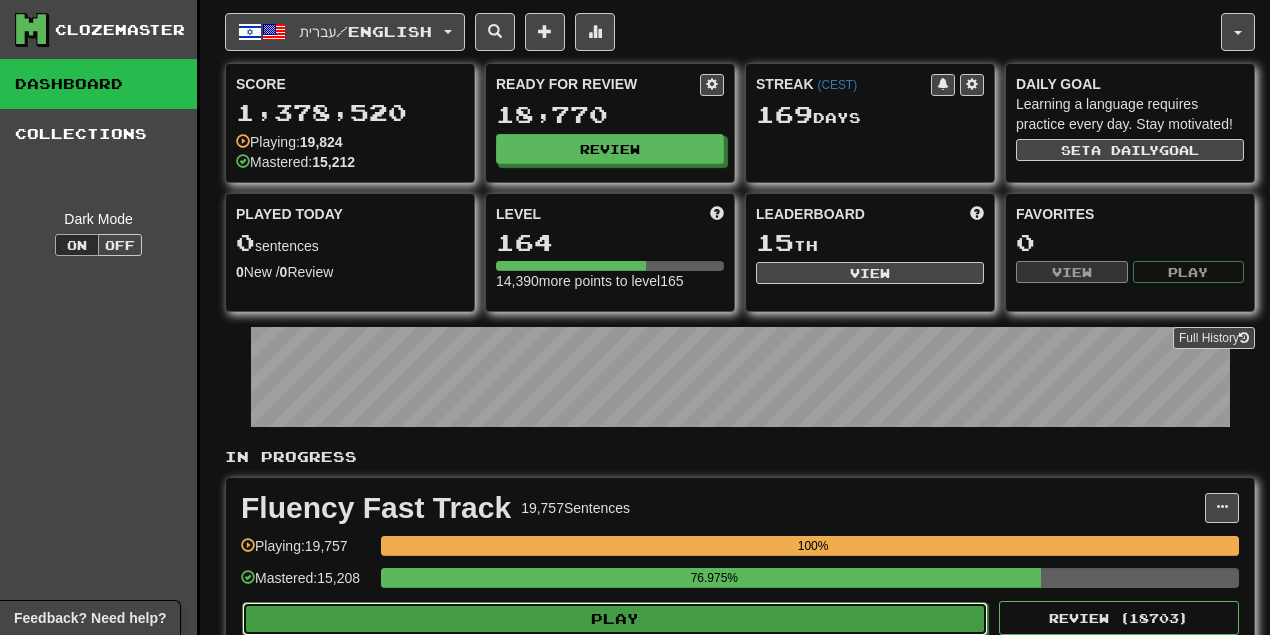 click on "Play" at bounding box center [615, 619] 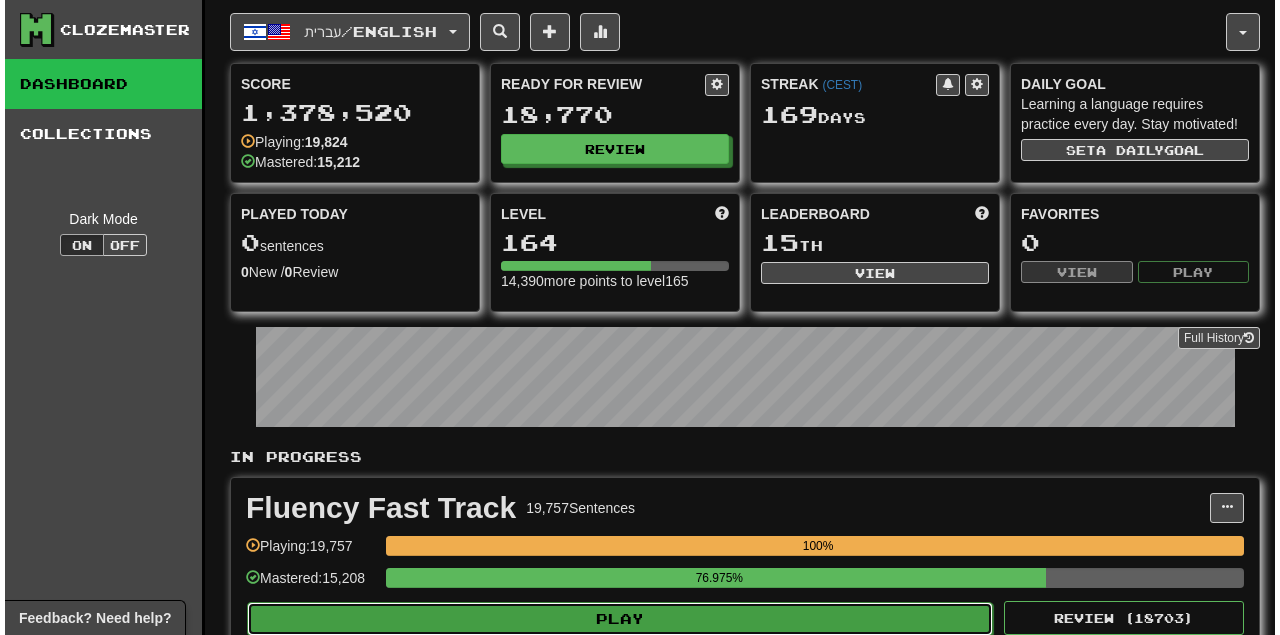 select on "**" 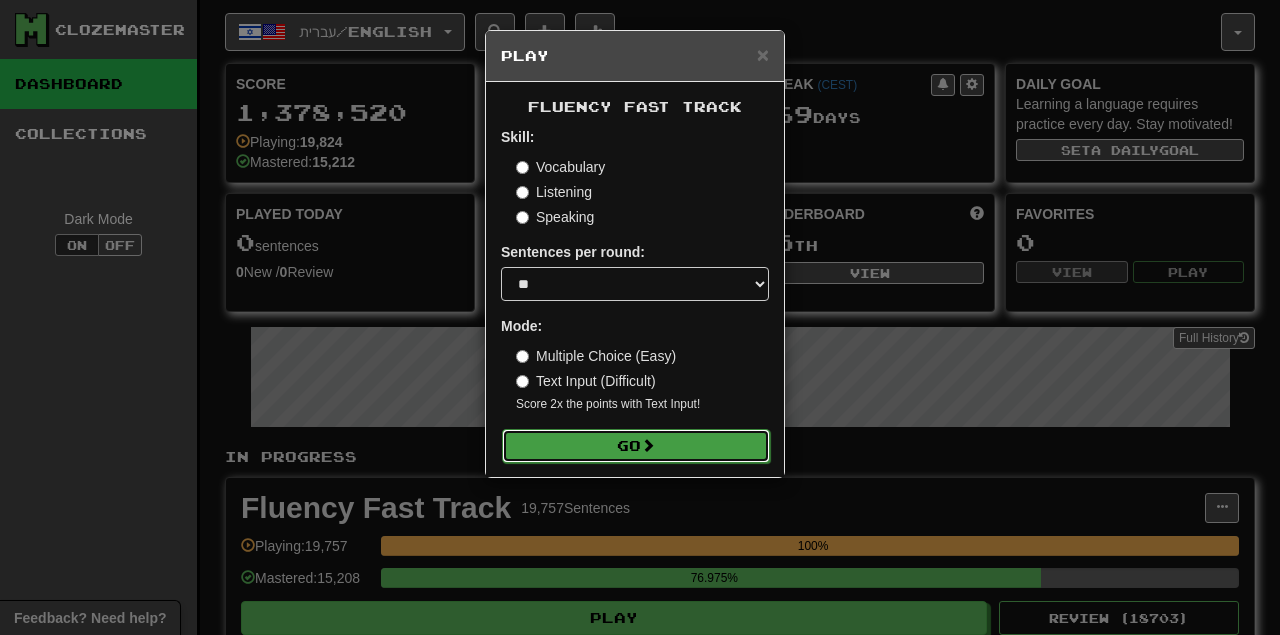 click on "Go" at bounding box center [636, 446] 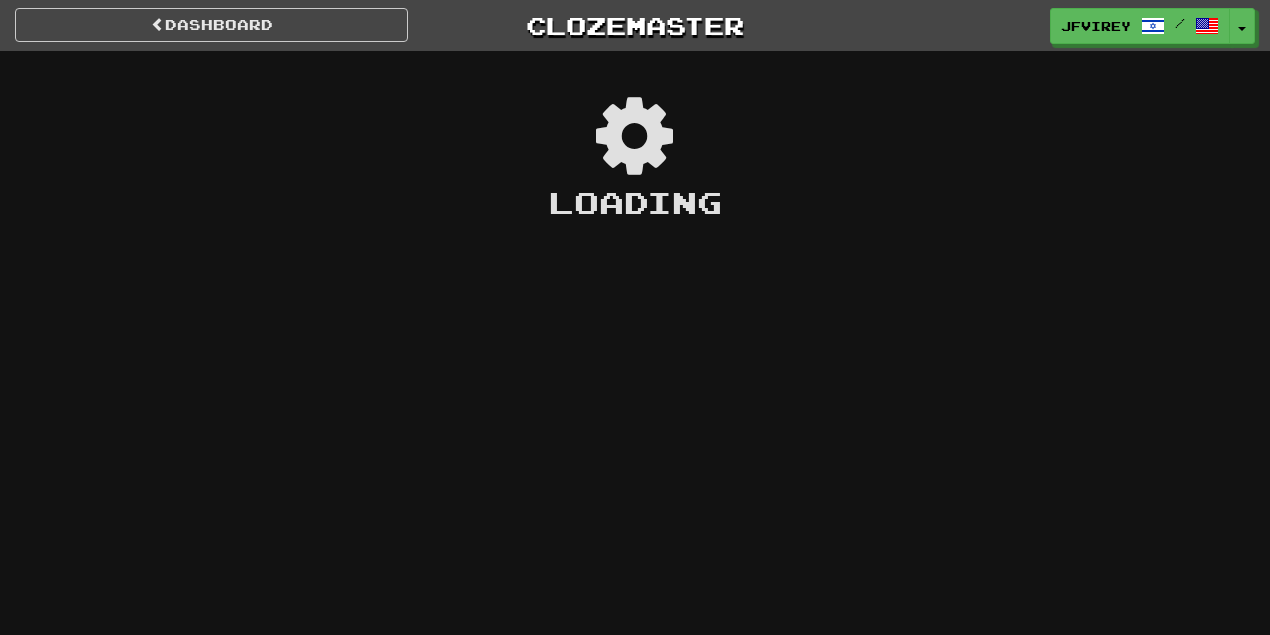 scroll, scrollTop: 0, scrollLeft: 0, axis: both 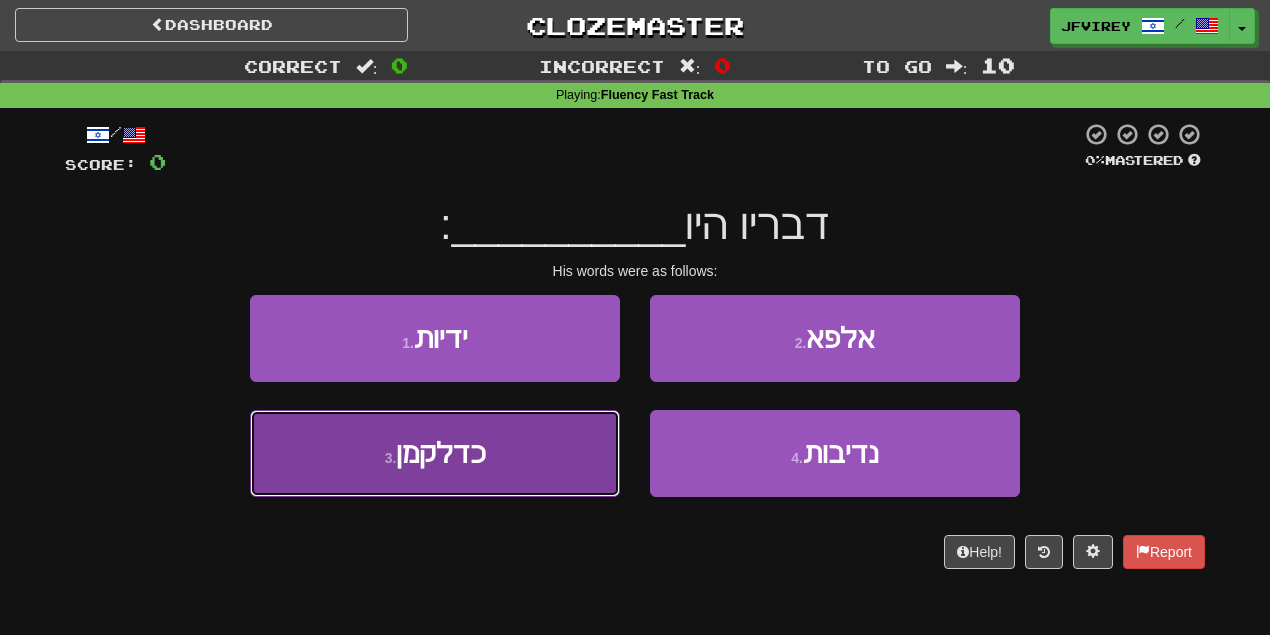 click on "3 .  כדלקמן" at bounding box center (435, 453) 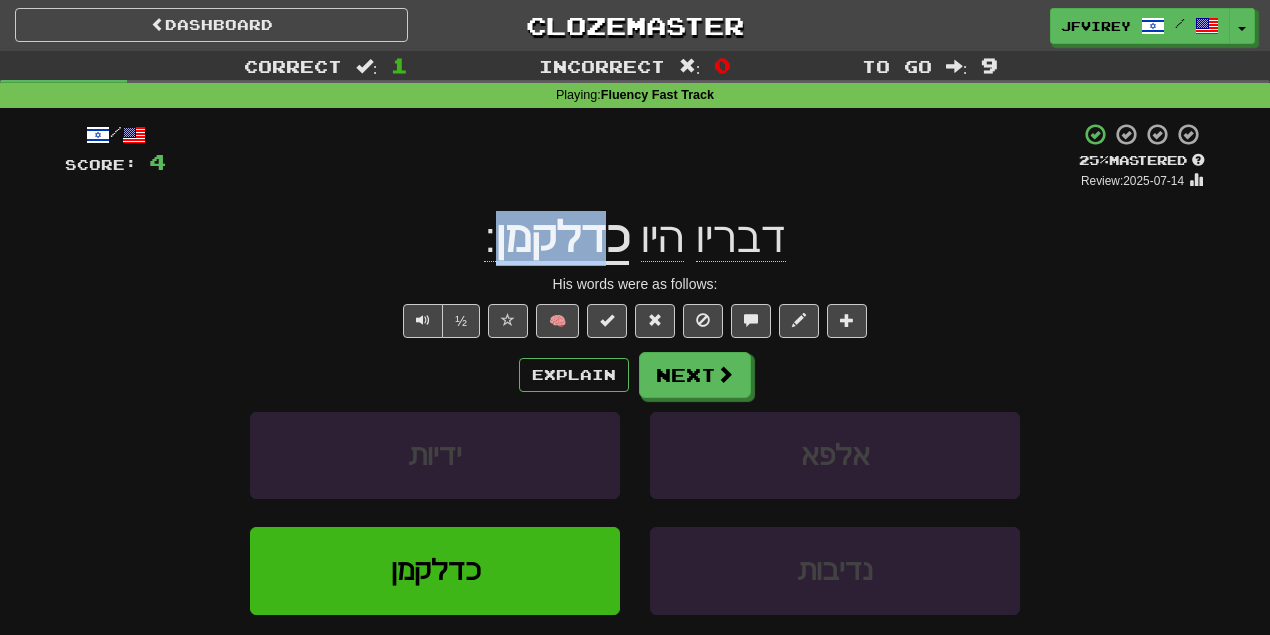 drag, startPoint x: 604, startPoint y: 247, endPoint x: 504, endPoint y: 249, distance: 100.02 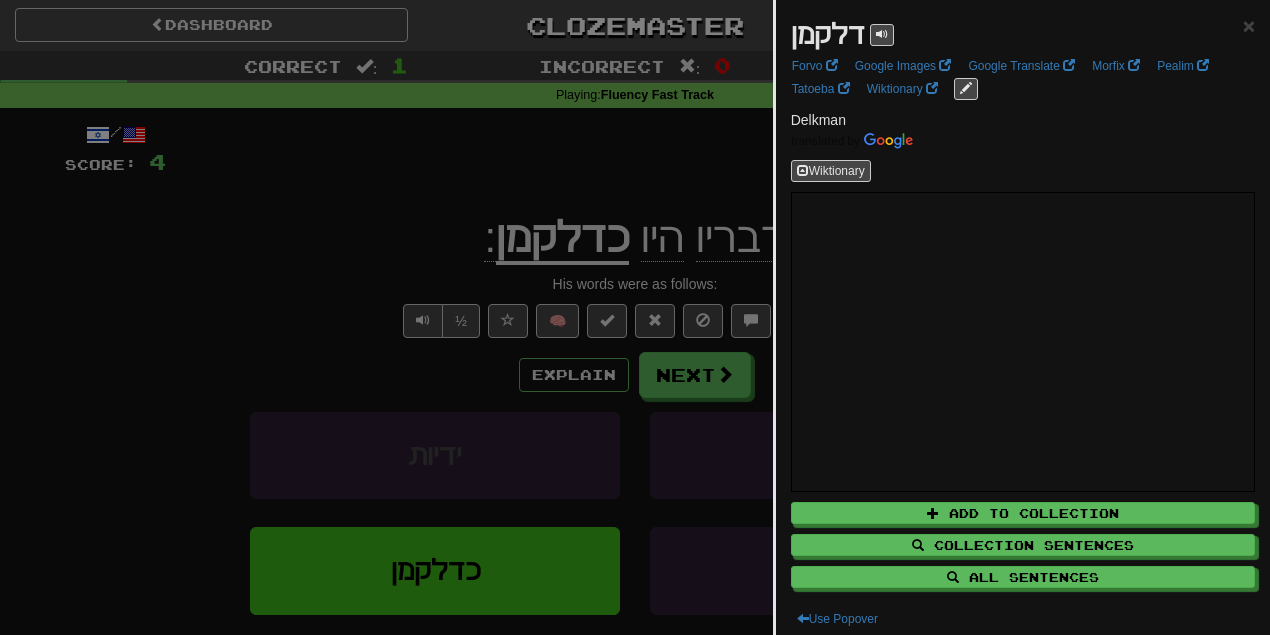 click at bounding box center (635, 317) 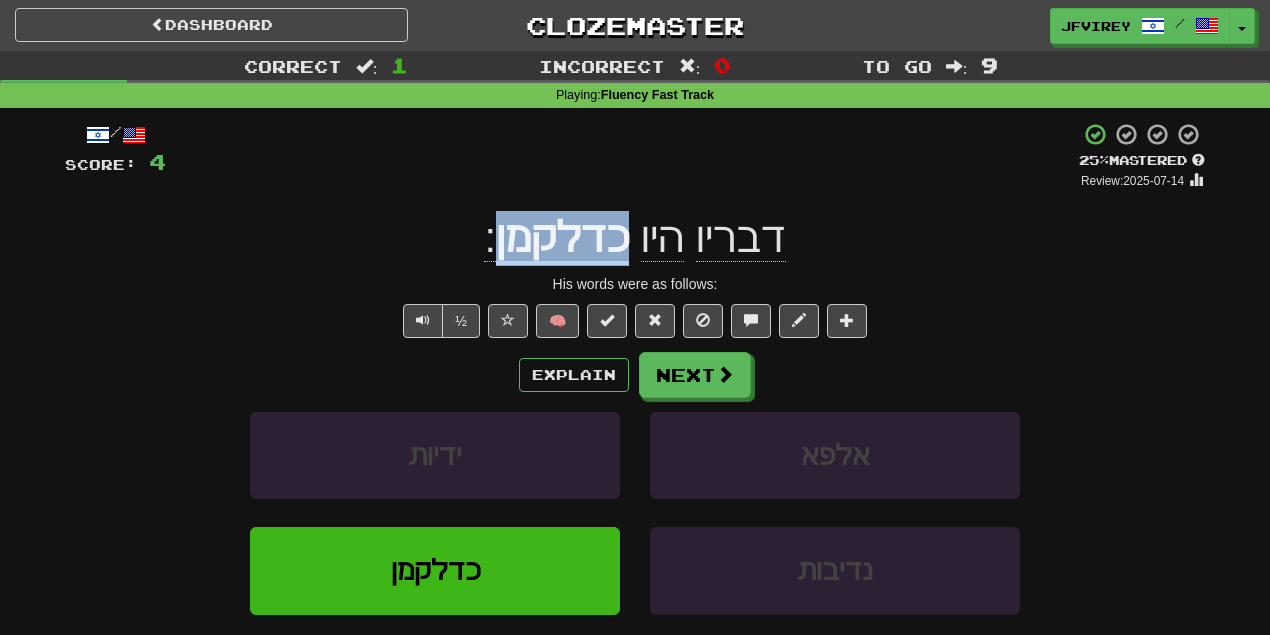 drag, startPoint x: 625, startPoint y: 240, endPoint x: 502, endPoint y: 249, distance: 123.32883 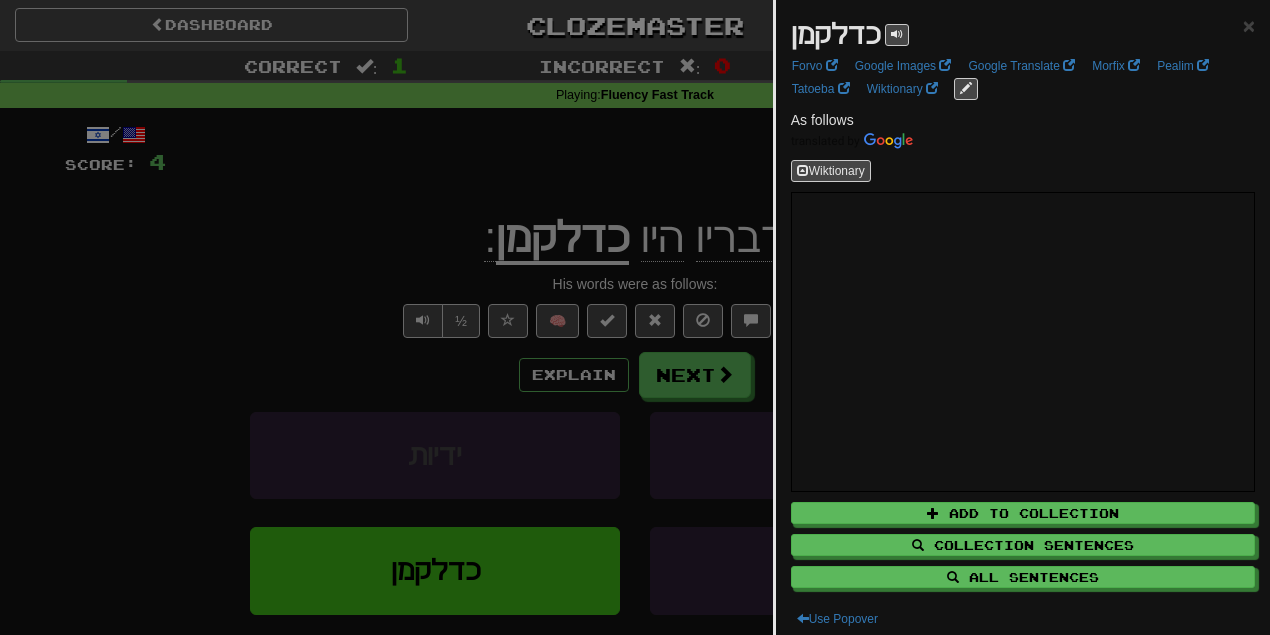 click at bounding box center [635, 317] 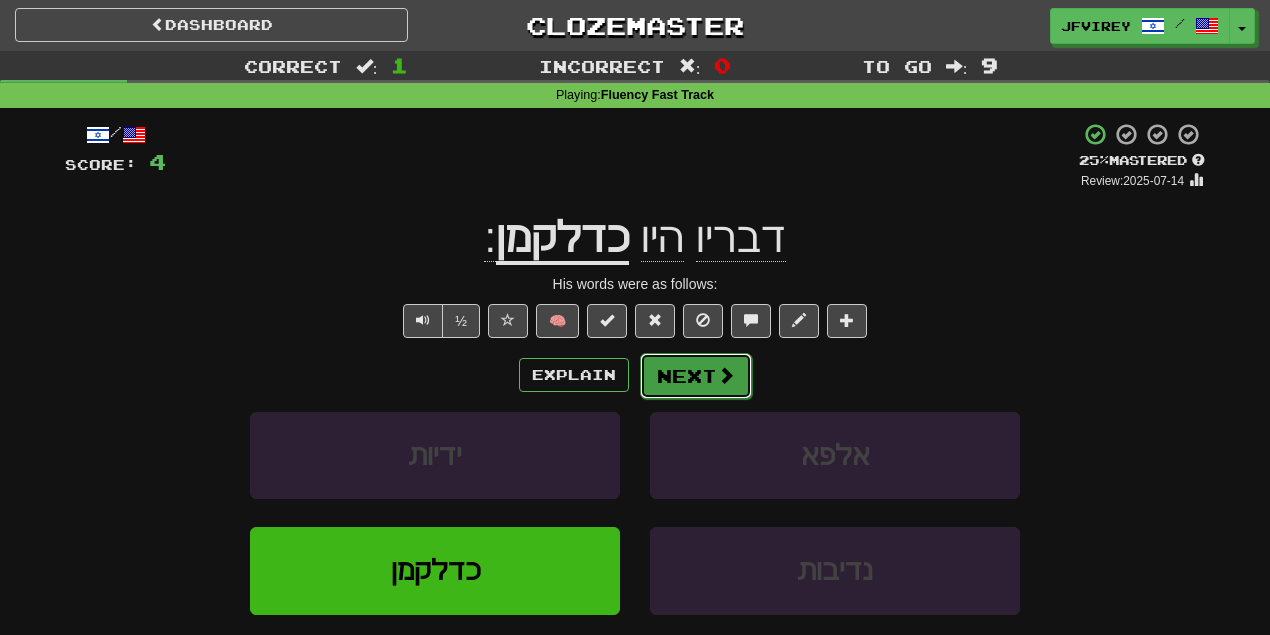 click on "Next" at bounding box center (696, 376) 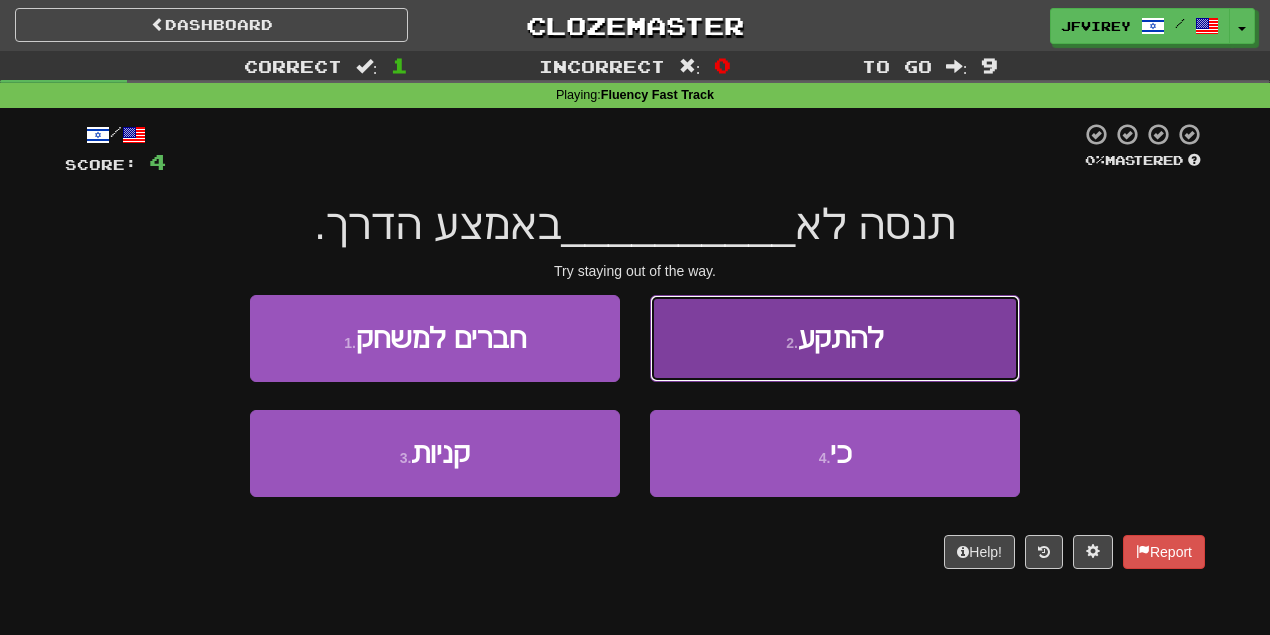 click on "2 .  להתקע" at bounding box center (835, 338) 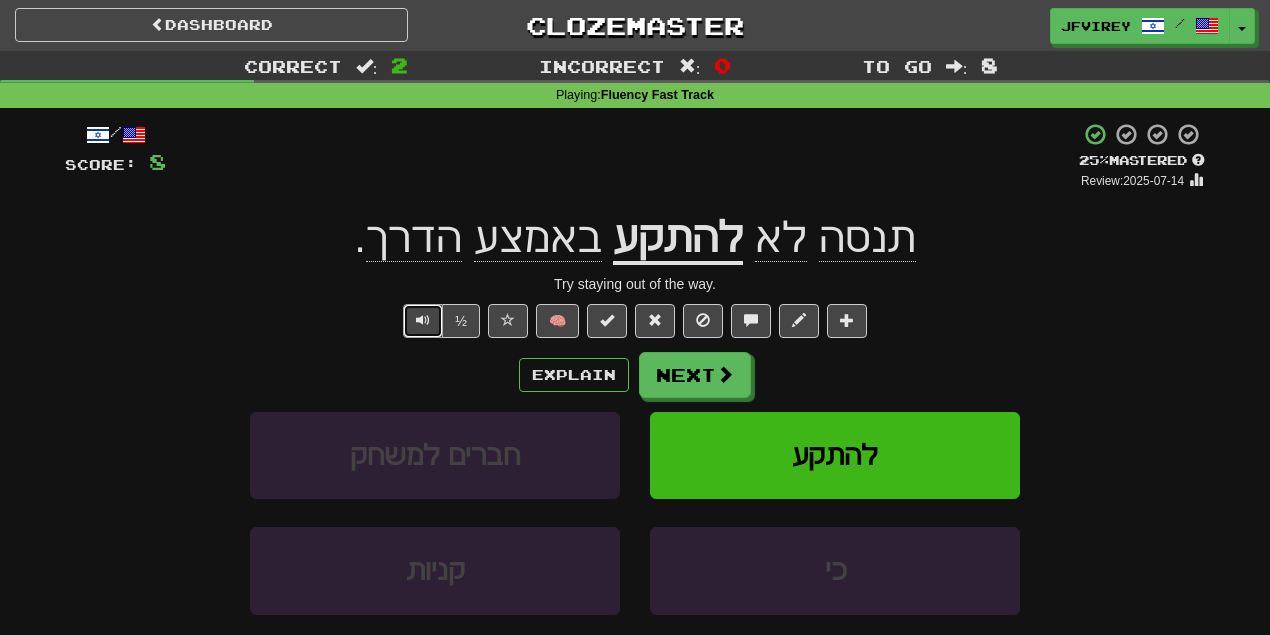 click at bounding box center [423, 321] 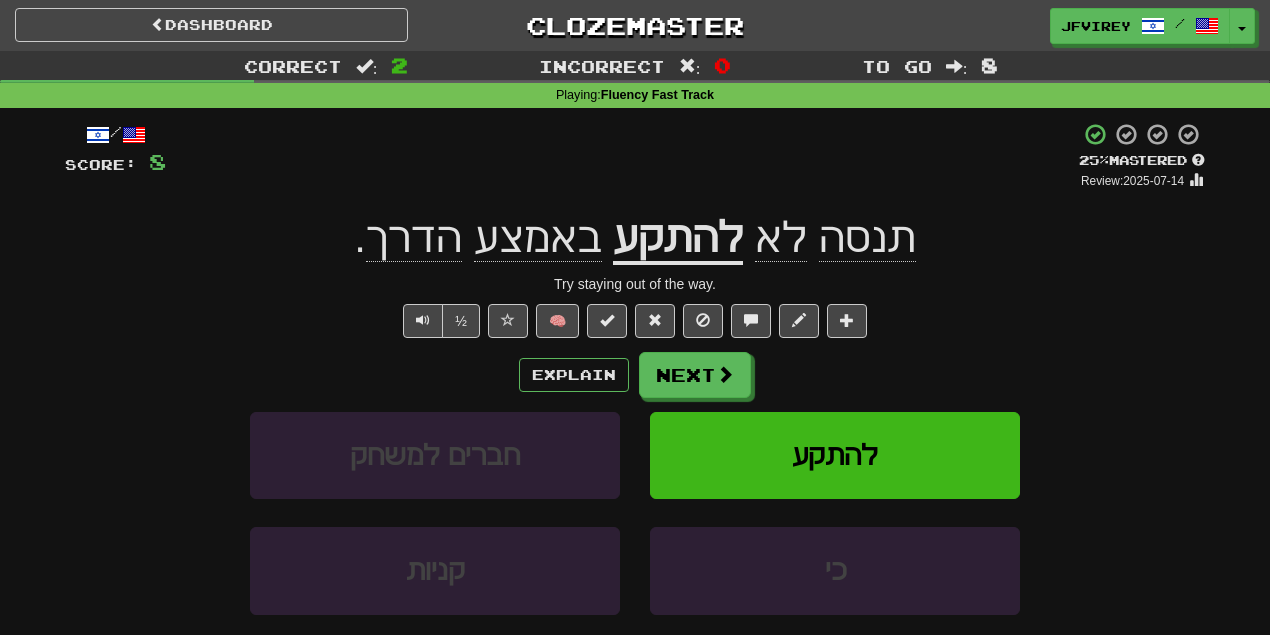 click on "להתקע" at bounding box center [678, 239] 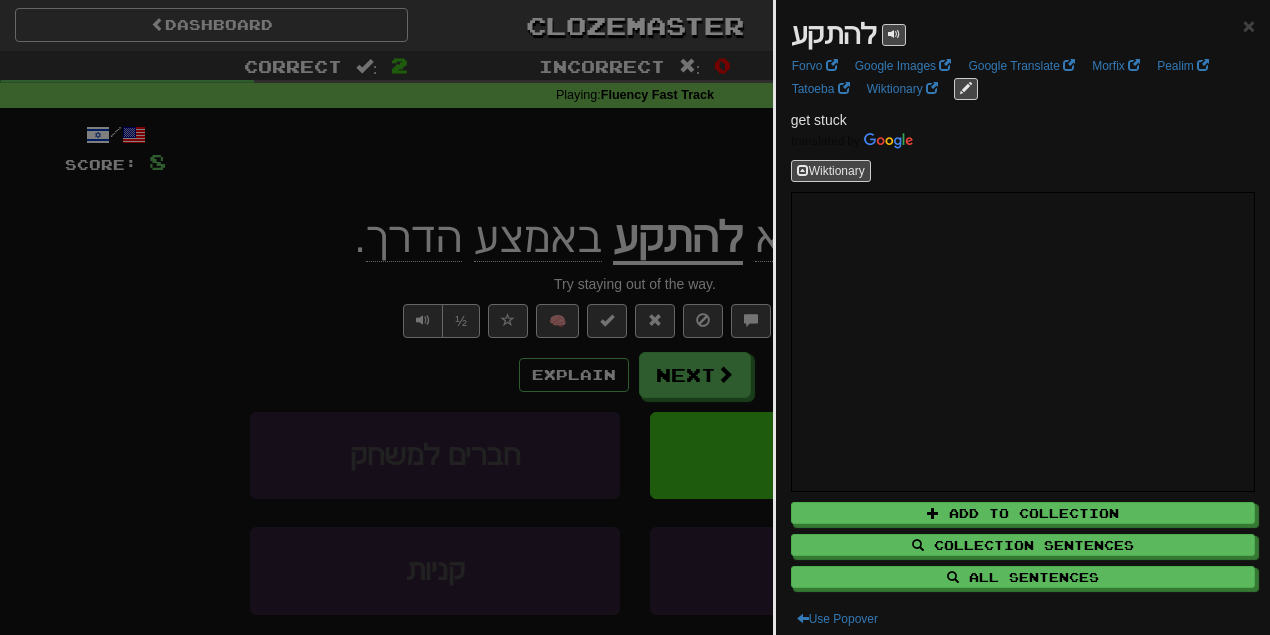 click at bounding box center [635, 317] 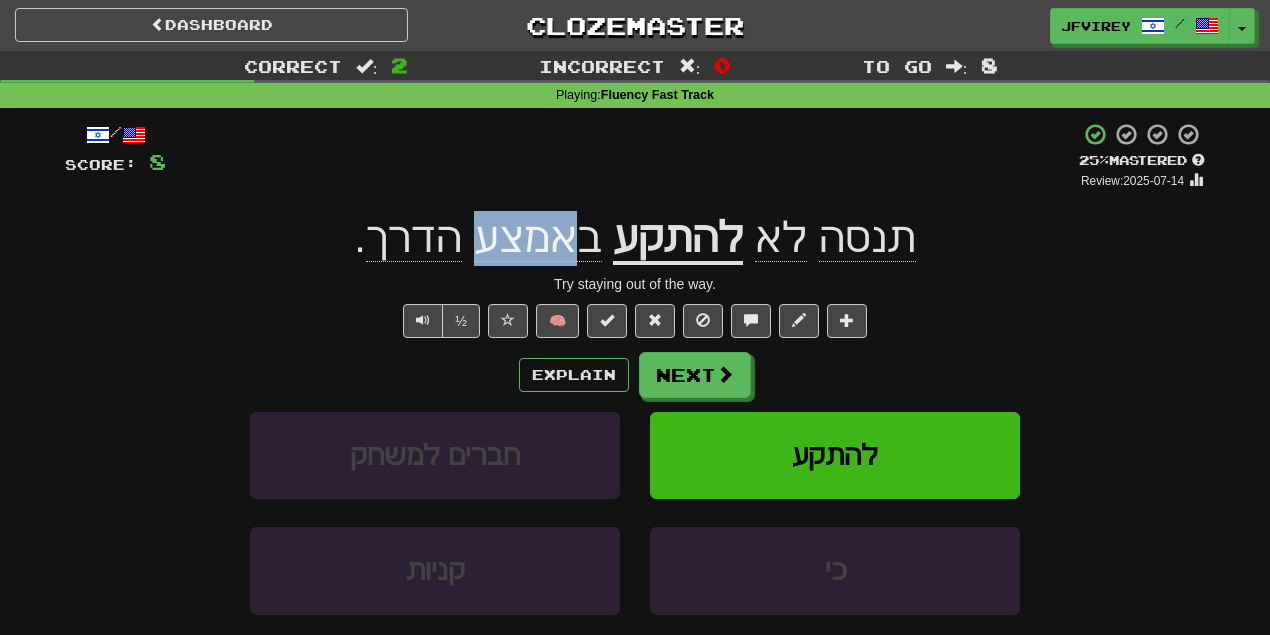 drag, startPoint x: 576, startPoint y: 258, endPoint x: 486, endPoint y: 254, distance: 90.088844 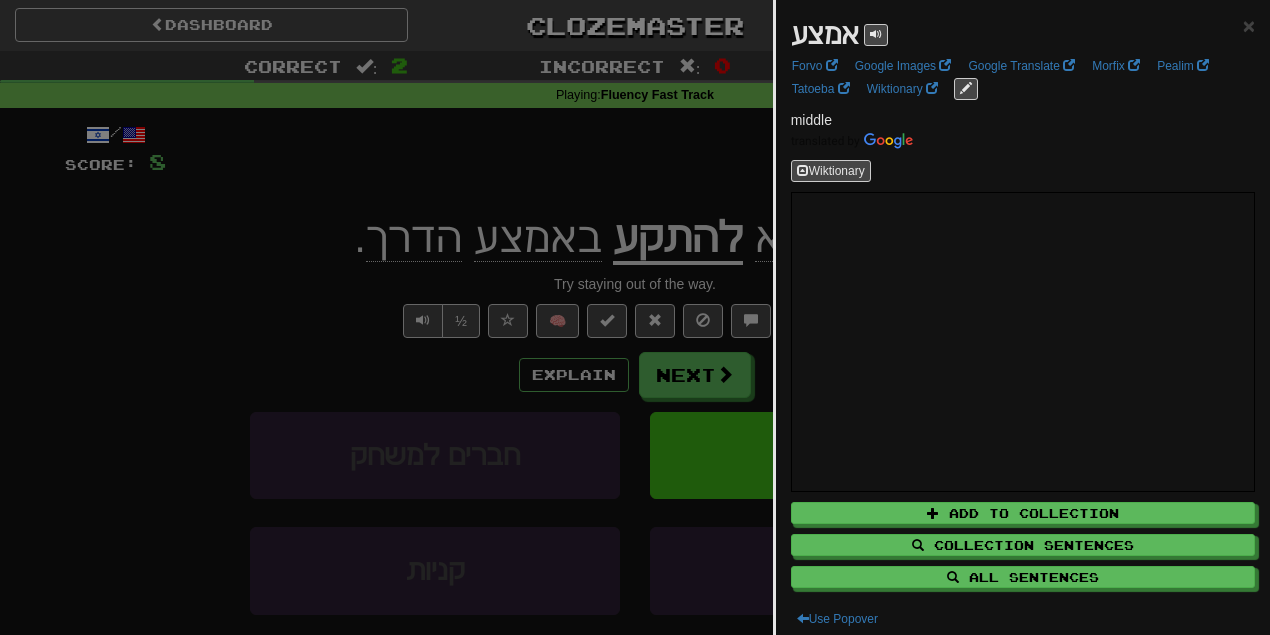 click at bounding box center (635, 317) 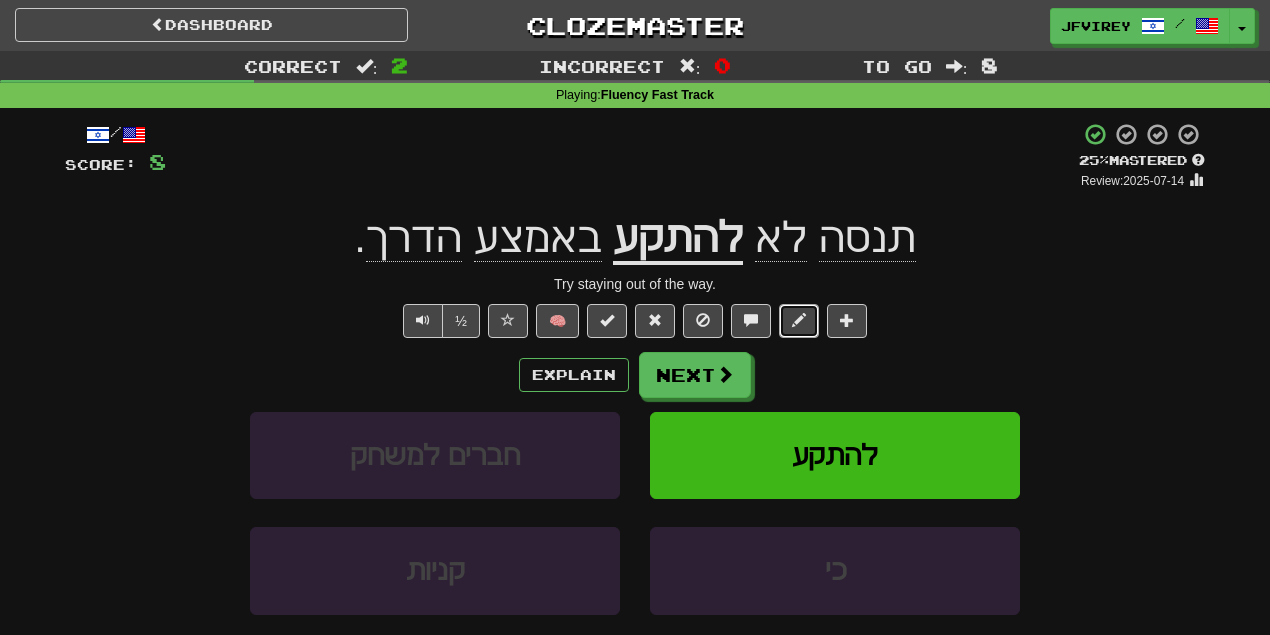 click at bounding box center (799, 320) 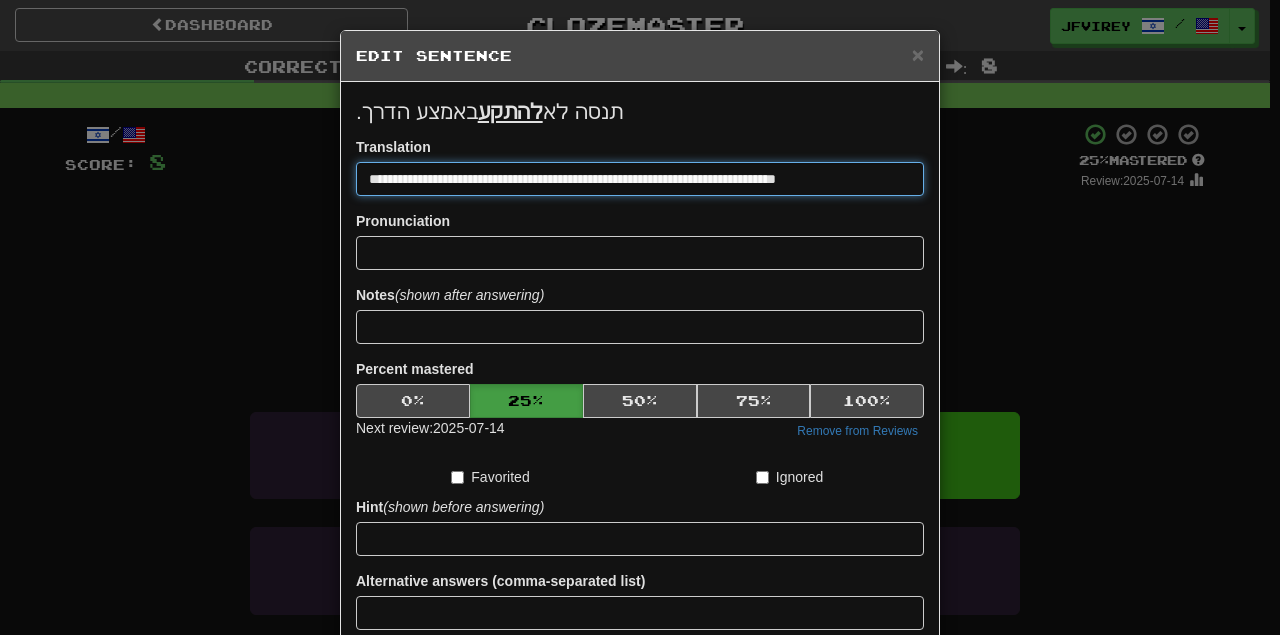 type on "**********" 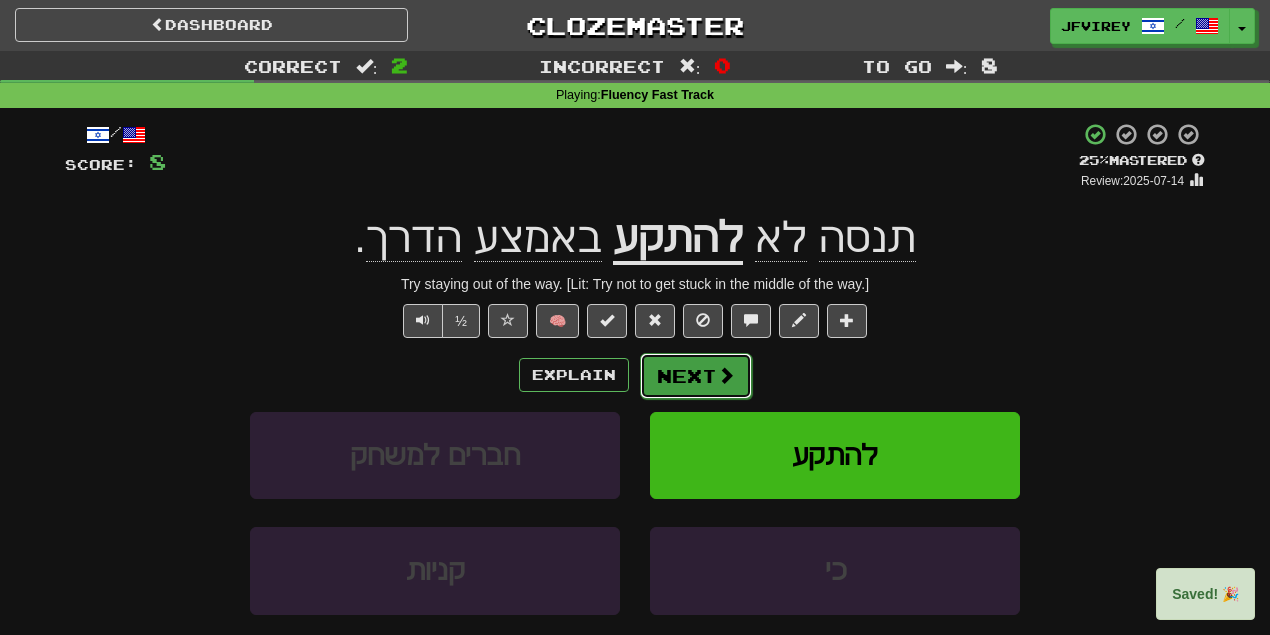 click on "Next" at bounding box center (696, 376) 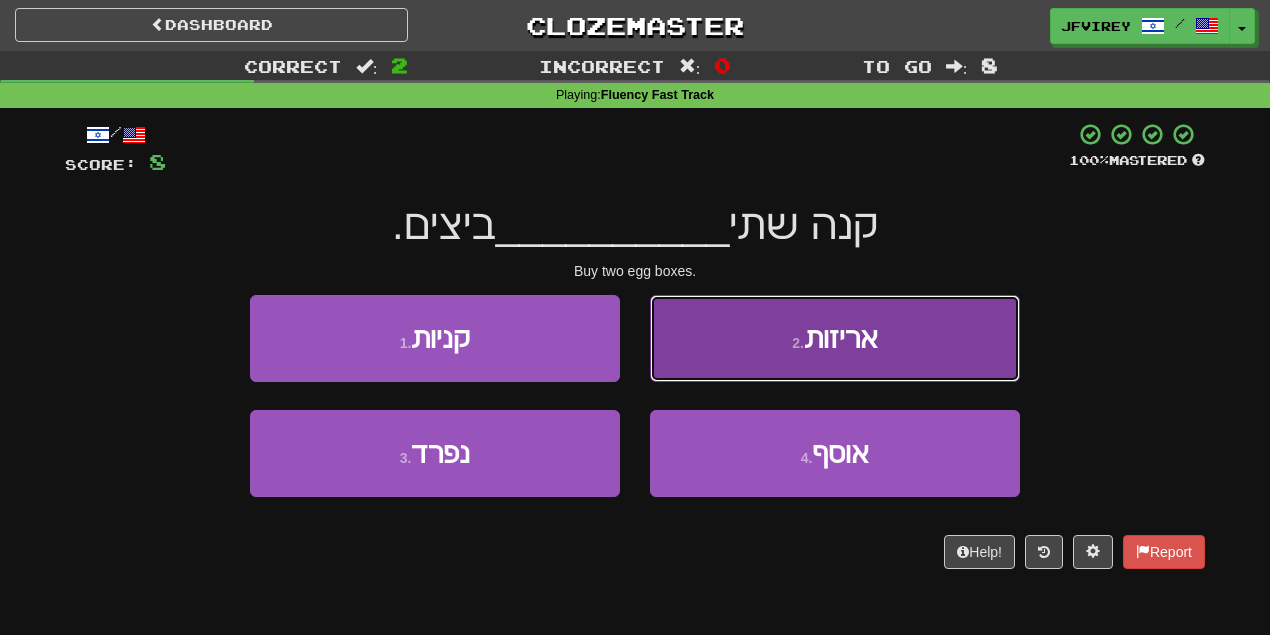 click on "2 .  אריזות" at bounding box center (835, 338) 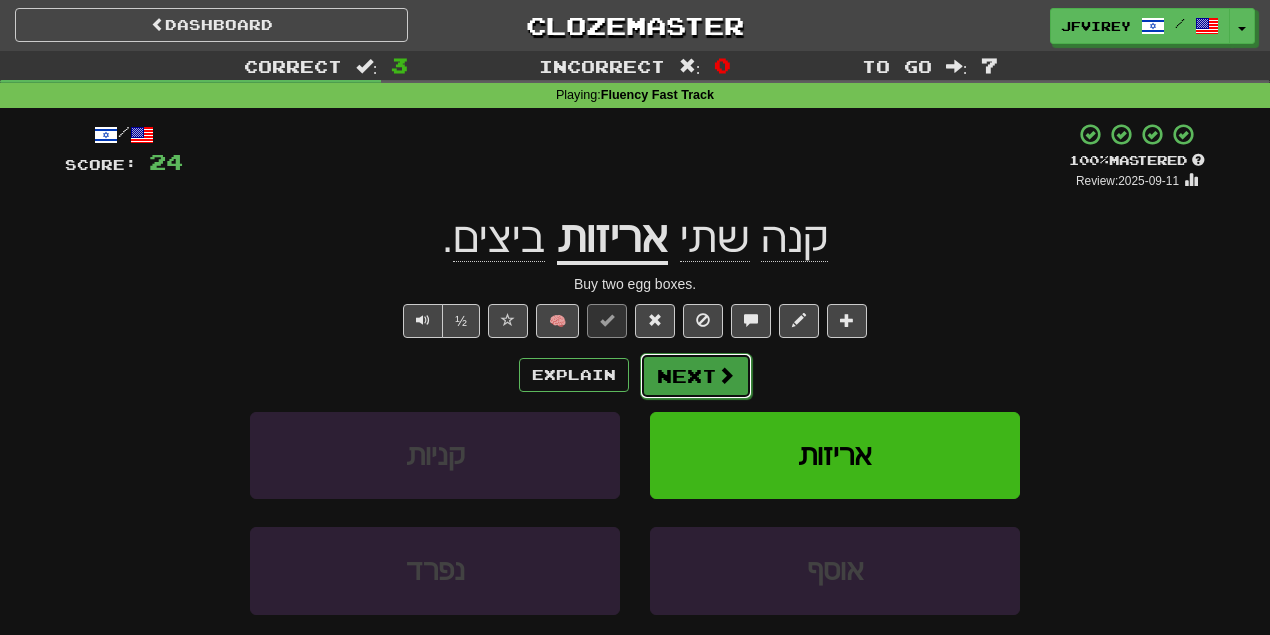 click on "Next" at bounding box center (696, 376) 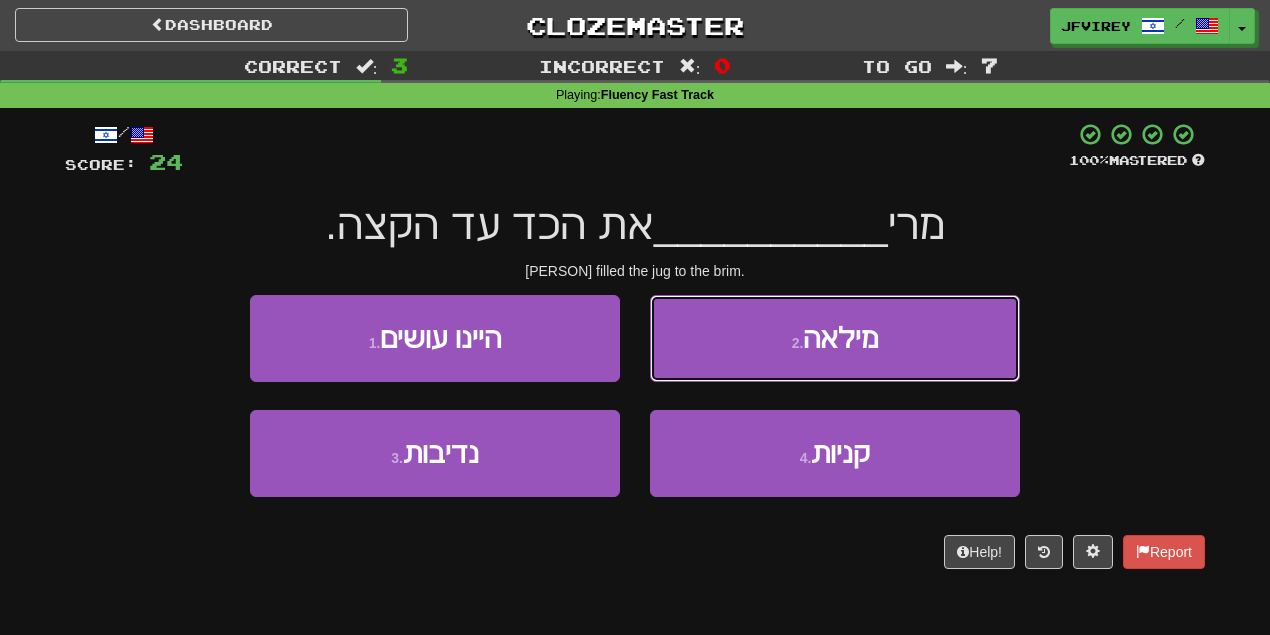 click on "2 .  מילאה" at bounding box center [835, 338] 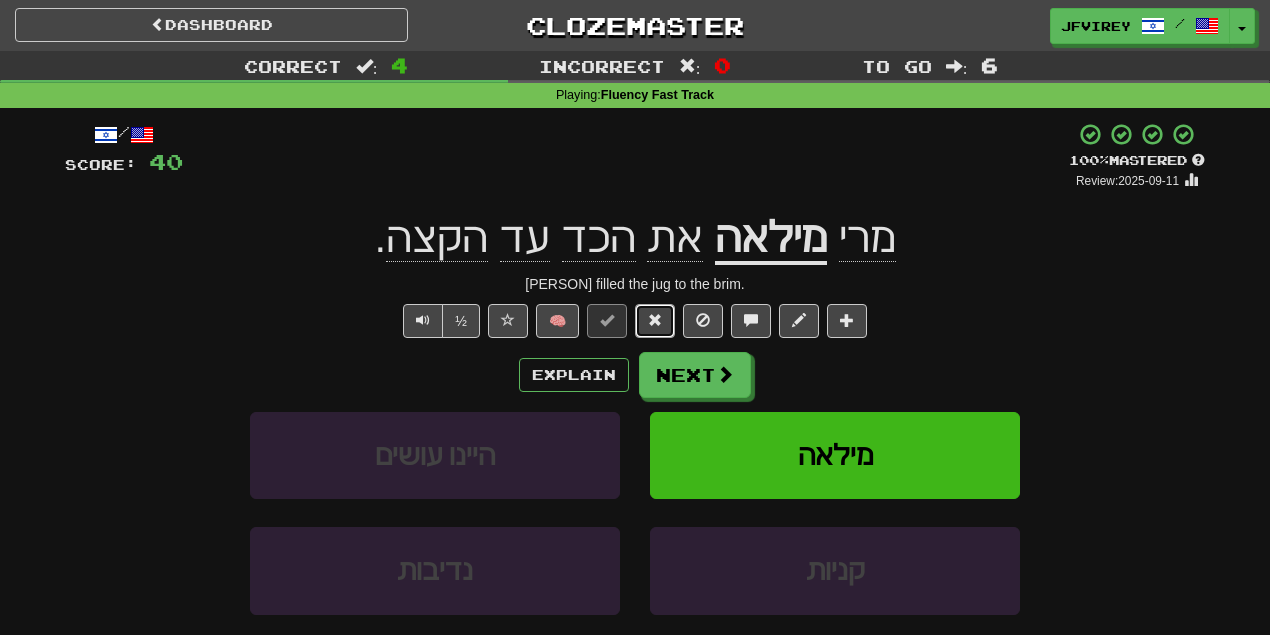 click at bounding box center (655, 321) 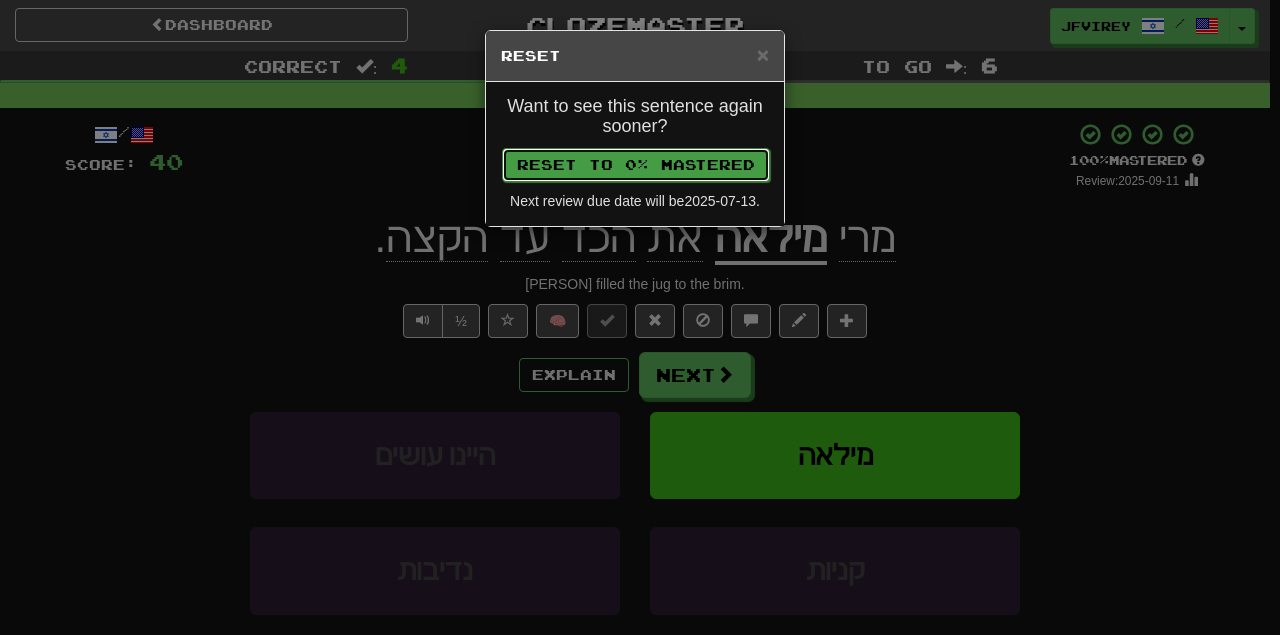 click on "Reset to 0% Mastered" at bounding box center [636, 165] 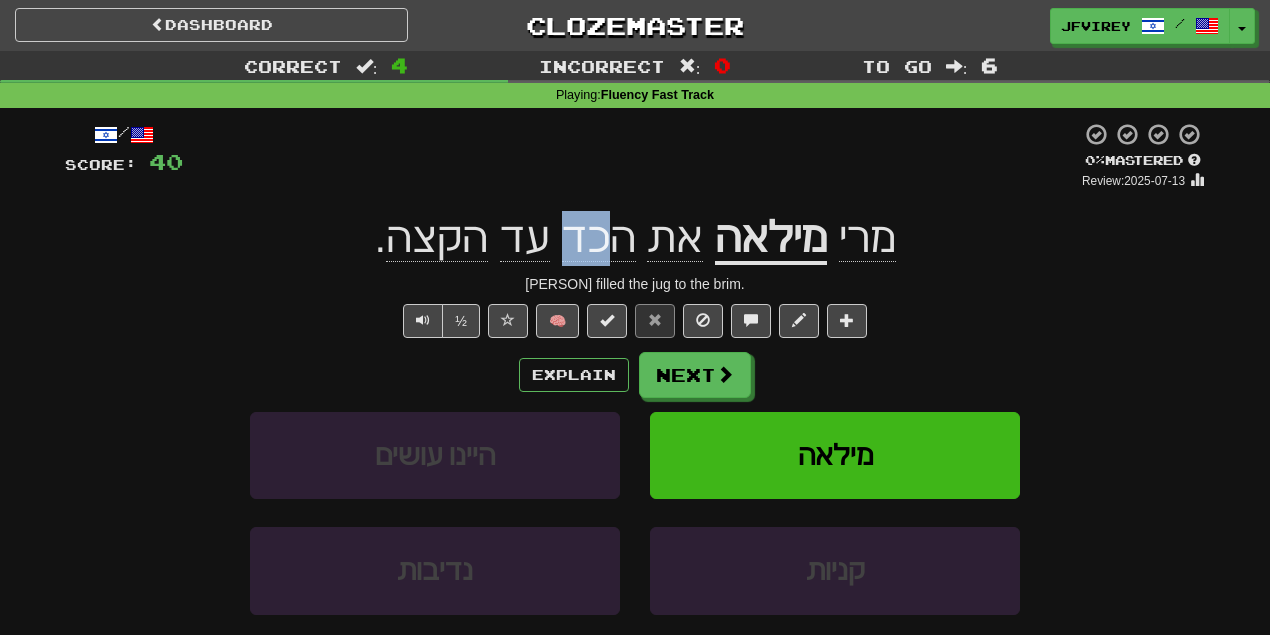 drag, startPoint x: 597, startPoint y: 243, endPoint x: 564, endPoint y: 241, distance: 33.06055 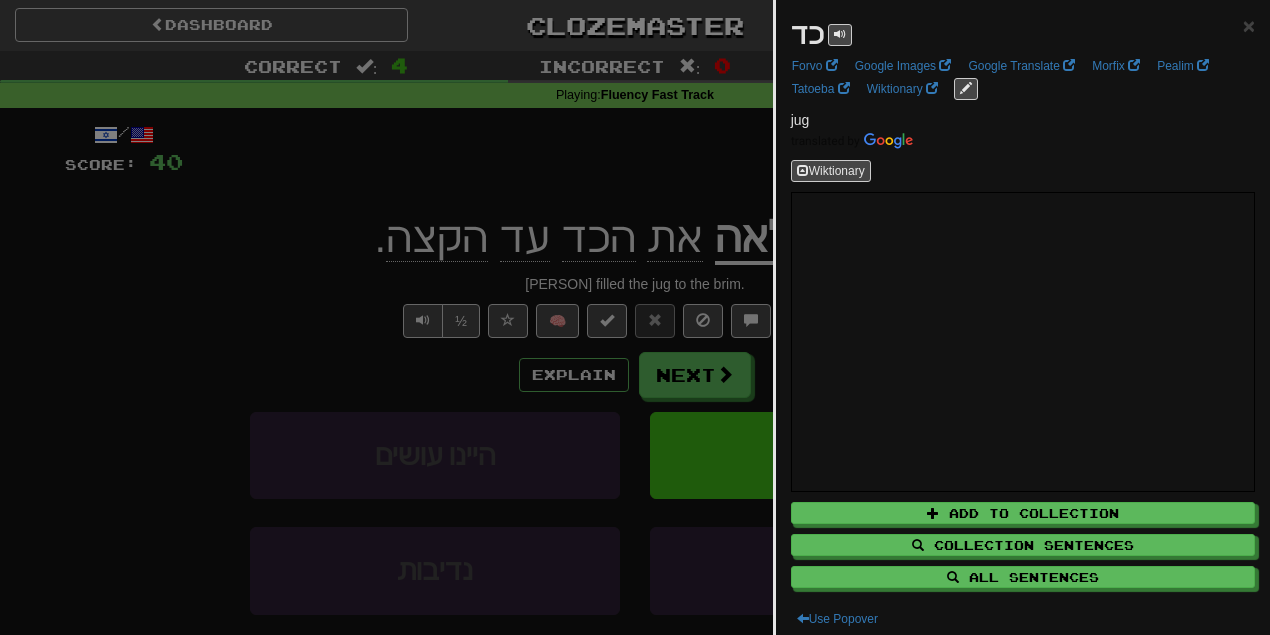click at bounding box center (635, 317) 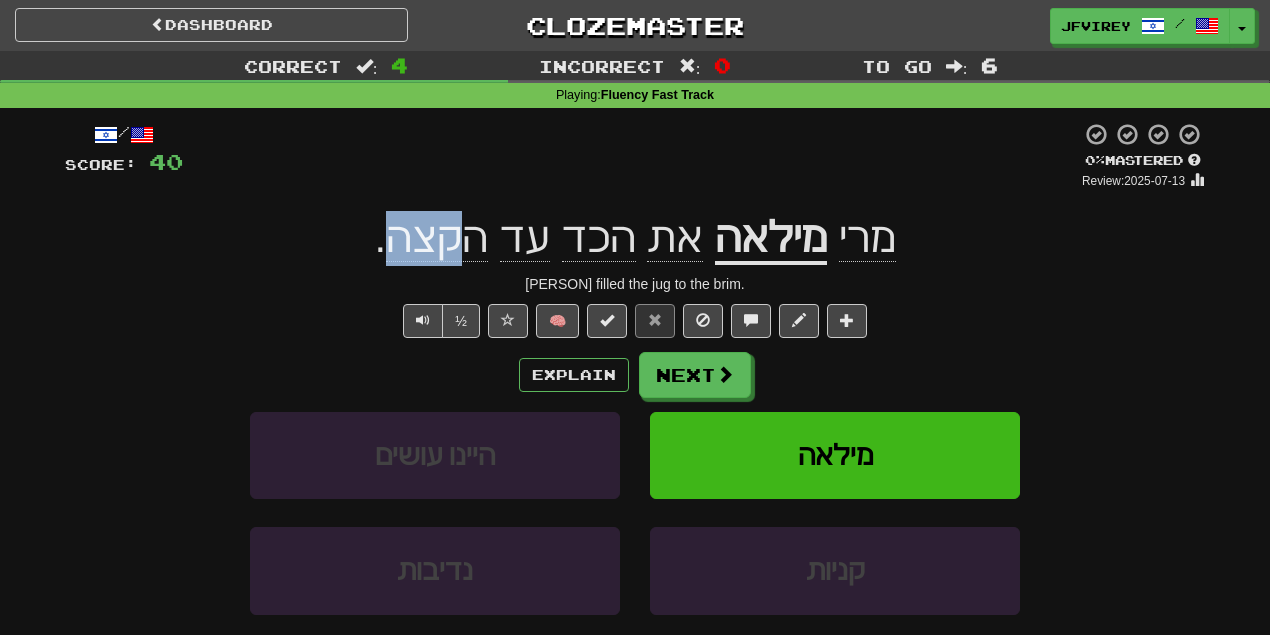 drag, startPoint x: 470, startPoint y: 260, endPoint x: 403, endPoint y: 252, distance: 67.47592 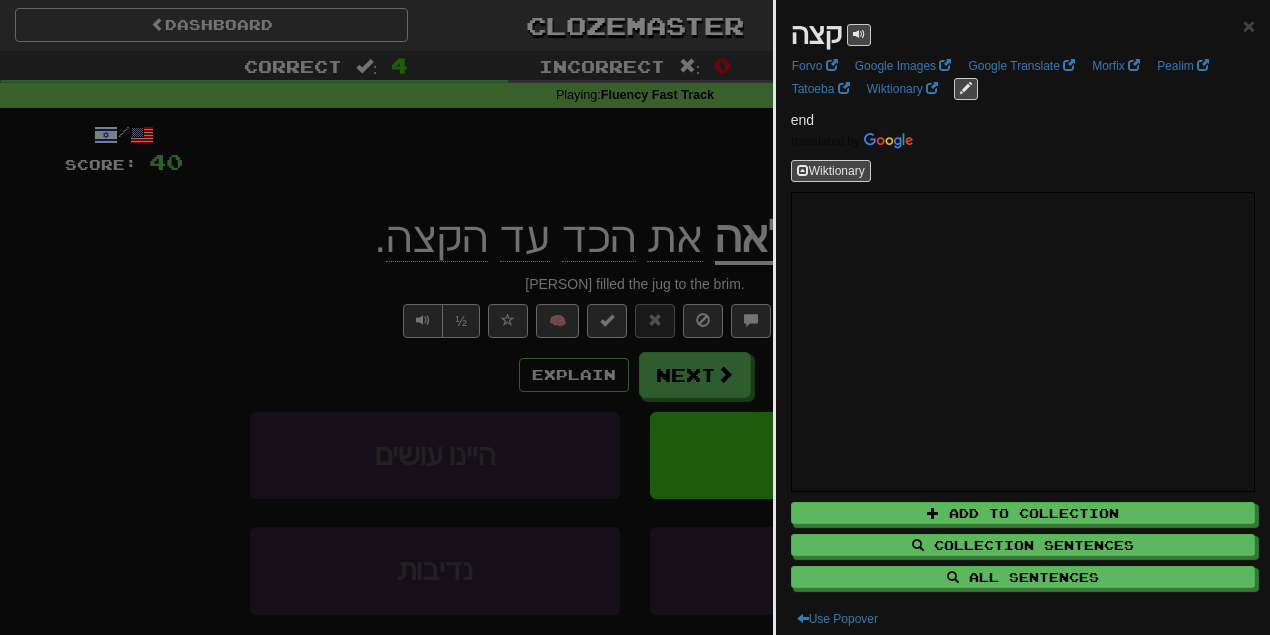 click at bounding box center (635, 317) 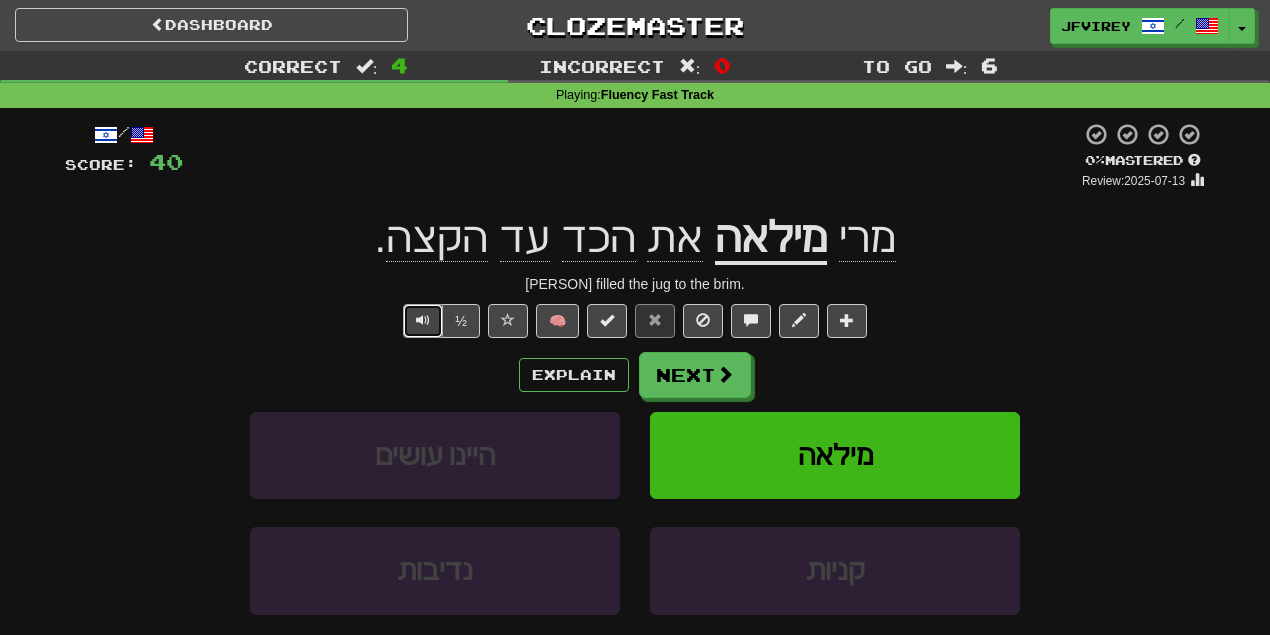 click at bounding box center (423, 320) 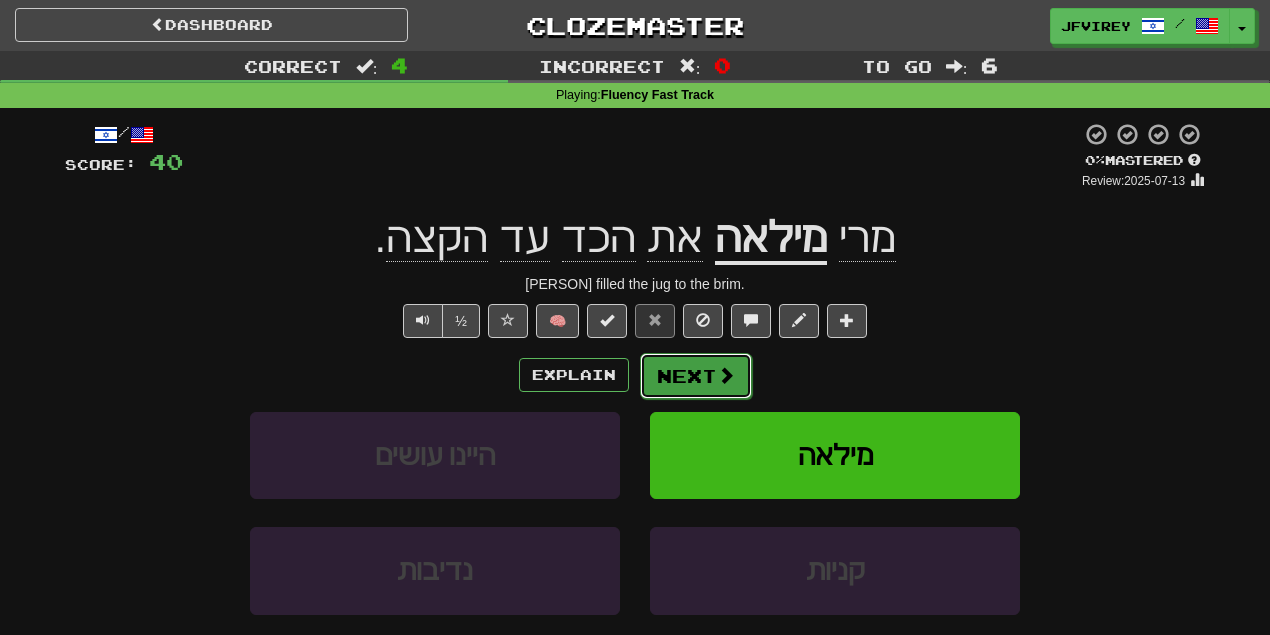 click on "Next" at bounding box center (696, 376) 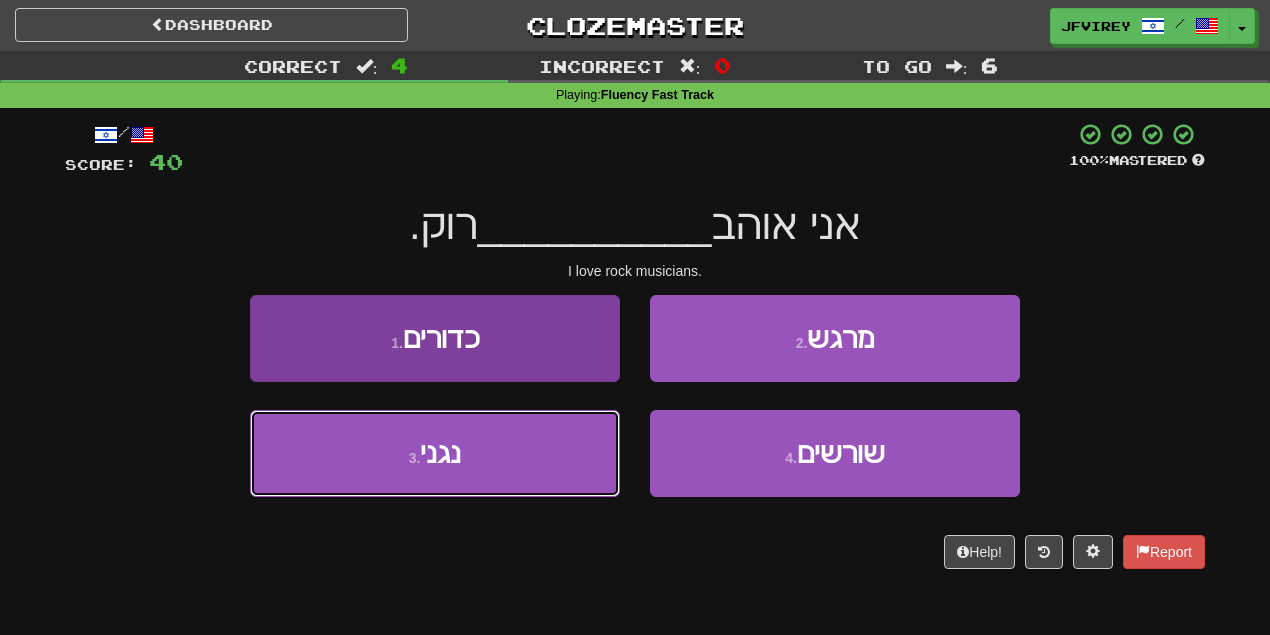 click on "3 .  נגני" at bounding box center [435, 453] 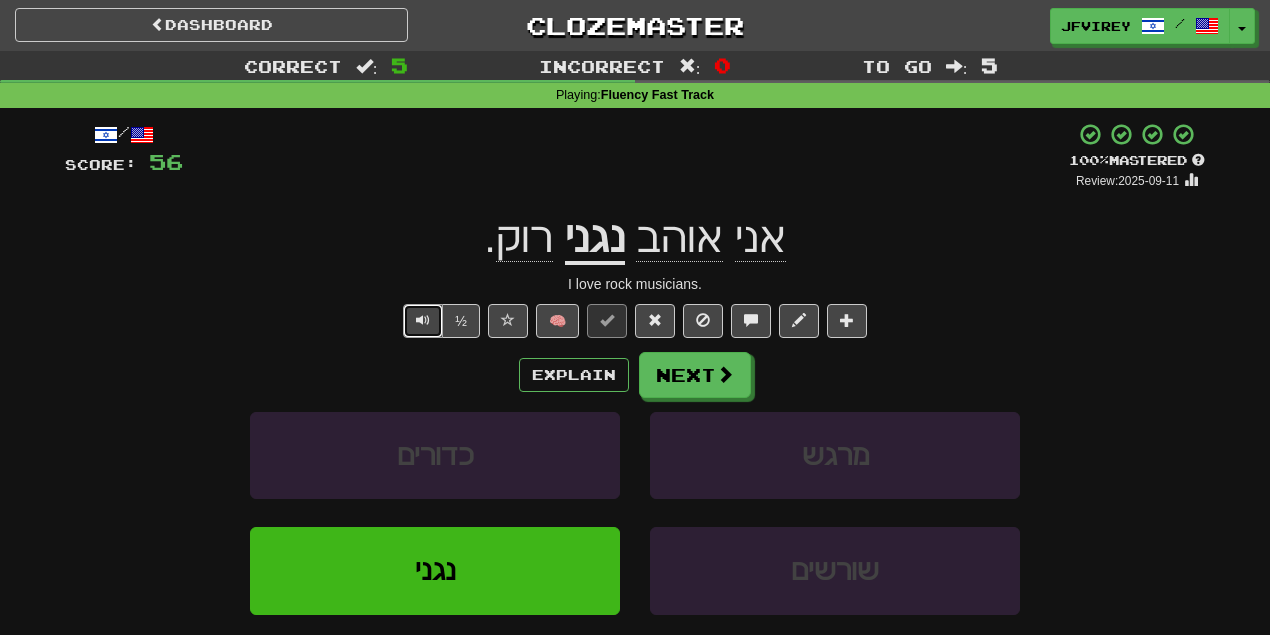 click at bounding box center [423, 321] 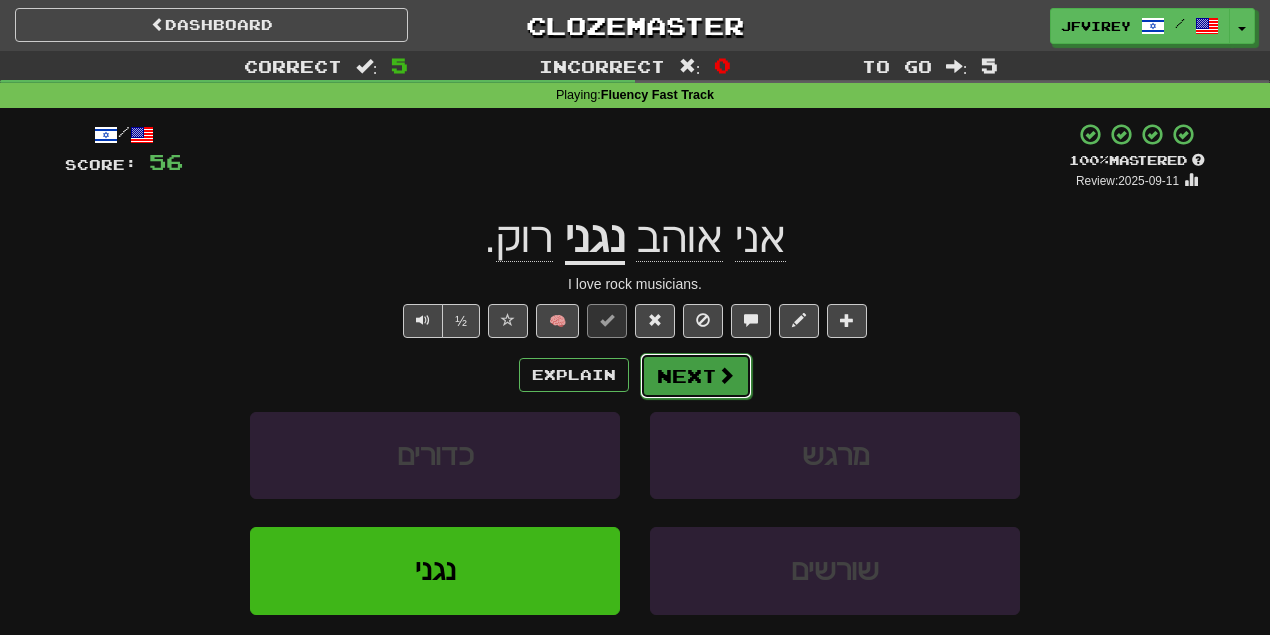 click on "Next" at bounding box center (696, 376) 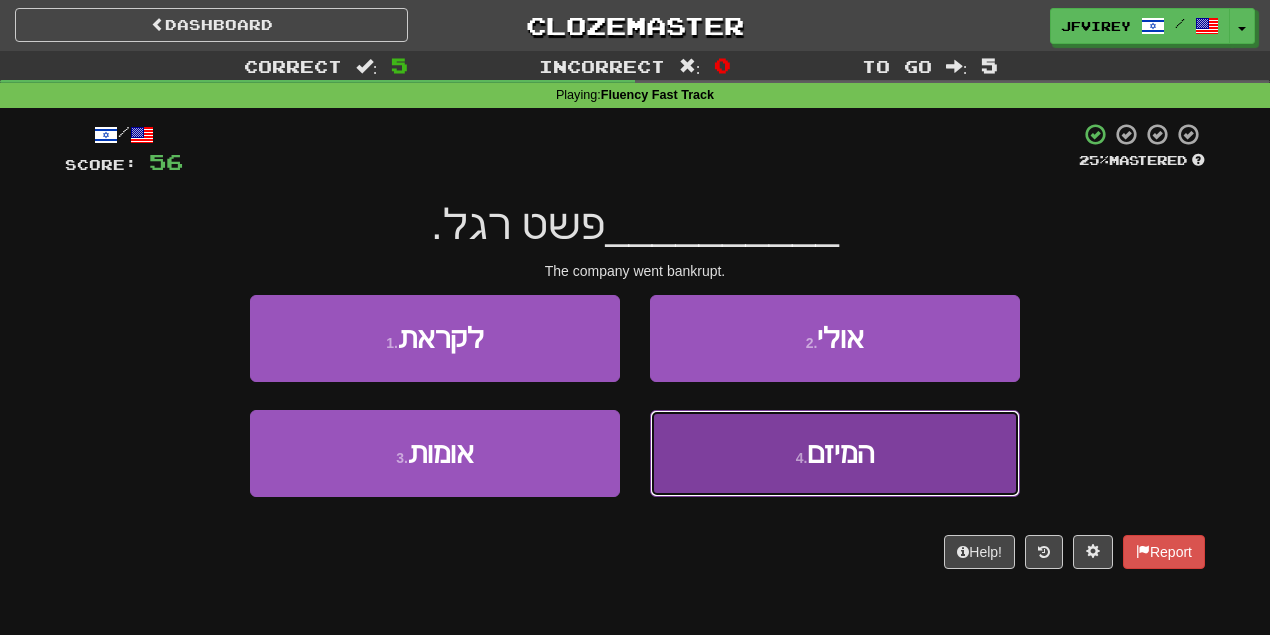 click on "4 .  המיזם" at bounding box center [835, 453] 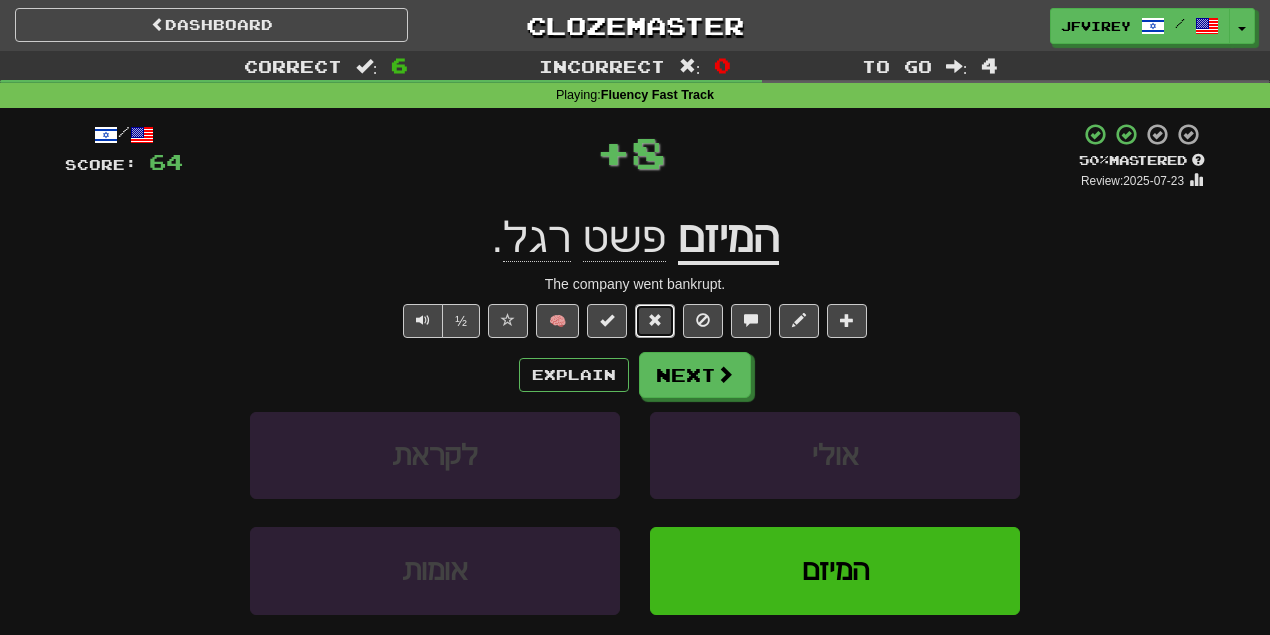 click at bounding box center (655, 321) 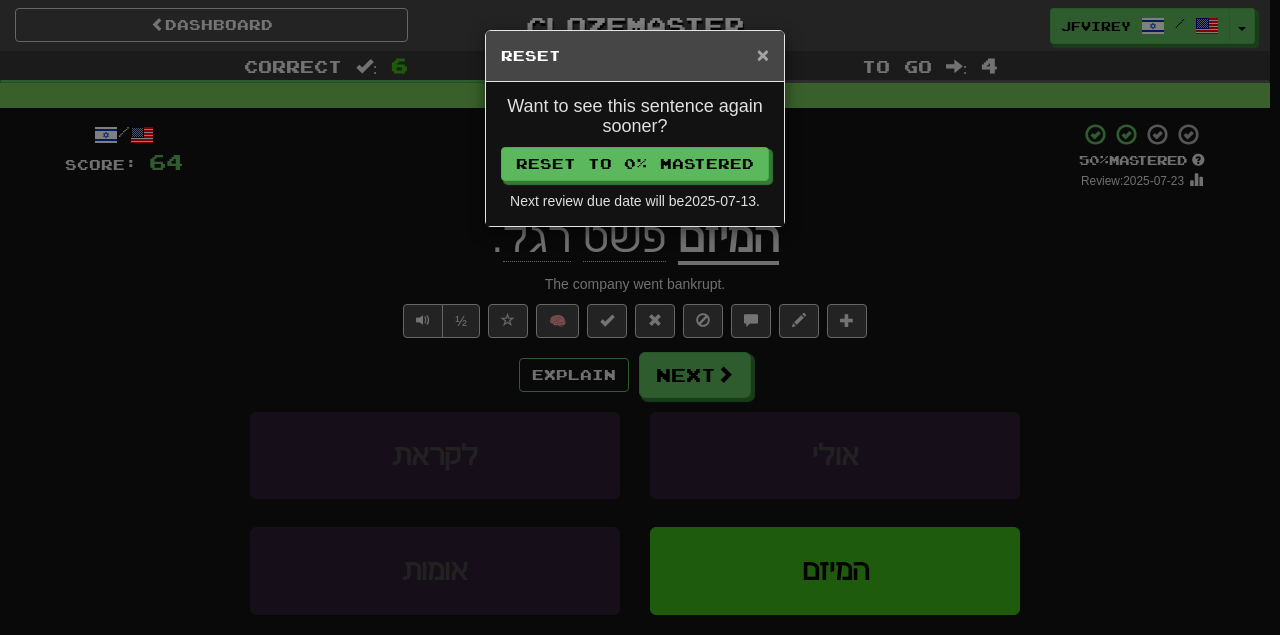 click on "×" at bounding box center (763, 54) 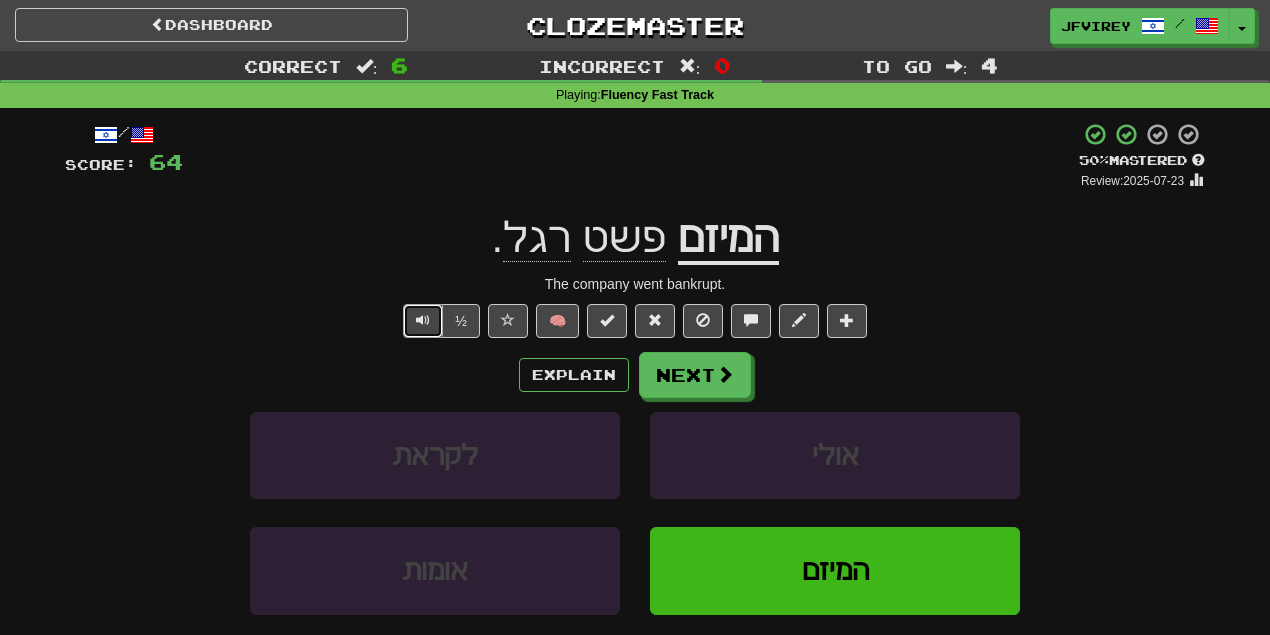 click at bounding box center [423, 320] 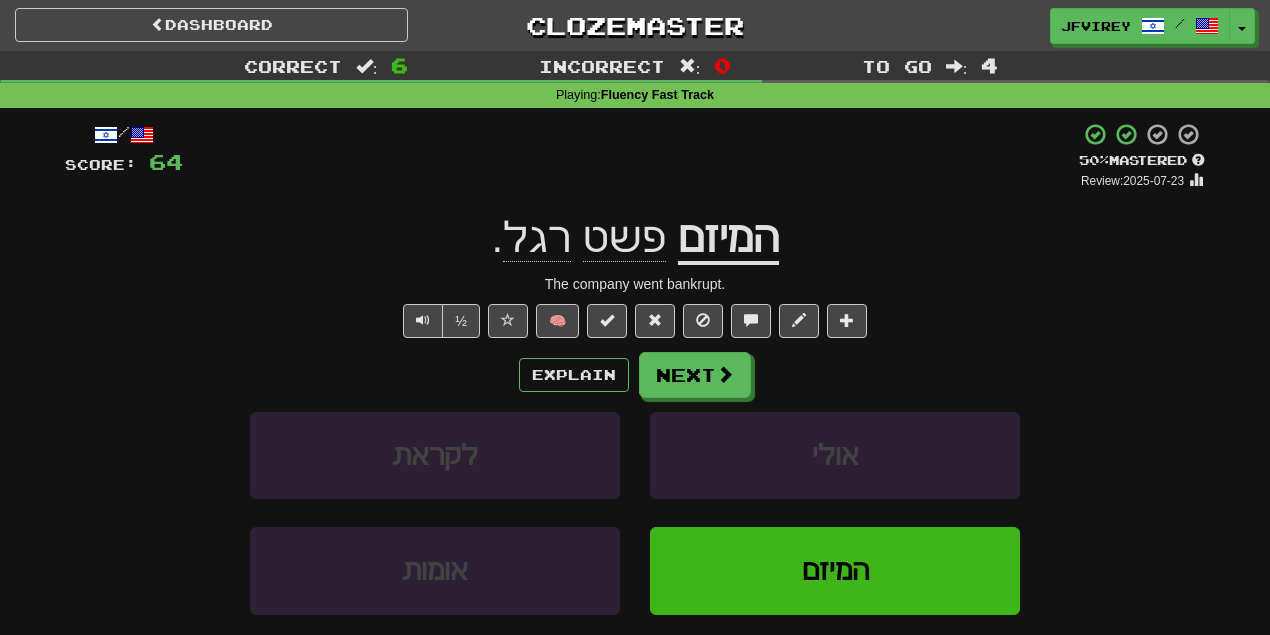 click on "פשט" at bounding box center [624, 238] 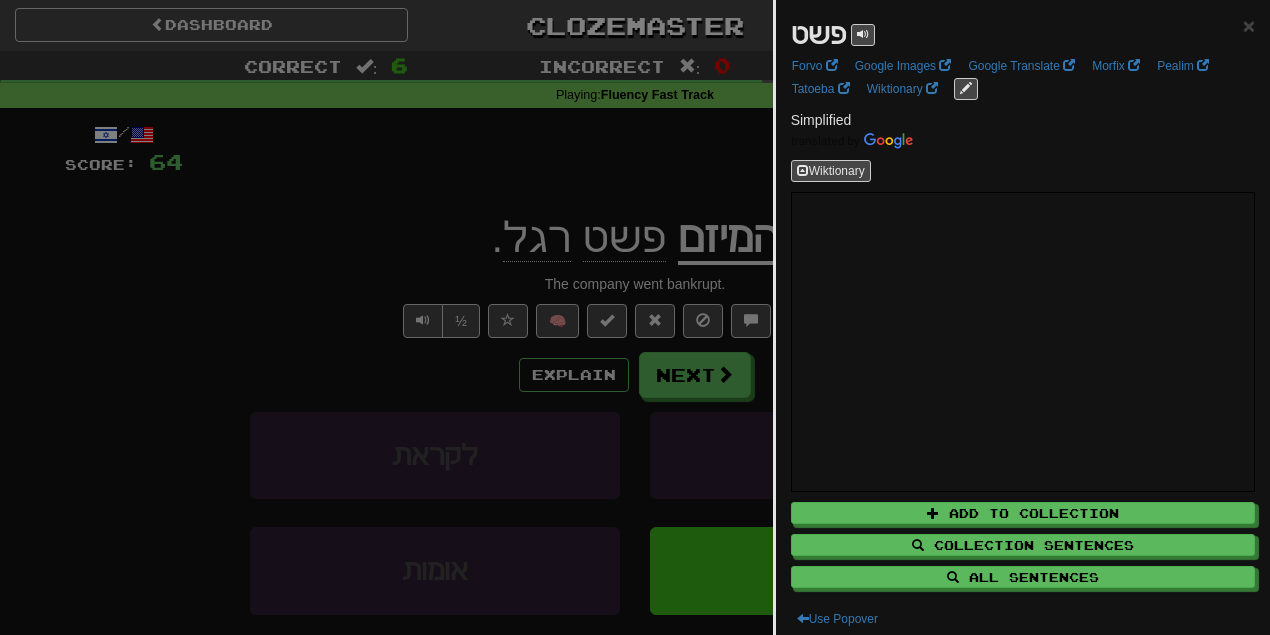 drag, startPoint x: 430, startPoint y: 236, endPoint x: 447, endPoint y: 242, distance: 18.027756 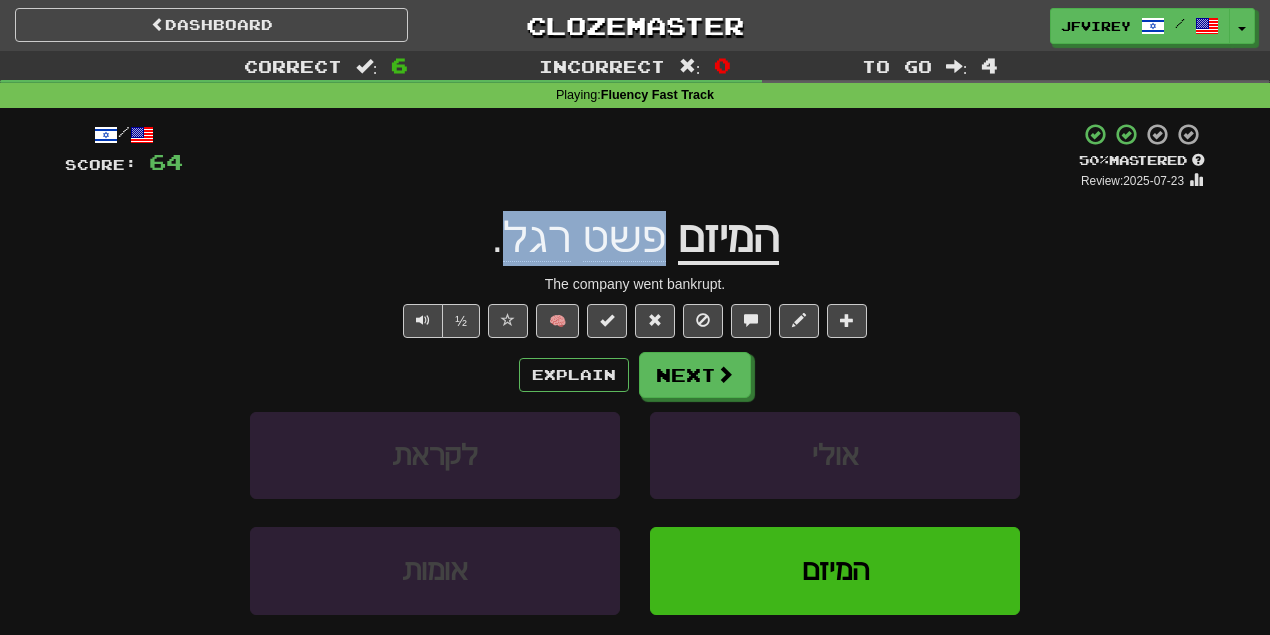 drag, startPoint x: 508, startPoint y: 242, endPoint x: 647, endPoint y: 247, distance: 139.0899 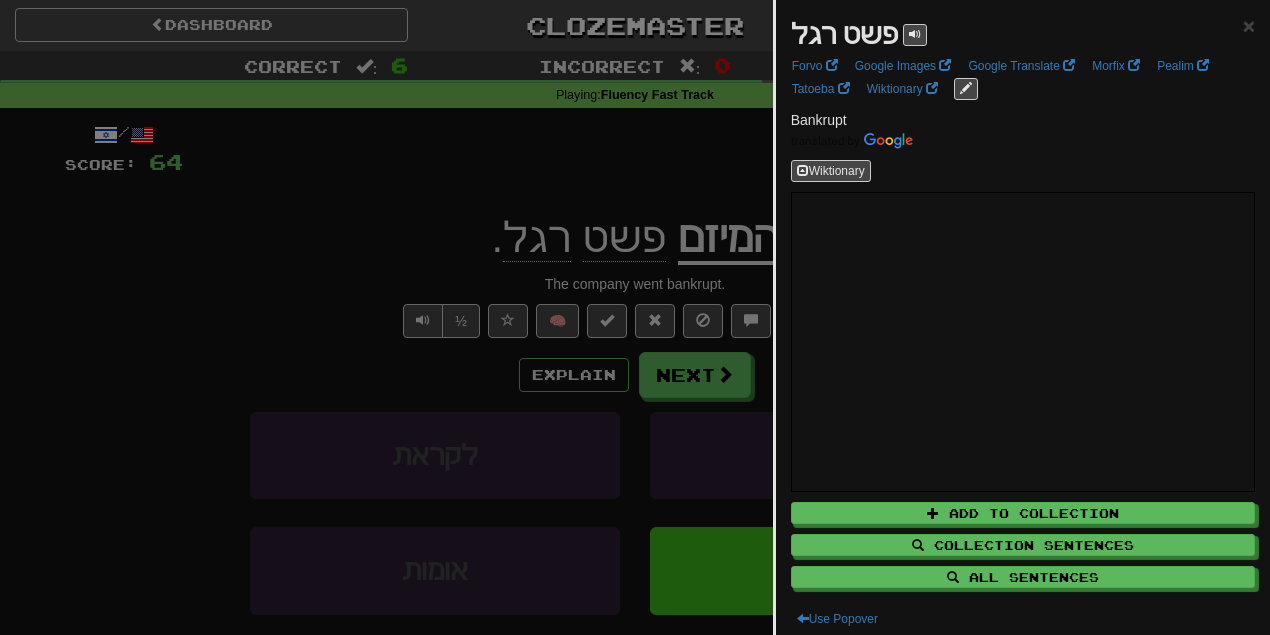click at bounding box center [635, 317] 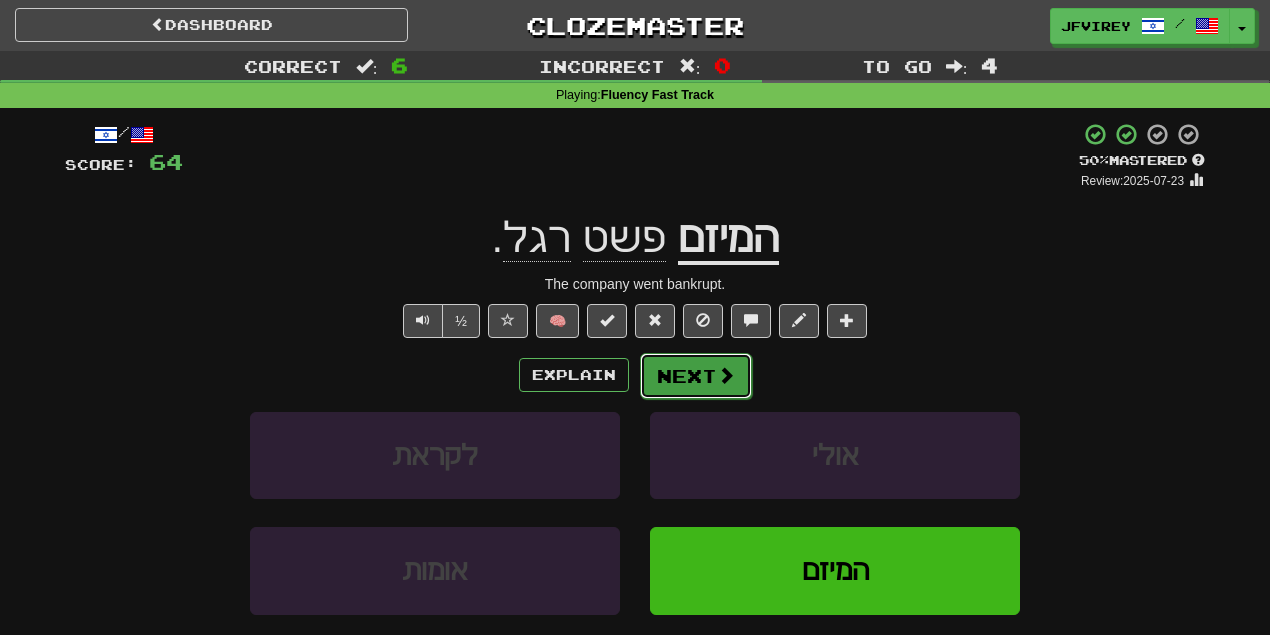 click on "Next" at bounding box center (696, 376) 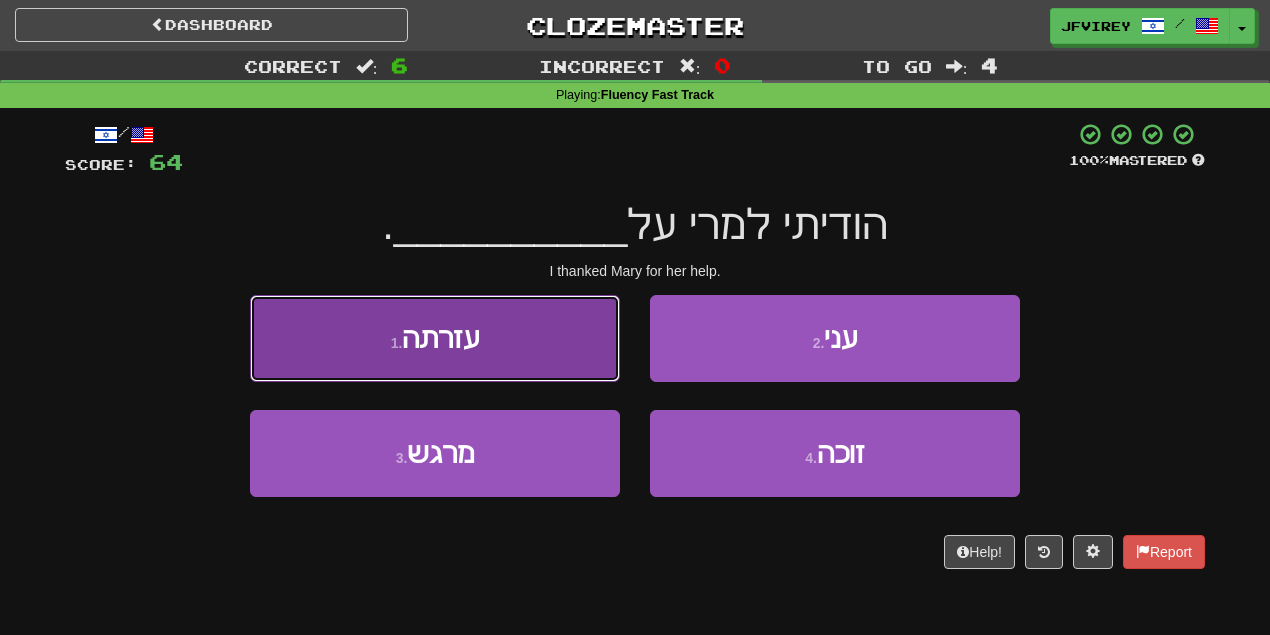 click on "1 .  עזרתה" at bounding box center (435, 338) 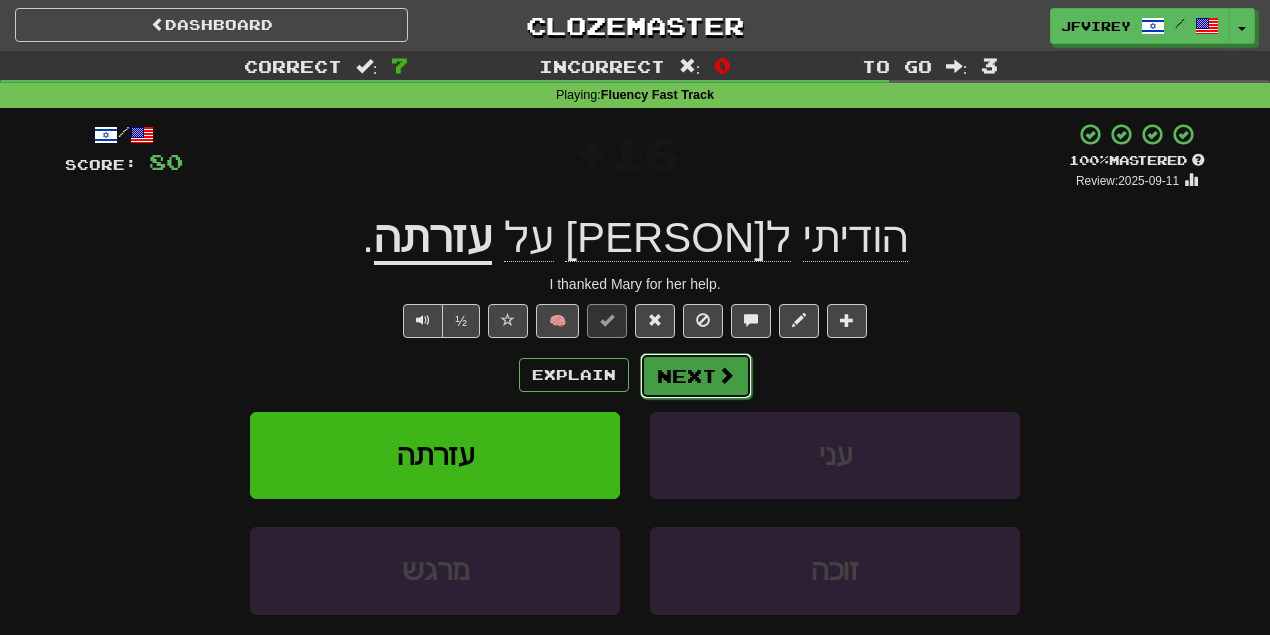 click on "Next" at bounding box center [696, 376] 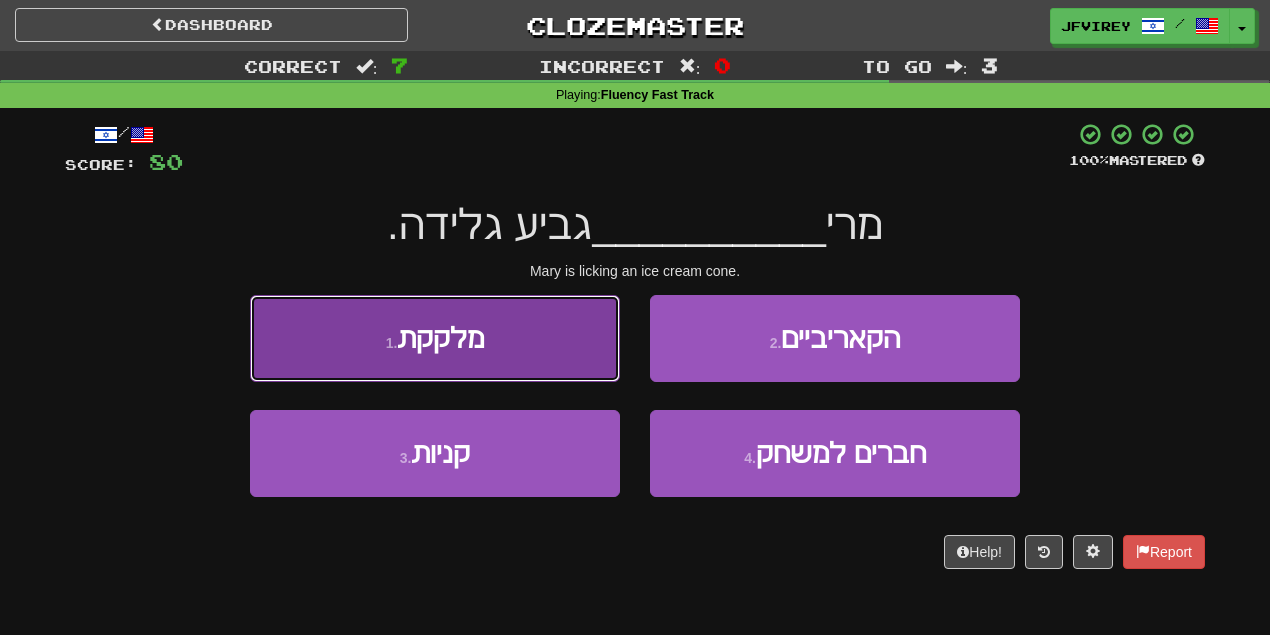 click on "מלקקת" at bounding box center [440, 338] 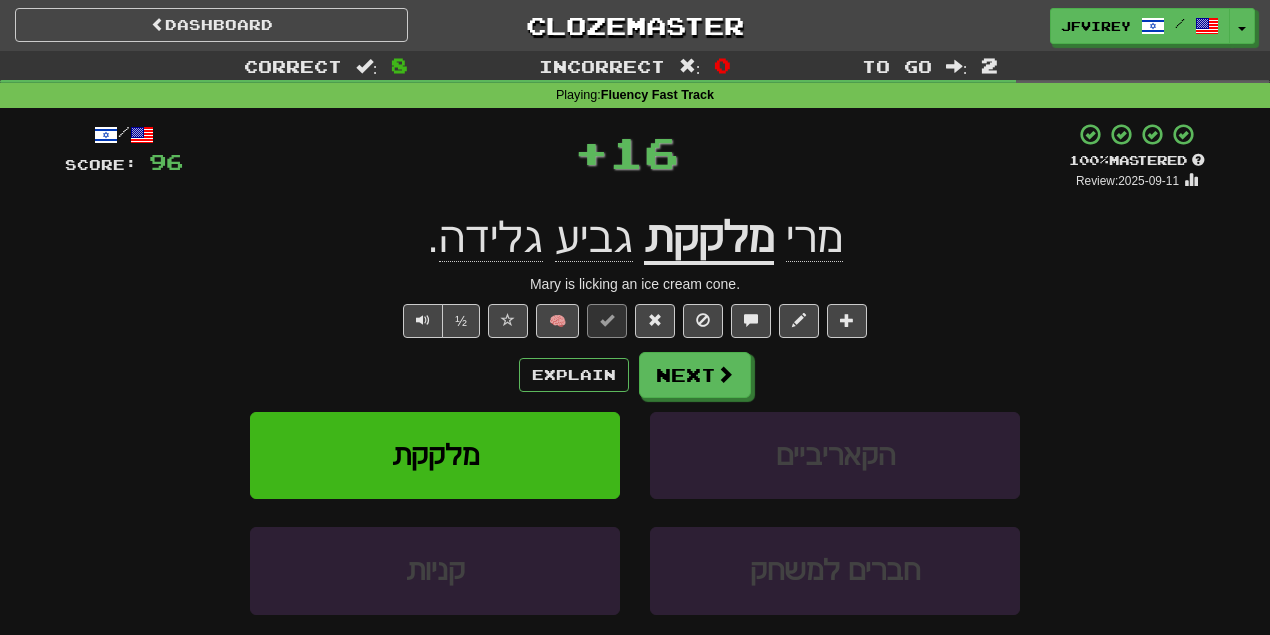 click on "מלקקת" at bounding box center [709, 239] 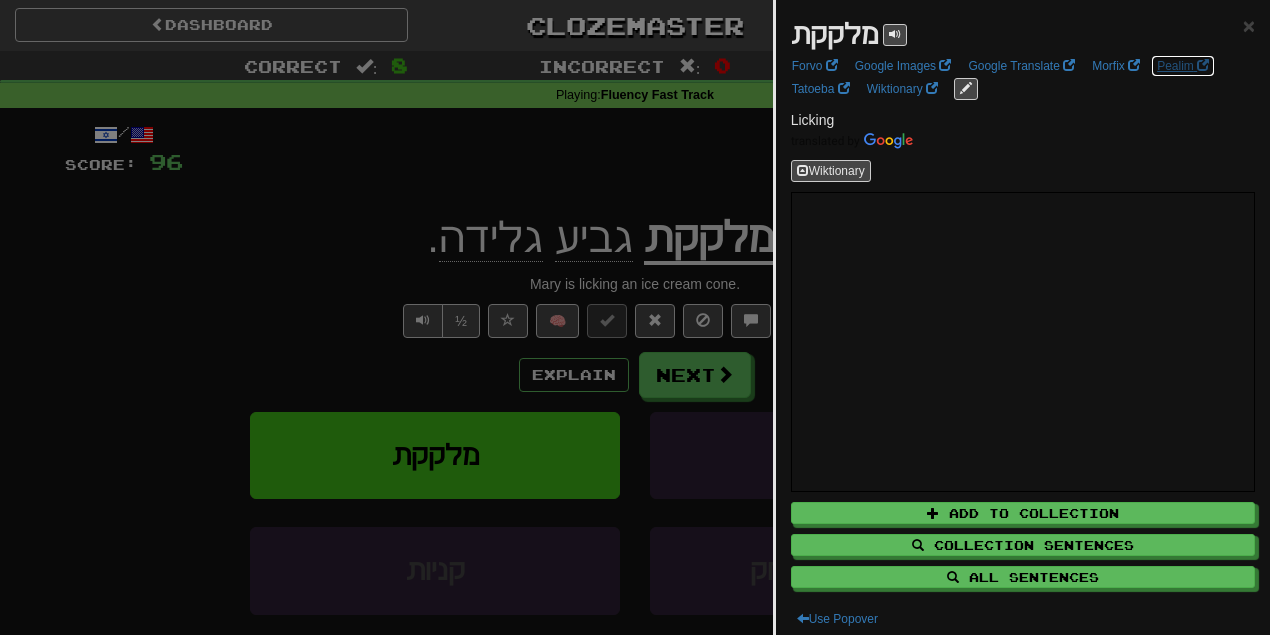 click on "Pealim" at bounding box center (1183, 66) 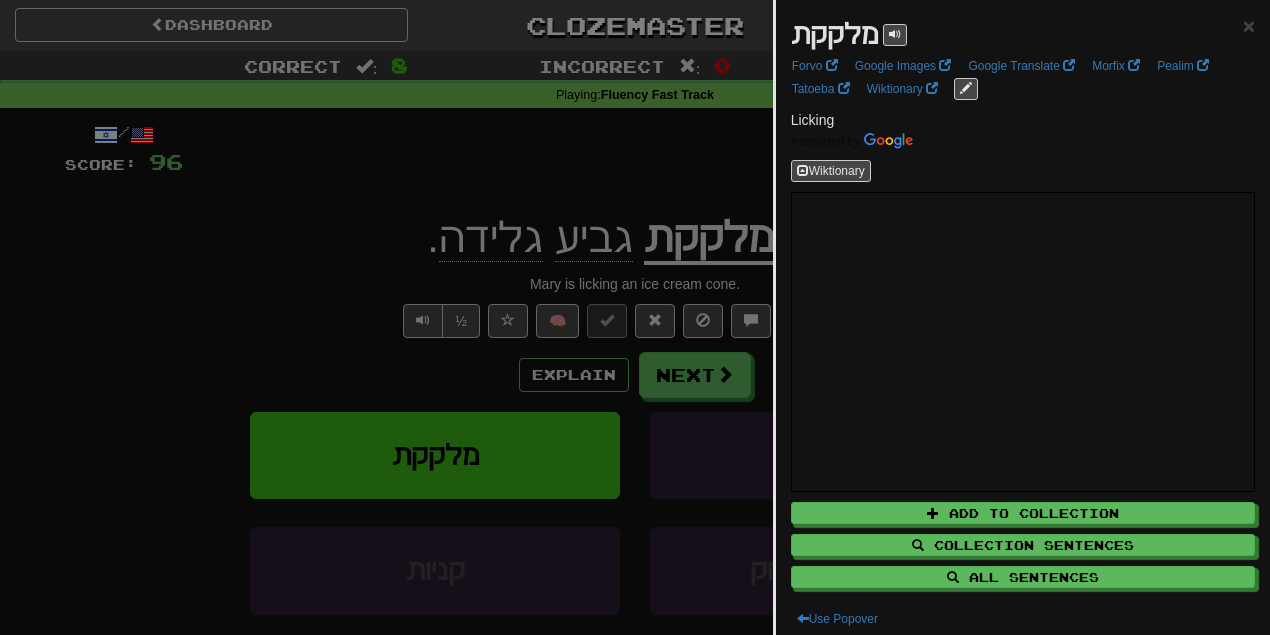 click at bounding box center (635, 317) 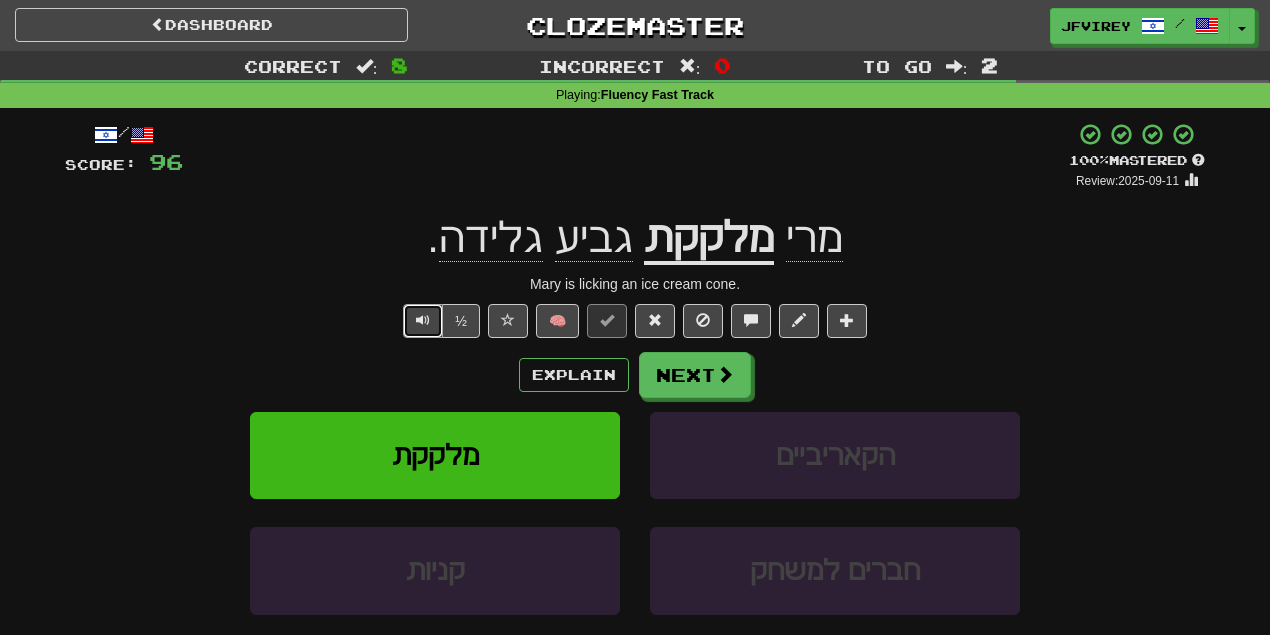 click at bounding box center [423, 320] 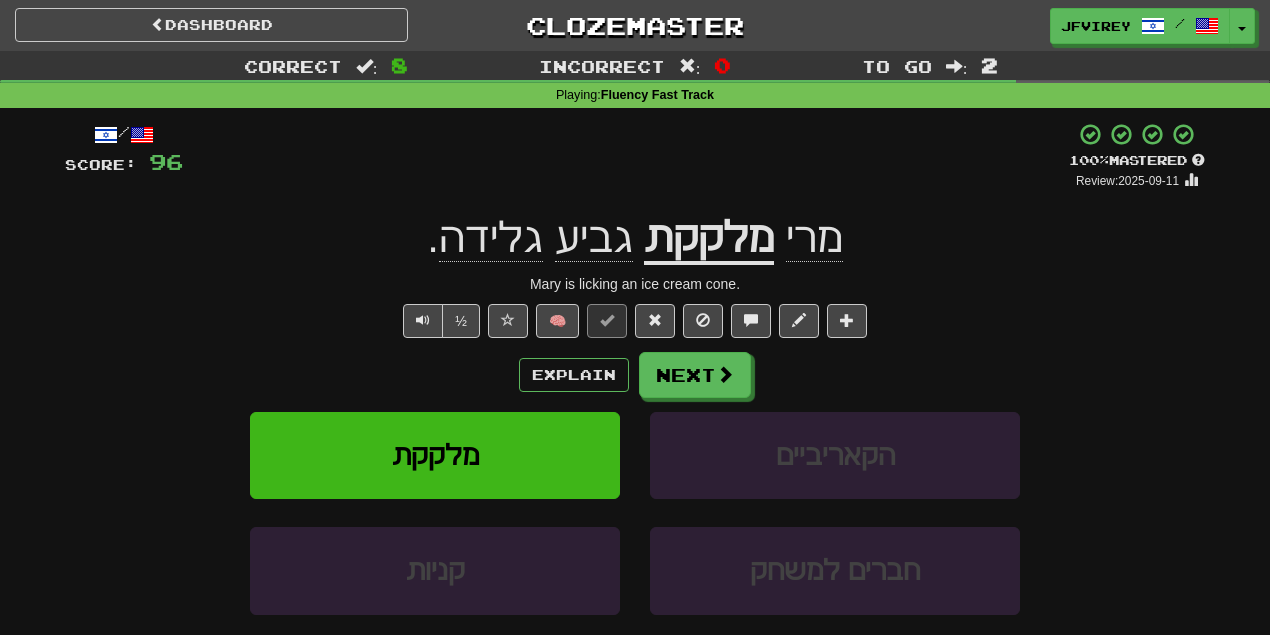 click on "גביע" at bounding box center [594, 238] 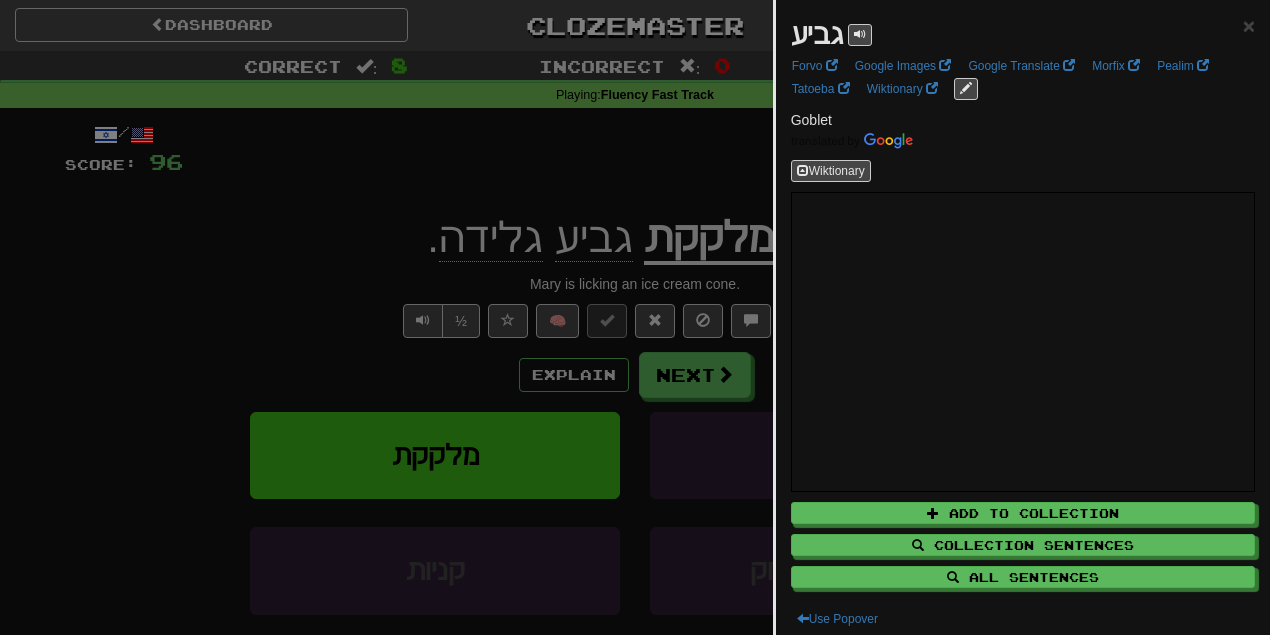 click at bounding box center [635, 317] 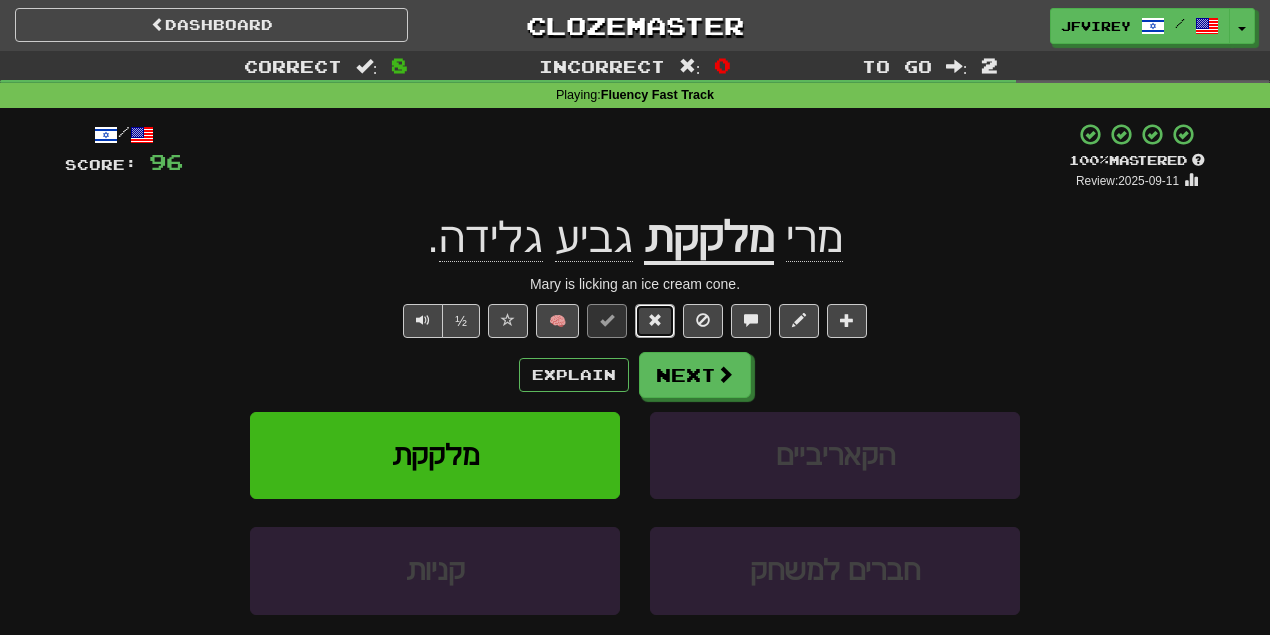 click at bounding box center (655, 321) 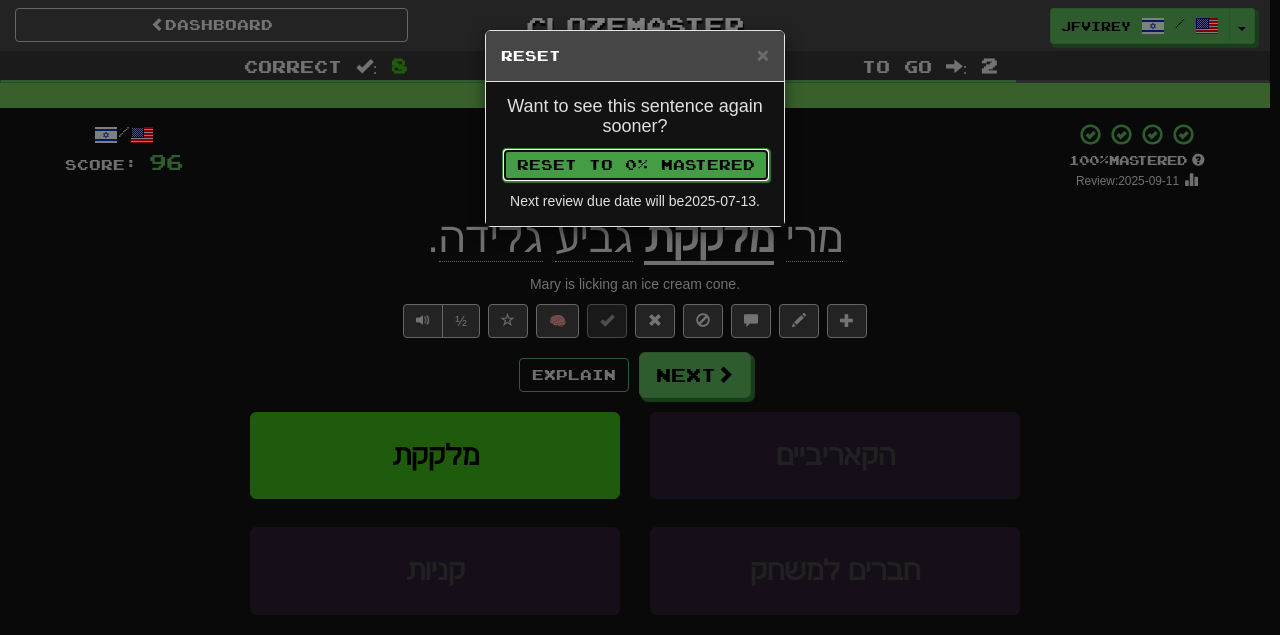 click on "Reset to 0% Mastered" at bounding box center [636, 165] 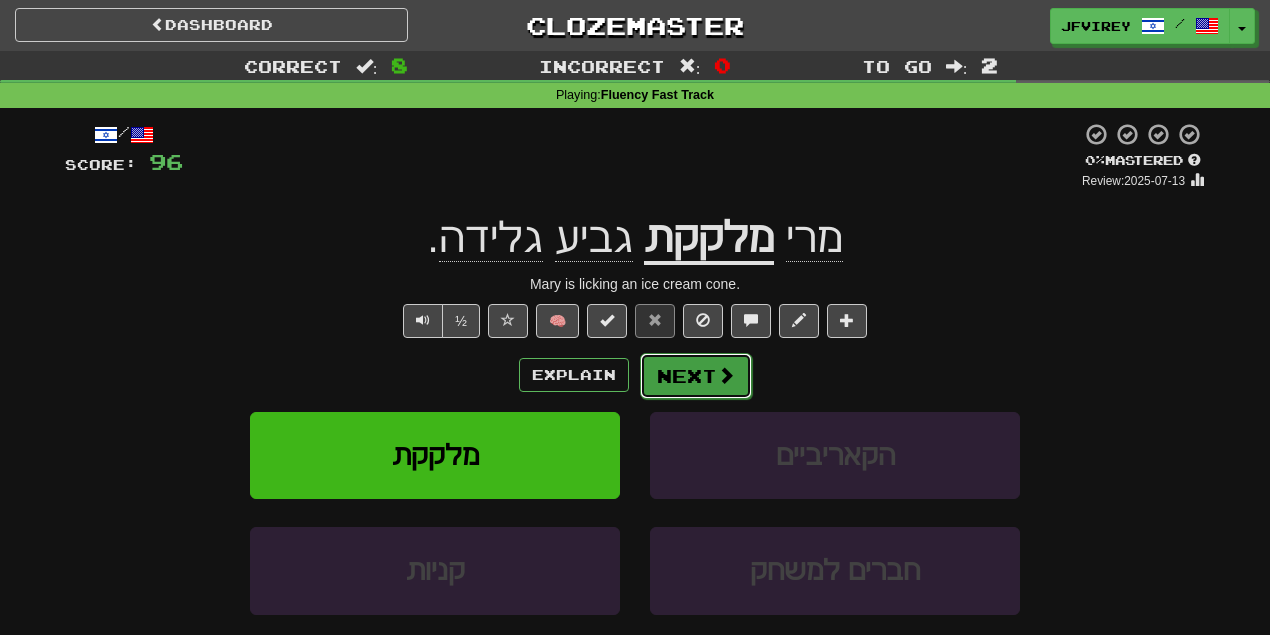 click on "Next" at bounding box center [696, 376] 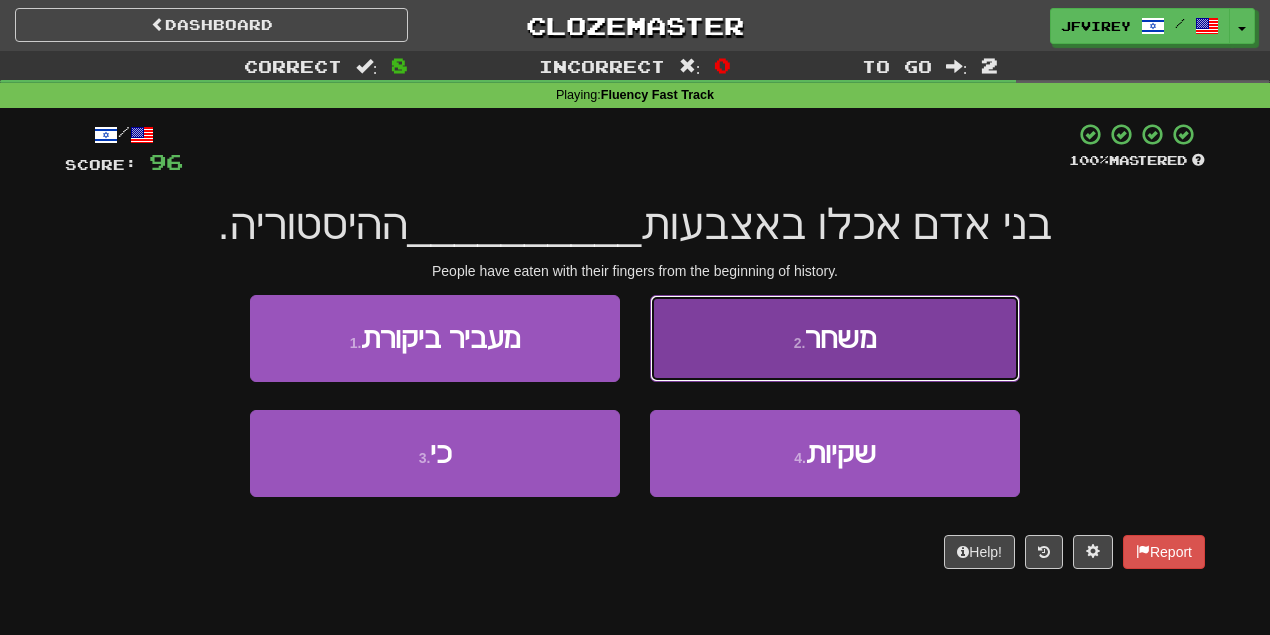 click on "2 .  משחר" at bounding box center (835, 338) 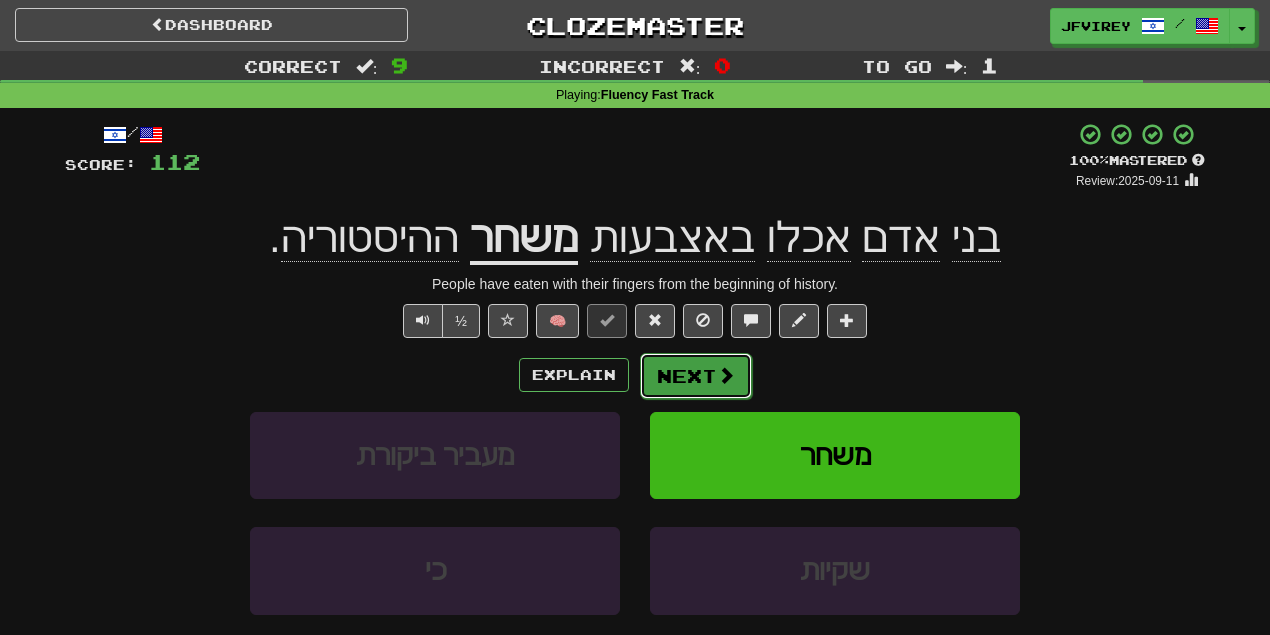 click on "Next" at bounding box center (696, 376) 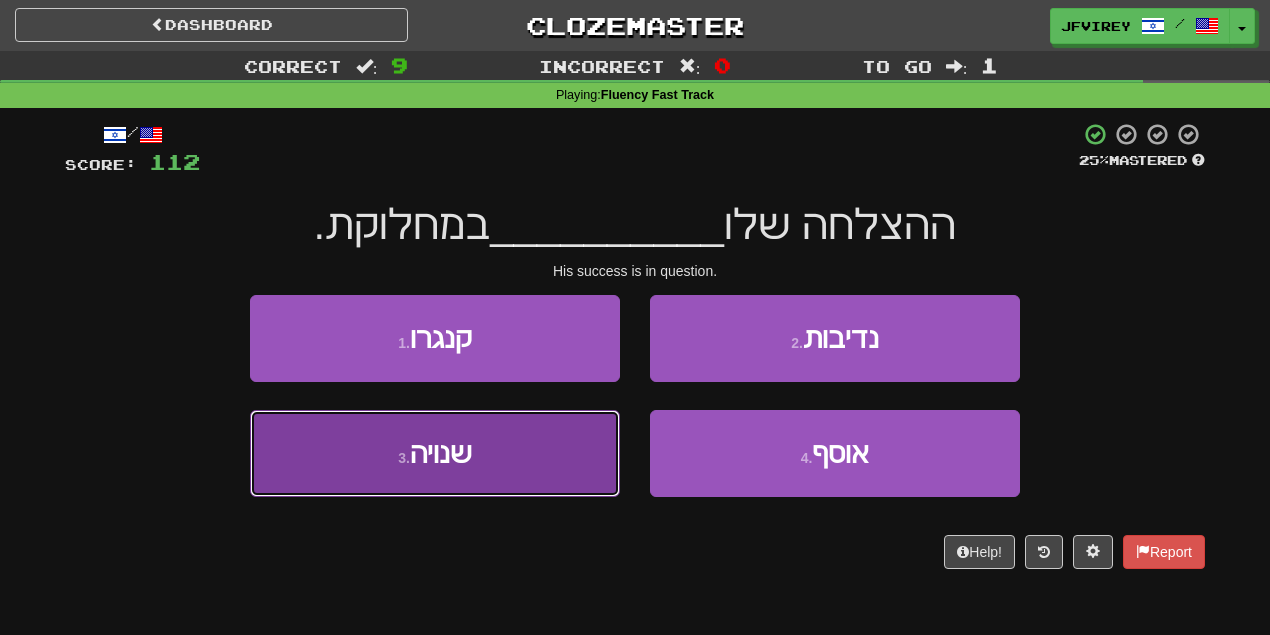 click on "3 .  שנויה" at bounding box center [435, 453] 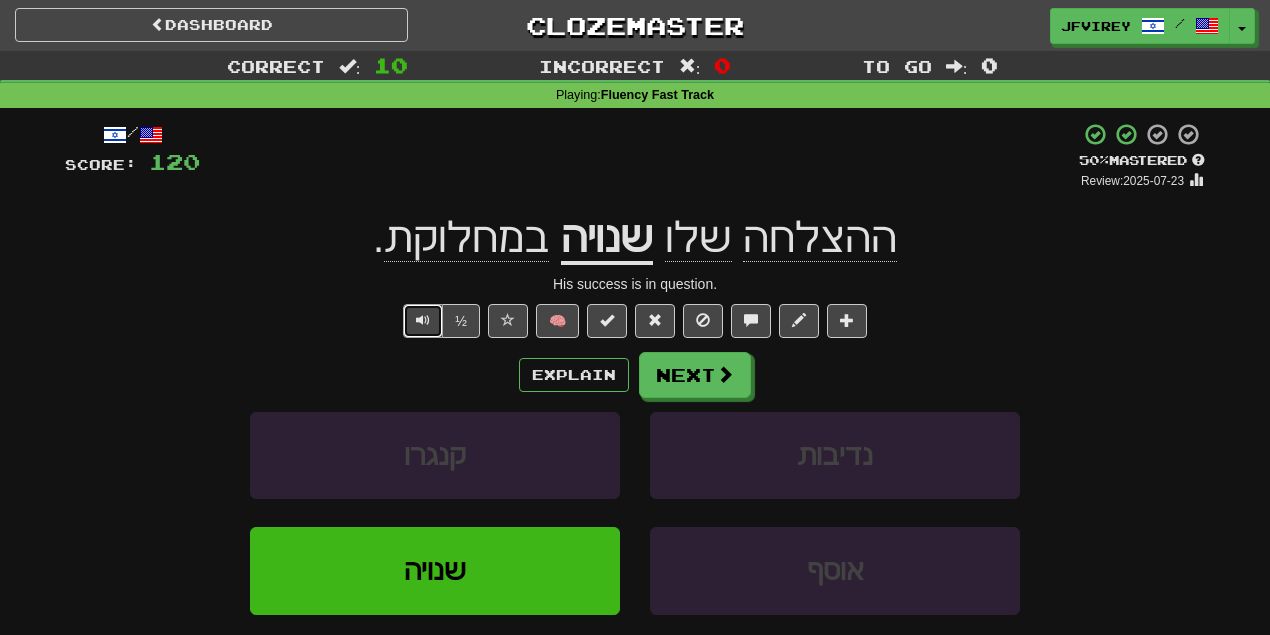 click at bounding box center (423, 320) 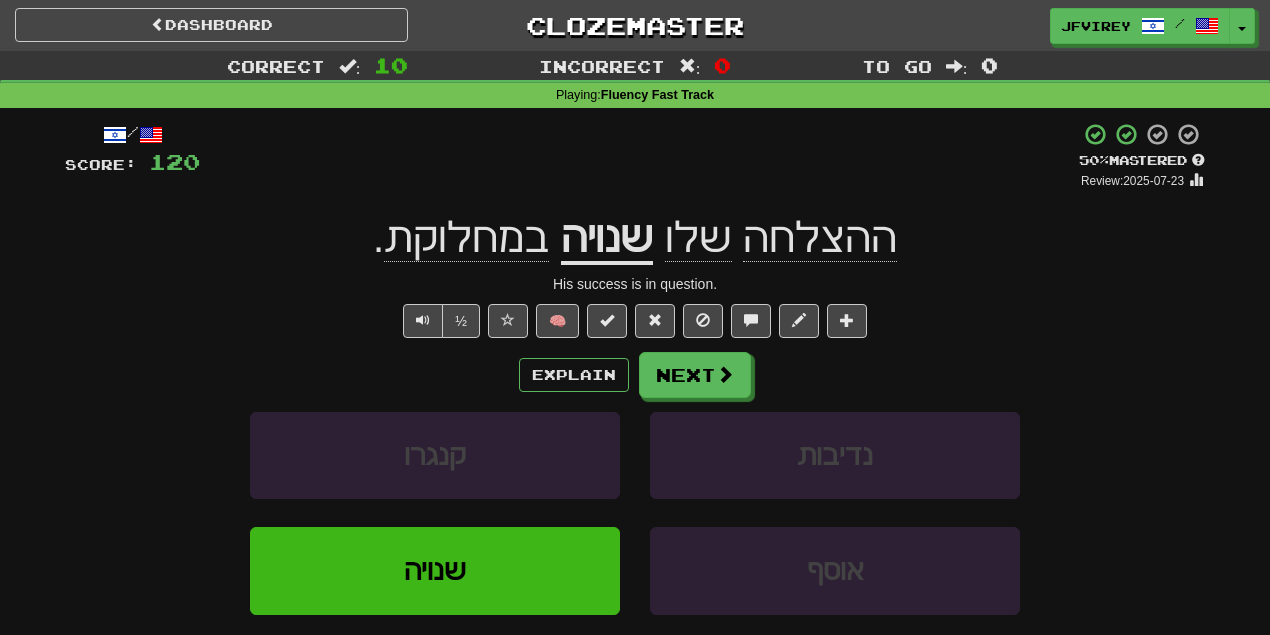 click on "שנויה" at bounding box center [607, 239] 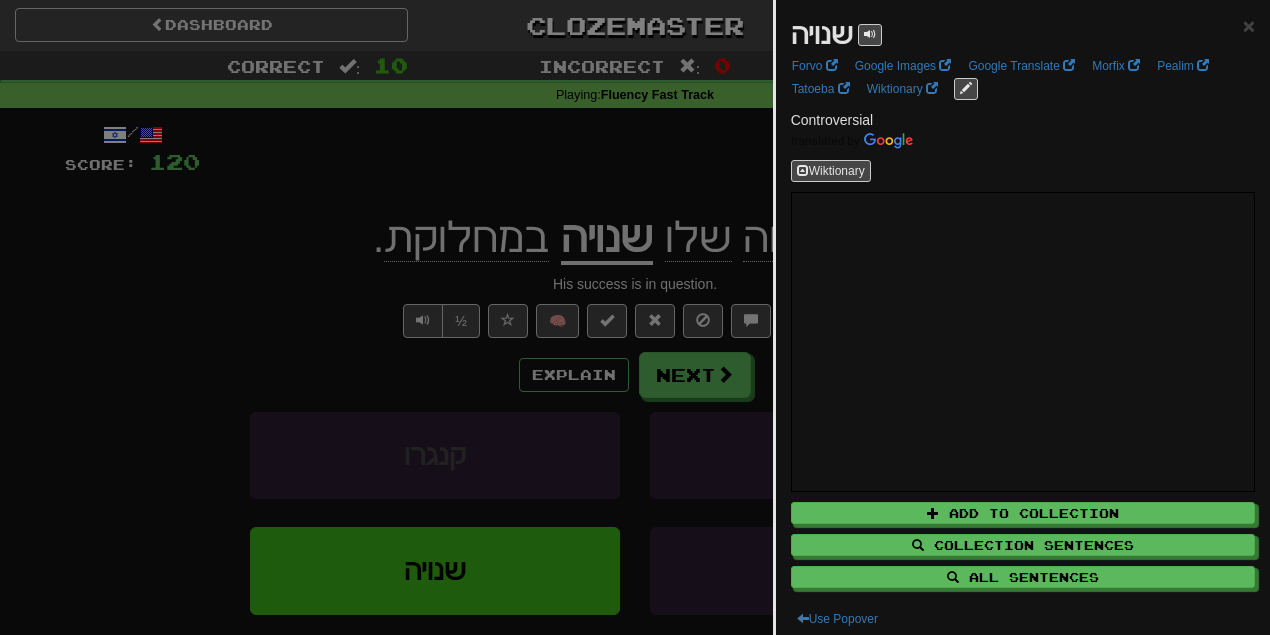 click at bounding box center [635, 317] 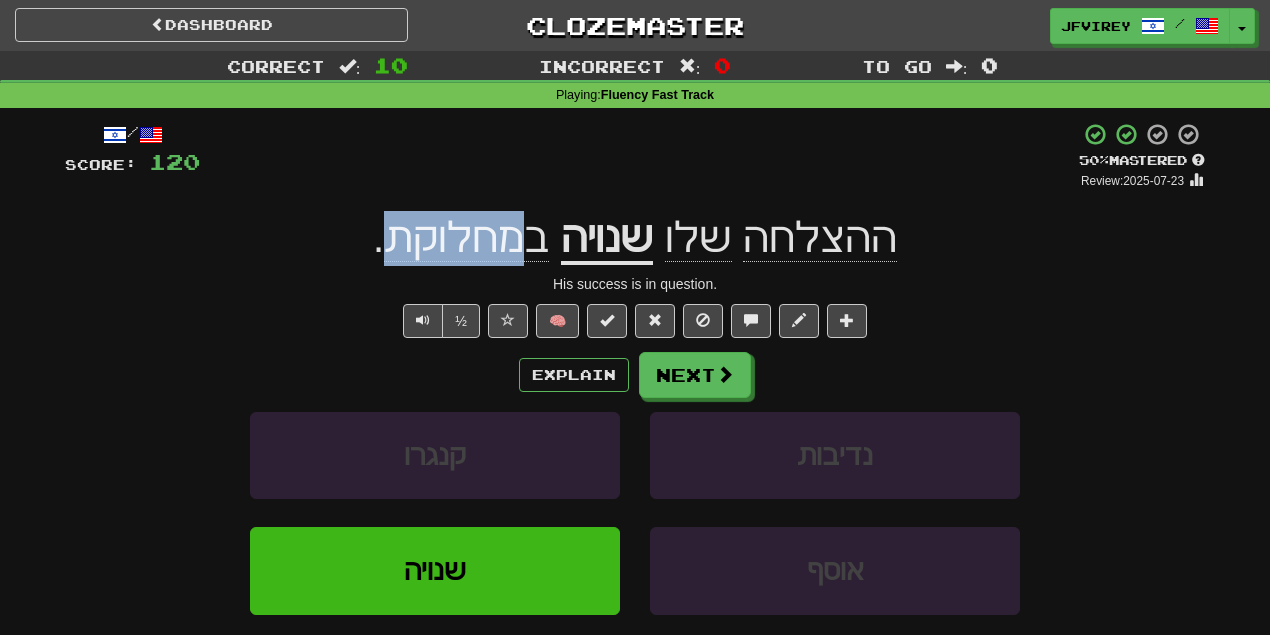 drag, startPoint x: 527, startPoint y: 246, endPoint x: 404, endPoint y: 252, distance: 123.146255 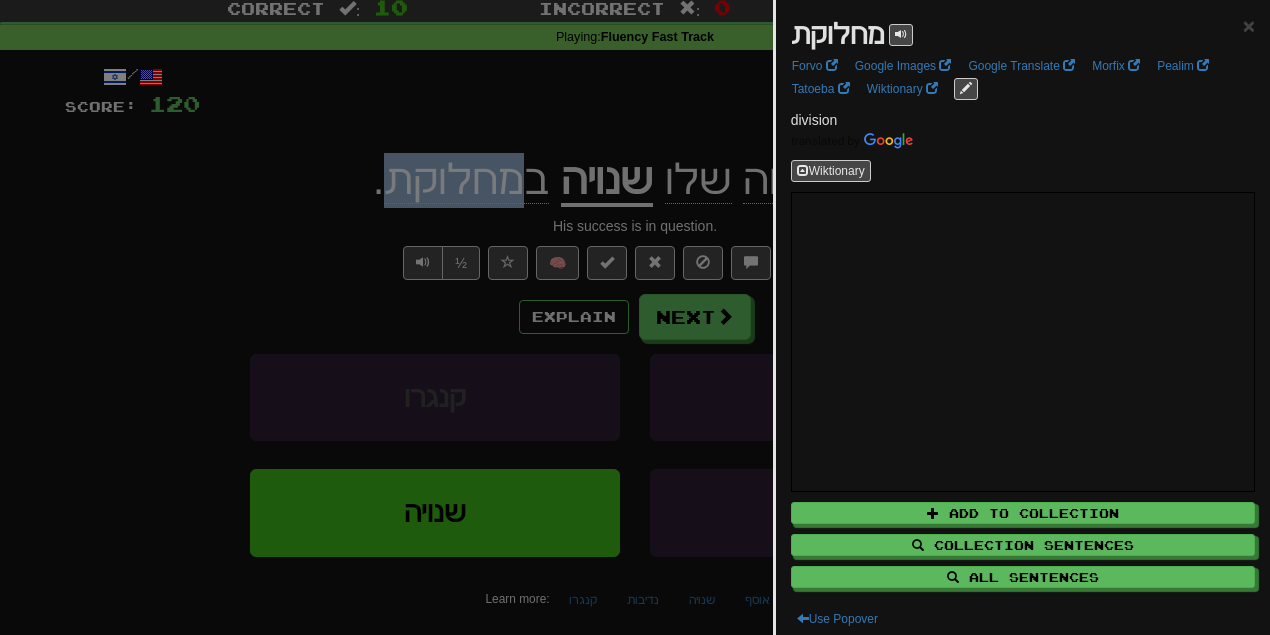 scroll, scrollTop: 200, scrollLeft: 0, axis: vertical 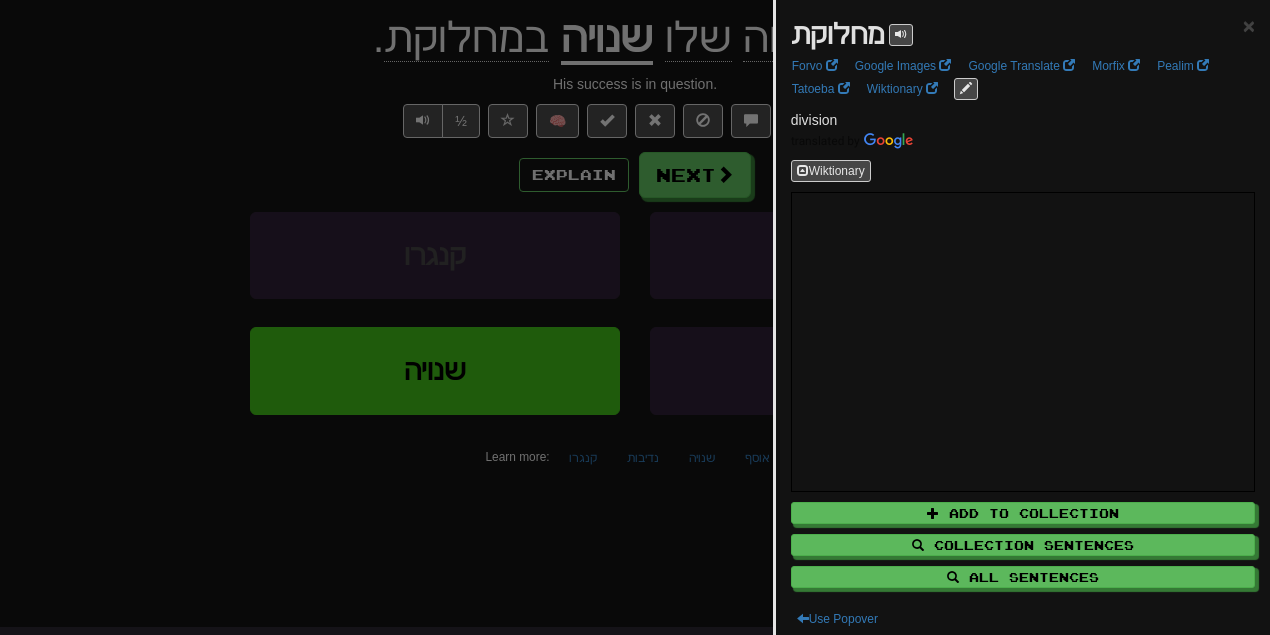 click at bounding box center [635, 317] 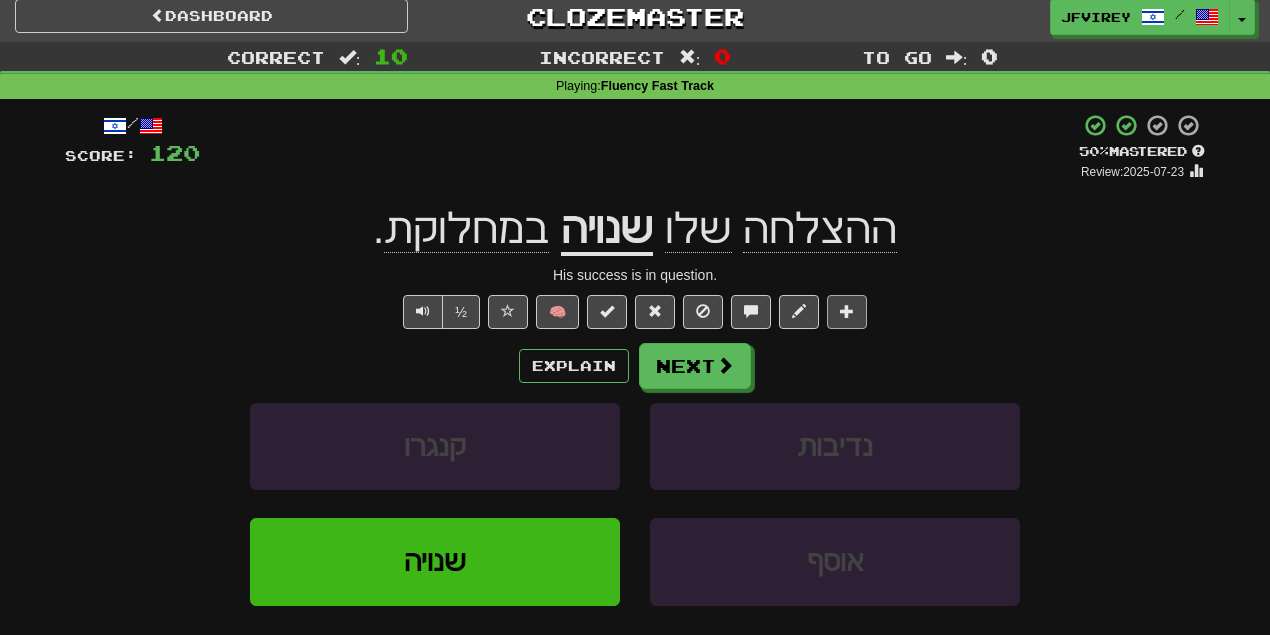 scroll, scrollTop: 0, scrollLeft: 0, axis: both 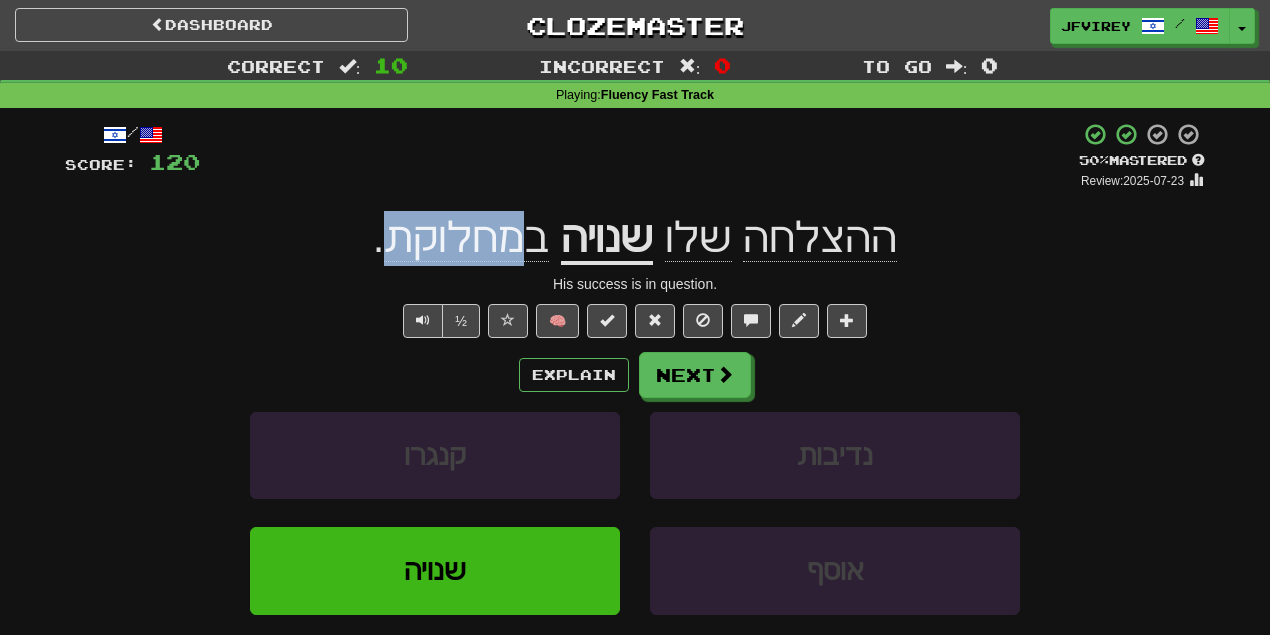 drag, startPoint x: 529, startPoint y: 242, endPoint x: 410, endPoint y: 246, distance: 119.06721 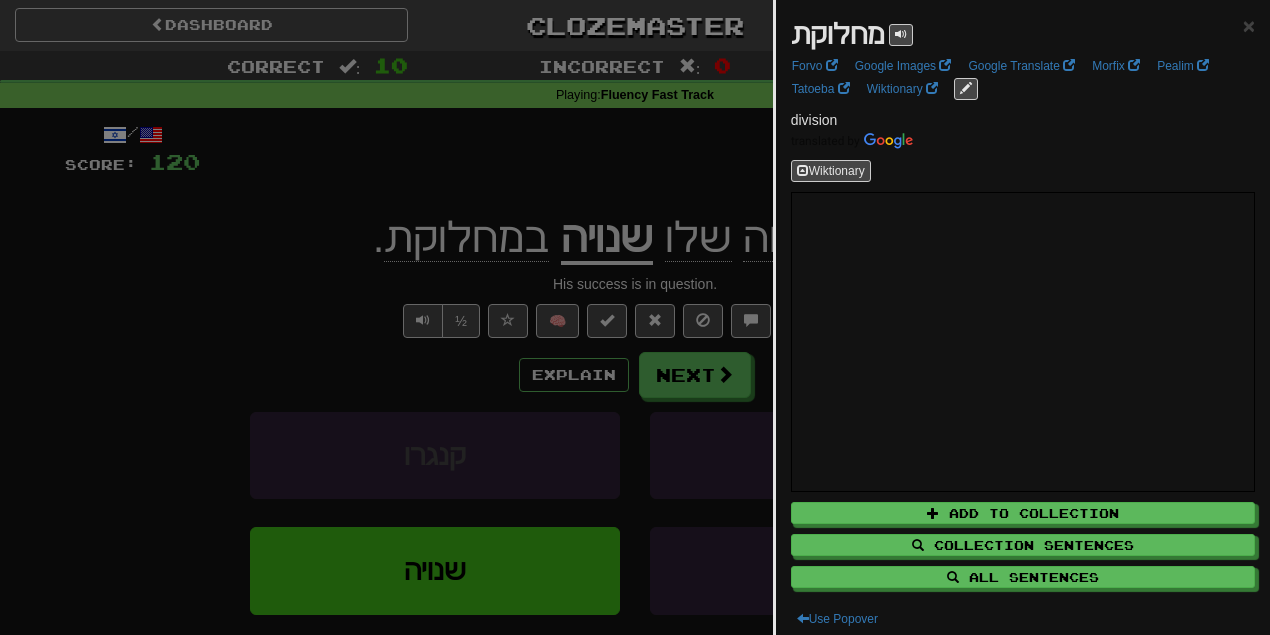 click at bounding box center [635, 317] 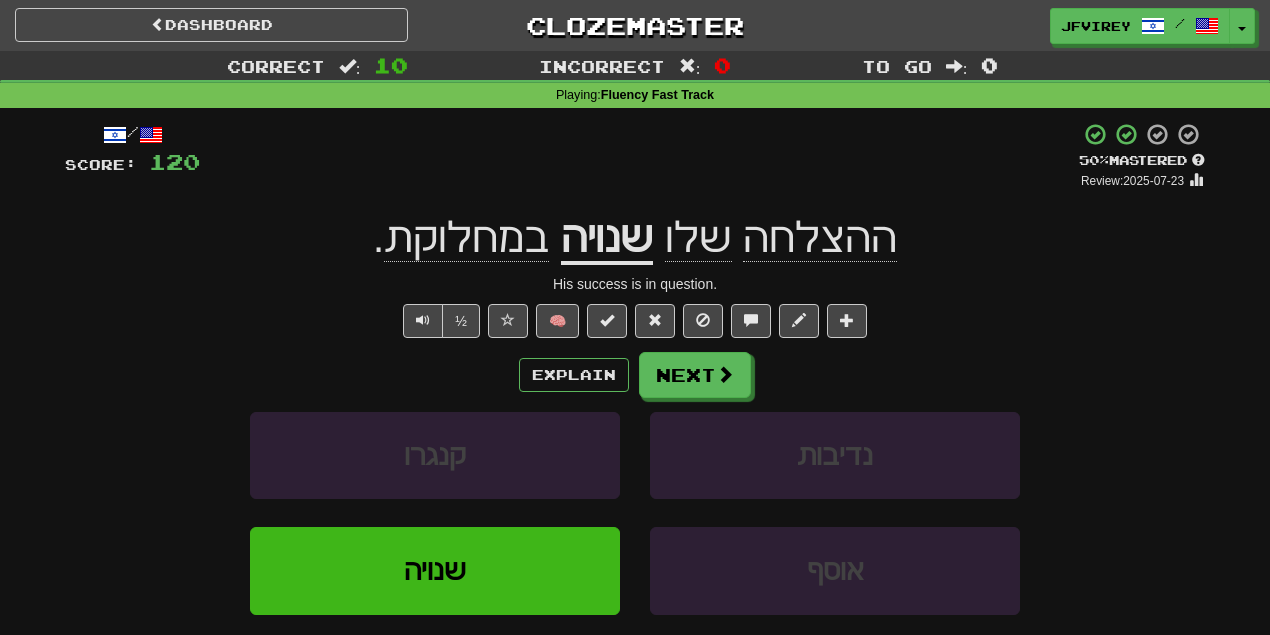 click on "שנויה" at bounding box center [607, 239] 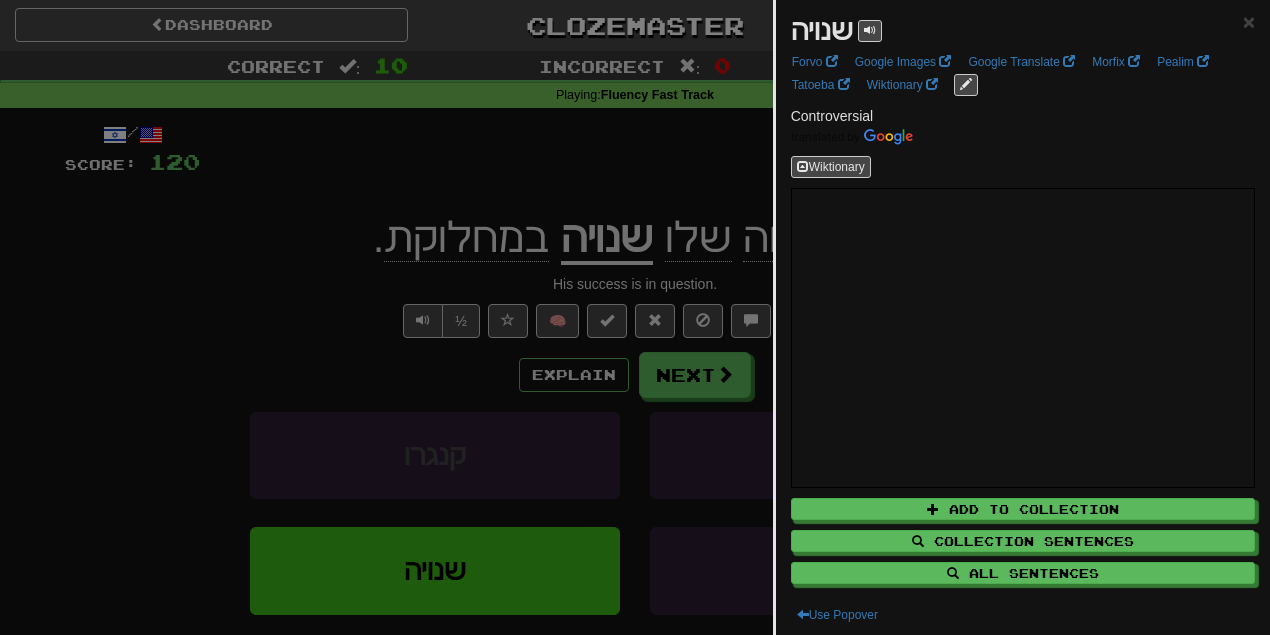 scroll, scrollTop: 5, scrollLeft: 0, axis: vertical 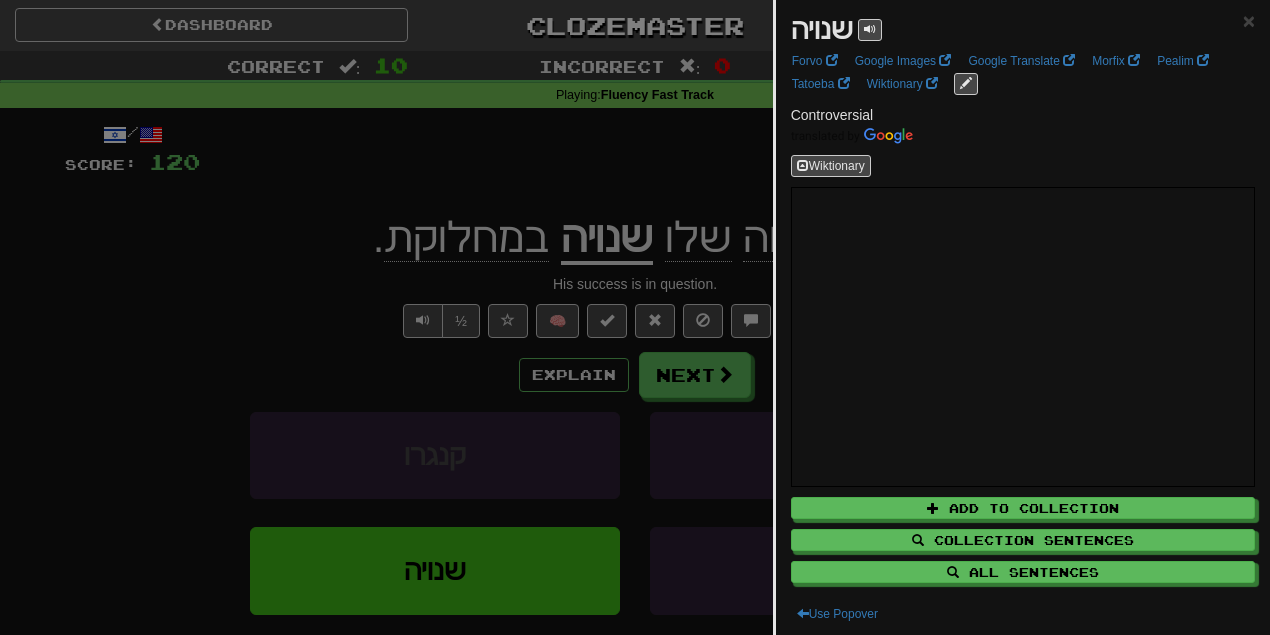 click at bounding box center [635, 317] 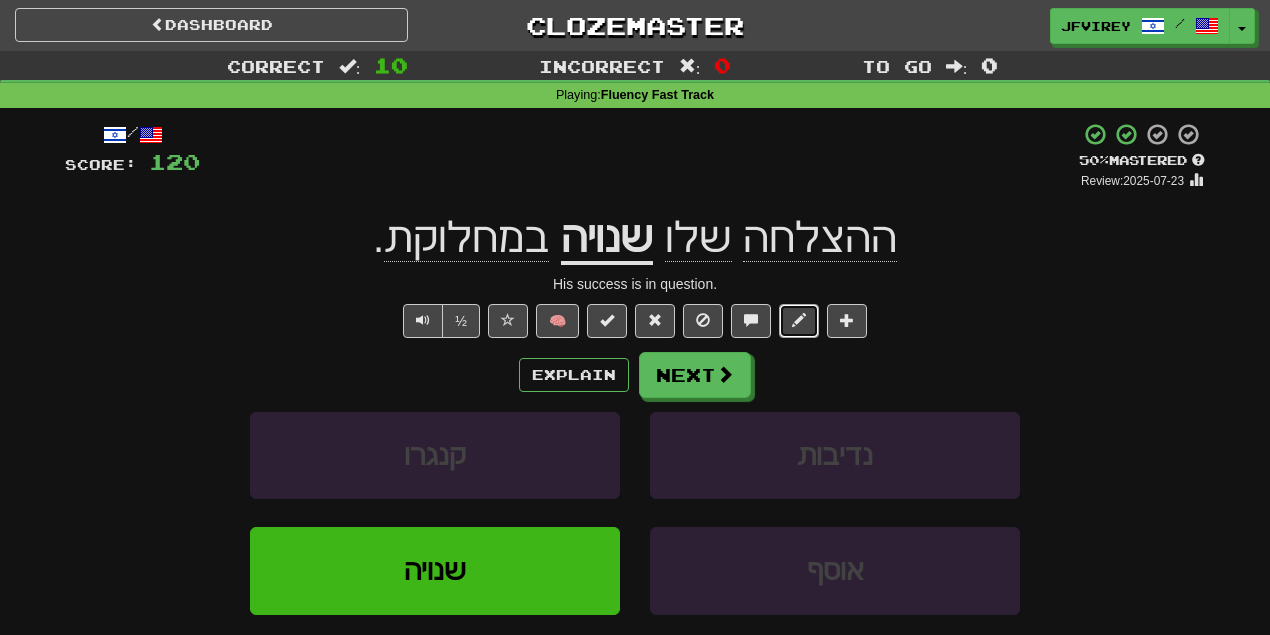 click at bounding box center (799, 320) 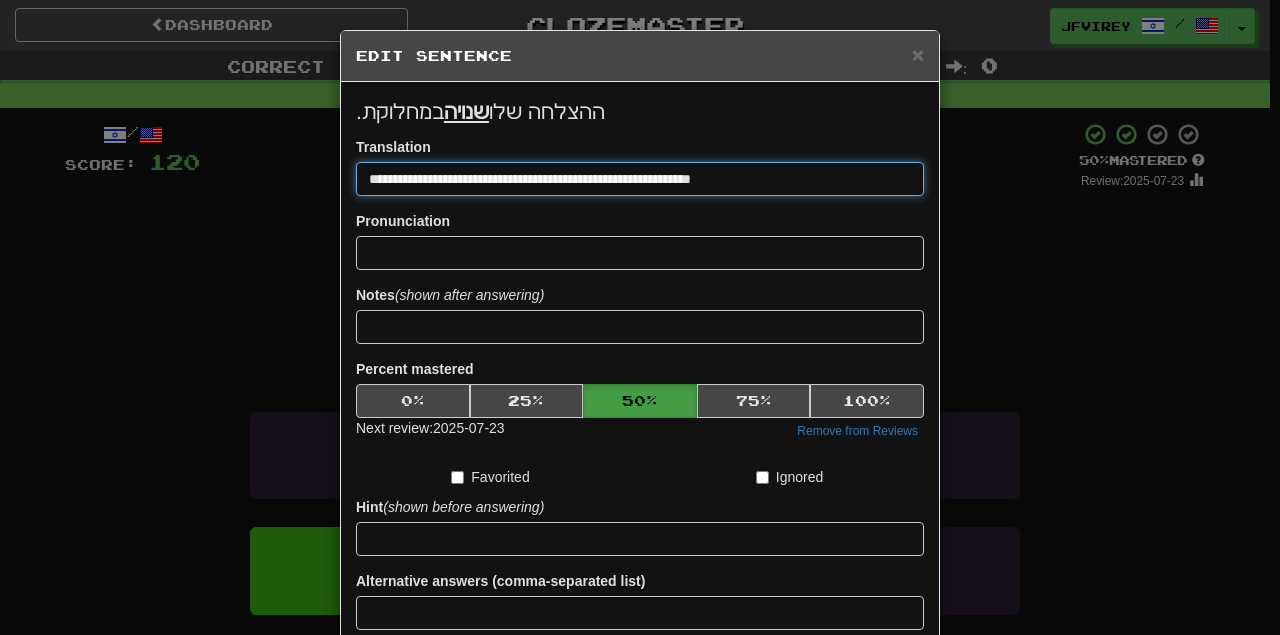 type on "**********" 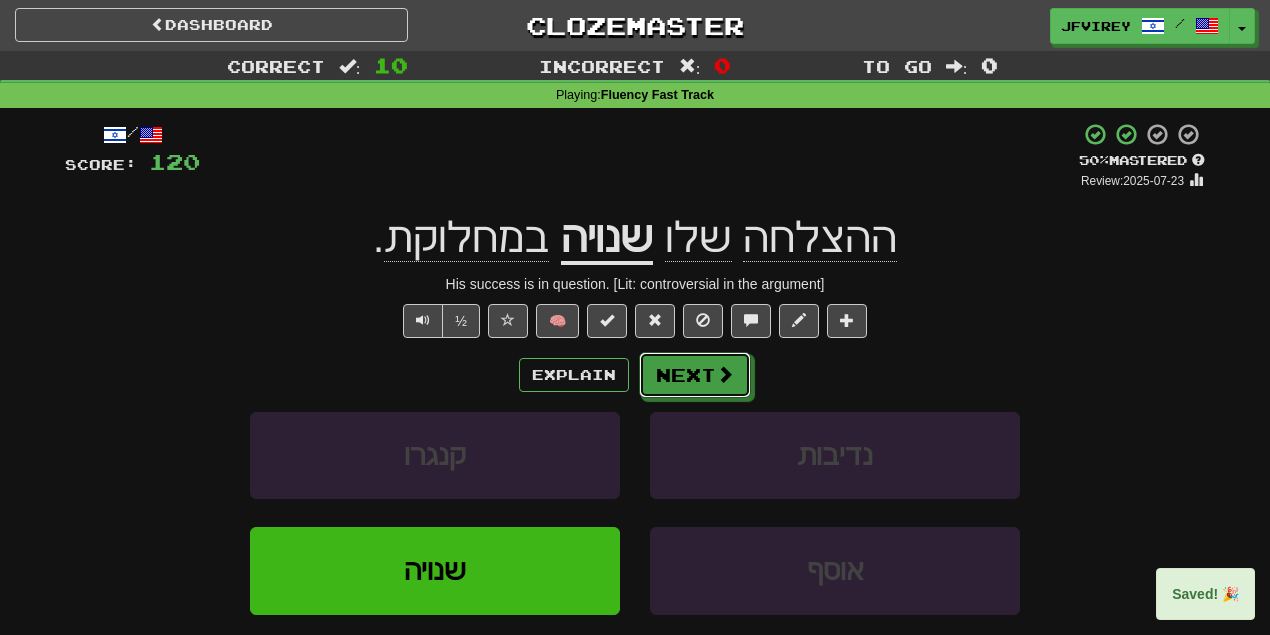 click on "Next" at bounding box center [695, 375] 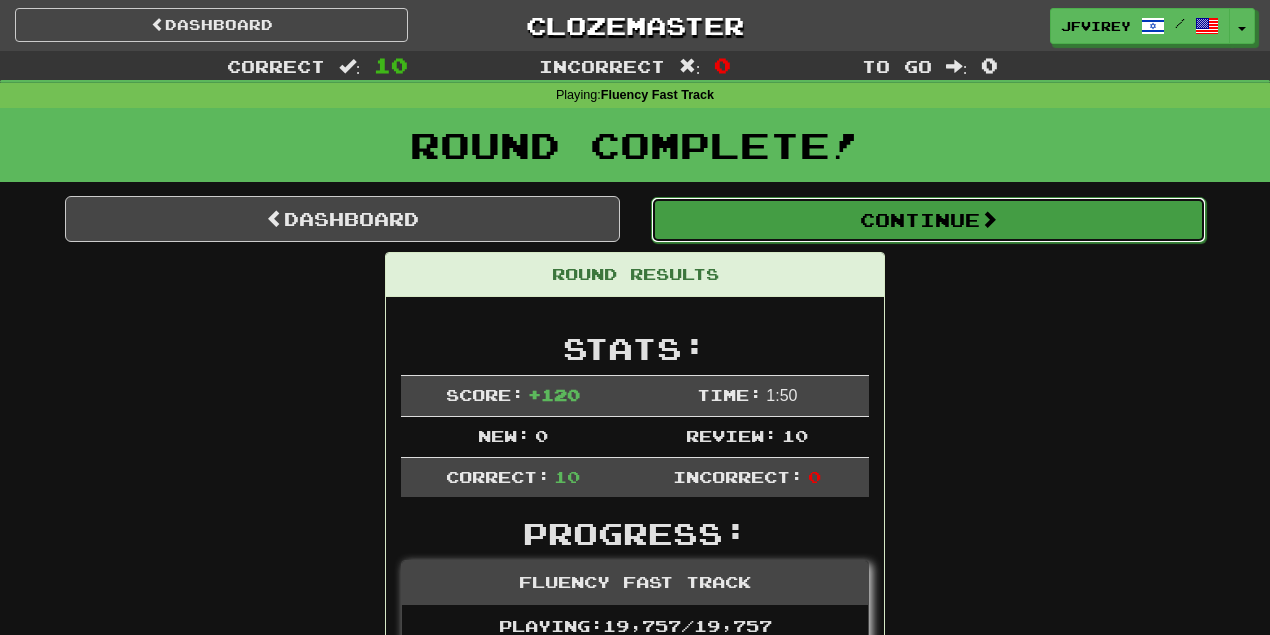 click on "Continue" at bounding box center [928, 220] 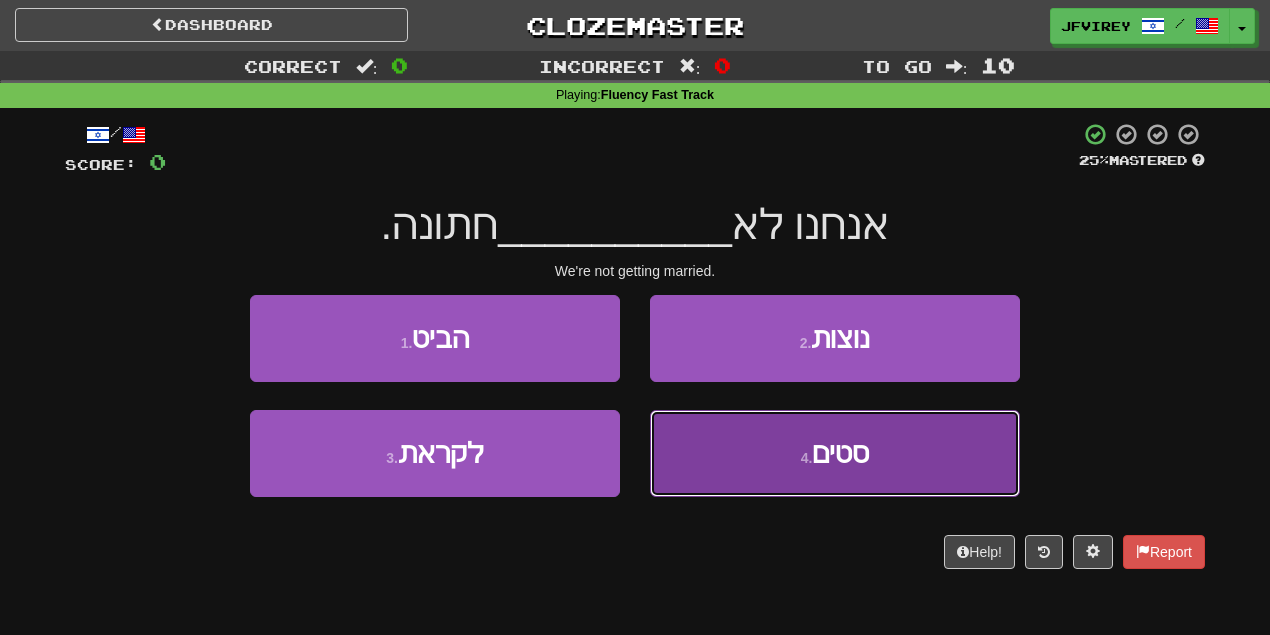 click on "סטים" at bounding box center [840, 453] 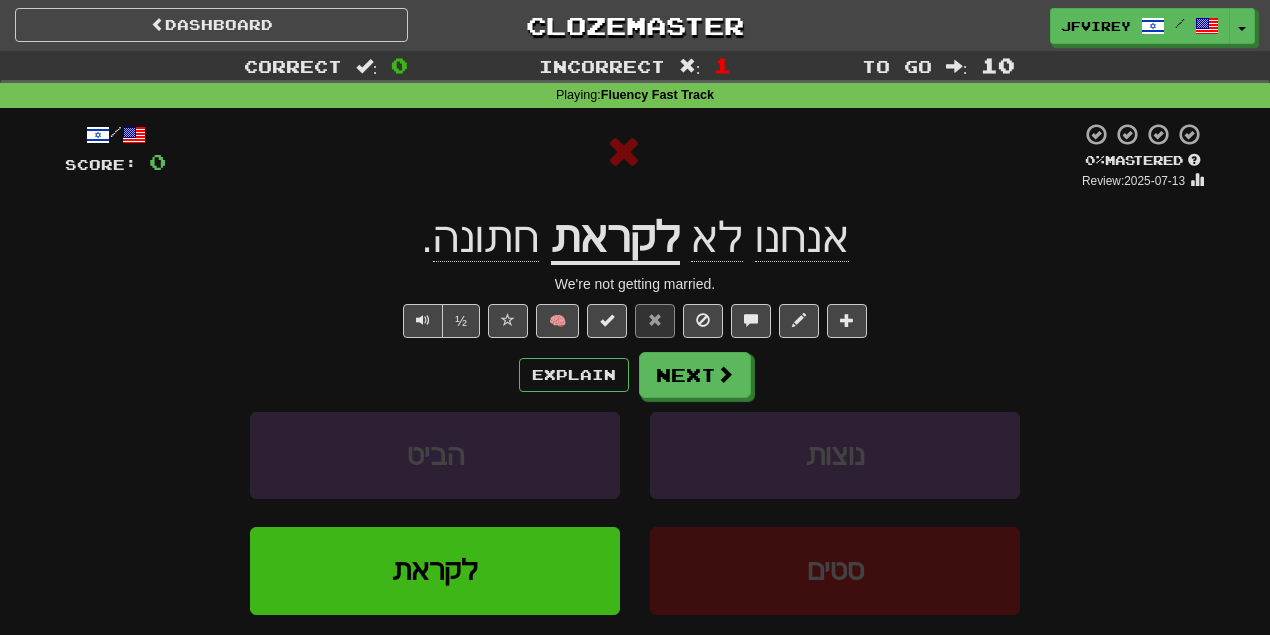 click on "לקראת" at bounding box center [615, 239] 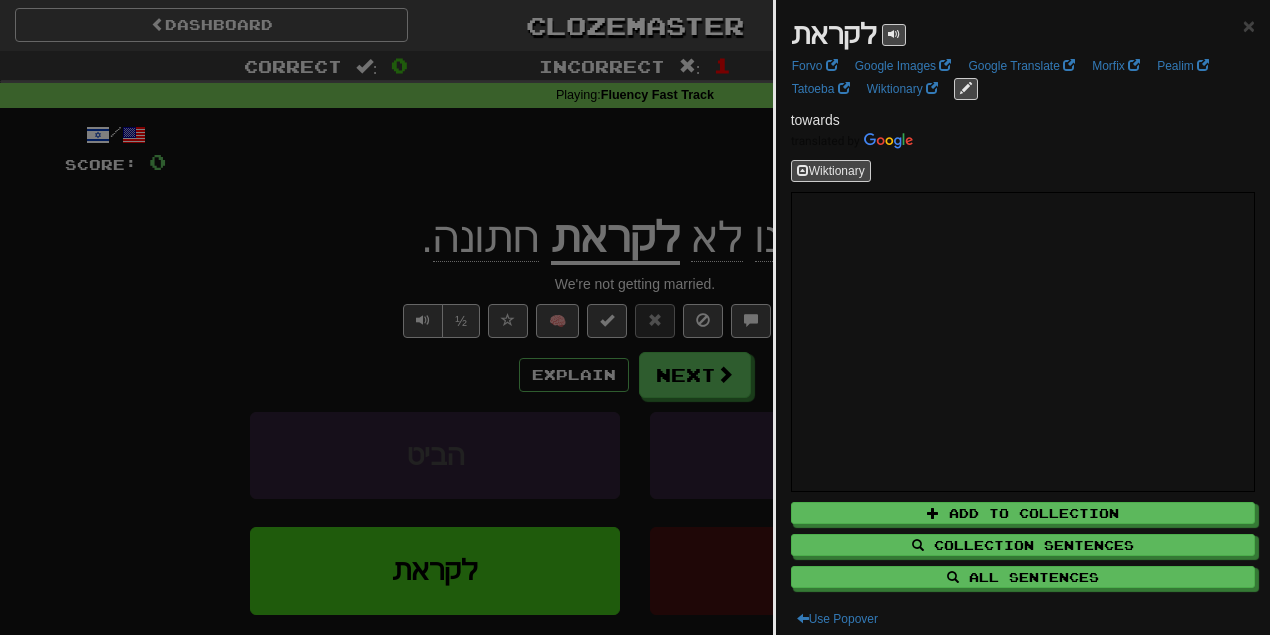 click at bounding box center [635, 317] 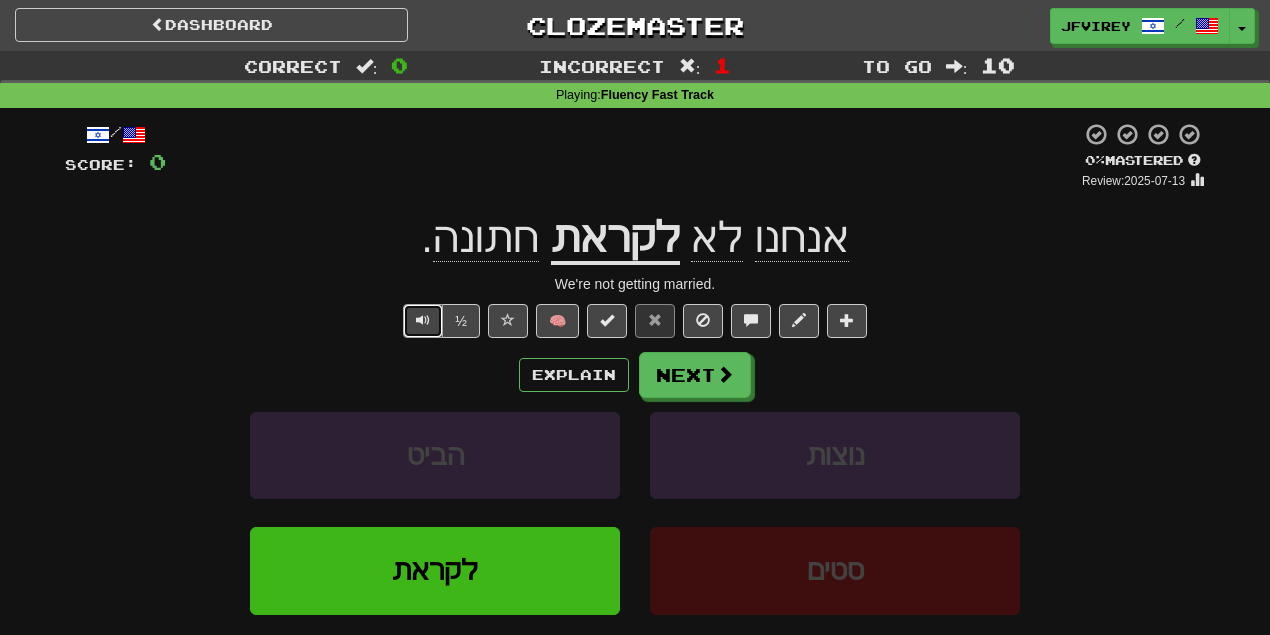 click at bounding box center (423, 320) 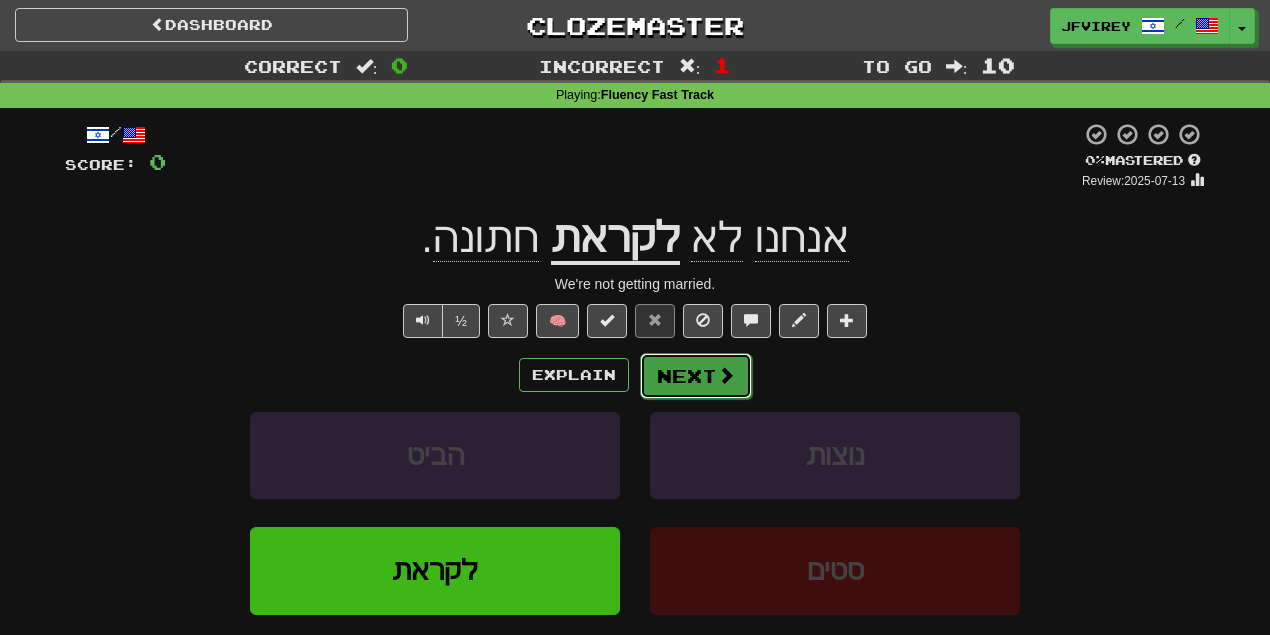 click on "Next" at bounding box center [696, 376] 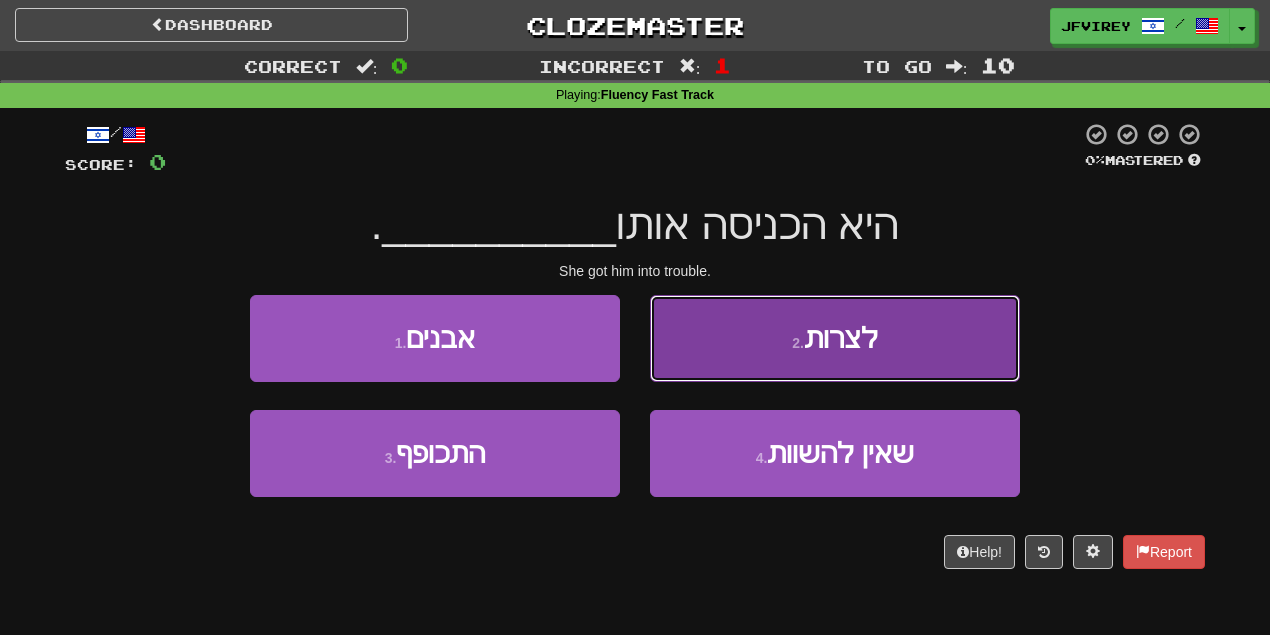 click on "2 .  לצרות" at bounding box center (835, 338) 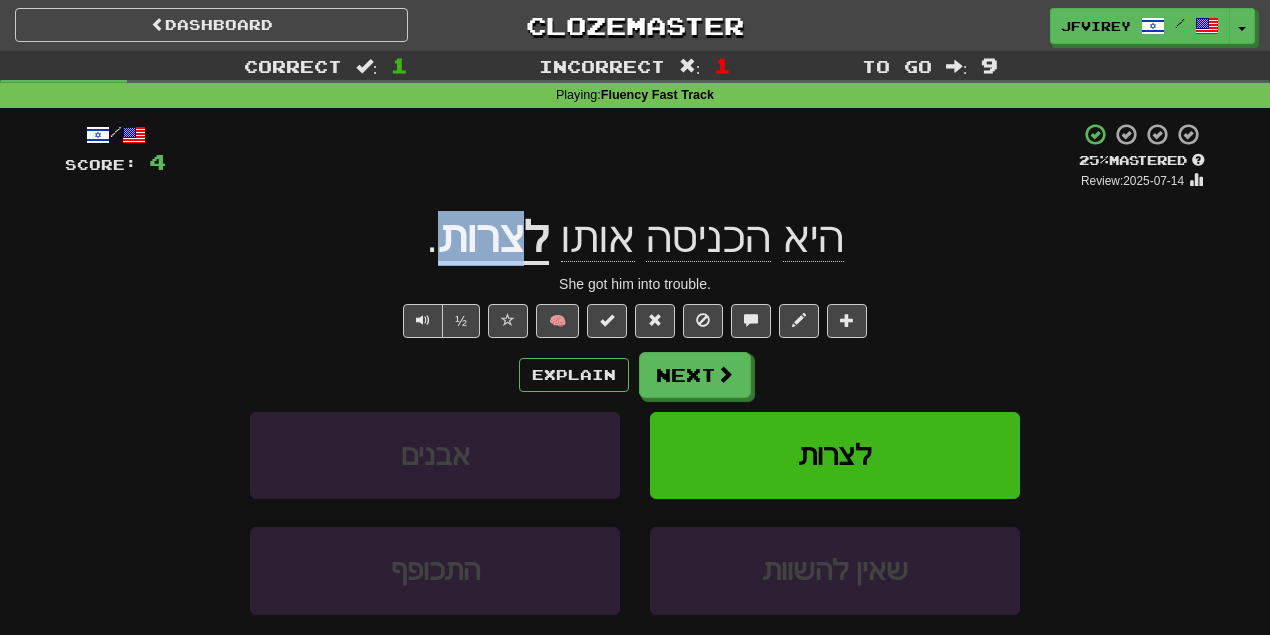 drag, startPoint x: 522, startPoint y: 244, endPoint x: 446, endPoint y: 250, distance: 76.23647 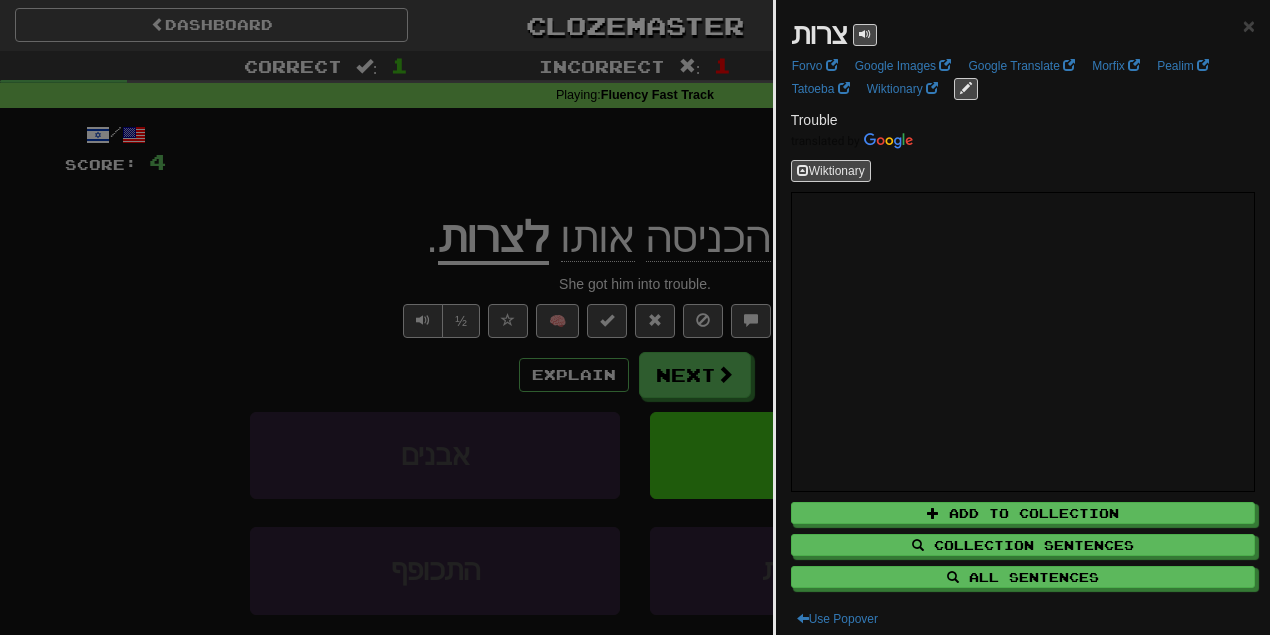 click at bounding box center [635, 317] 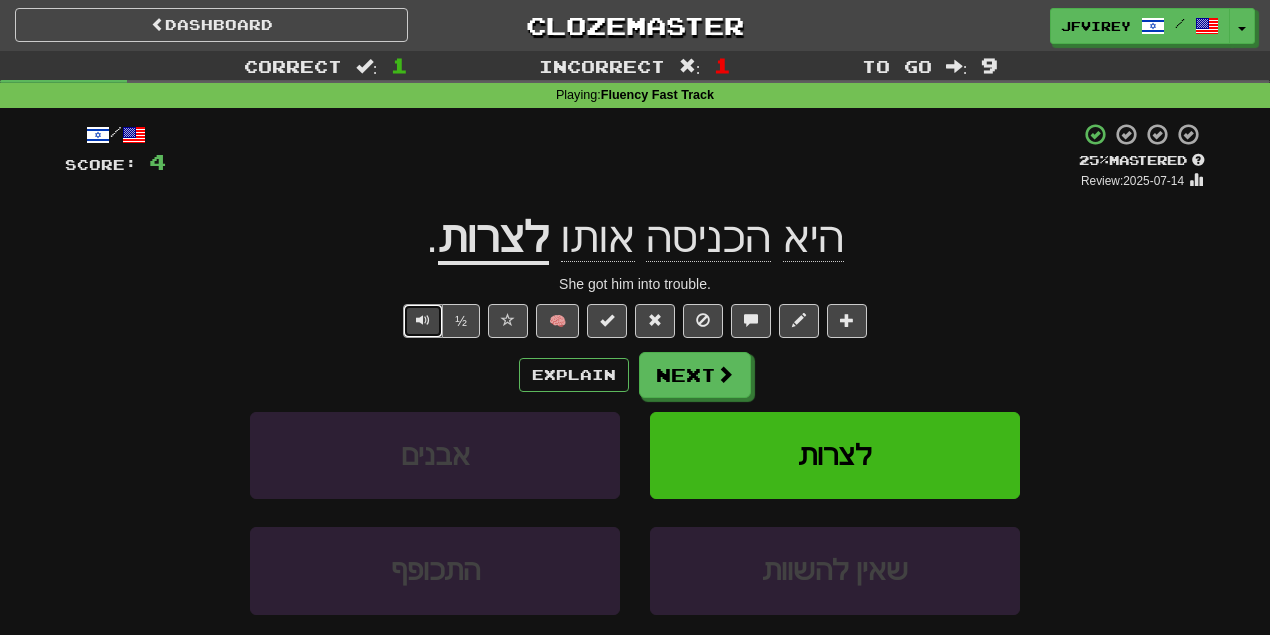 click at bounding box center (423, 320) 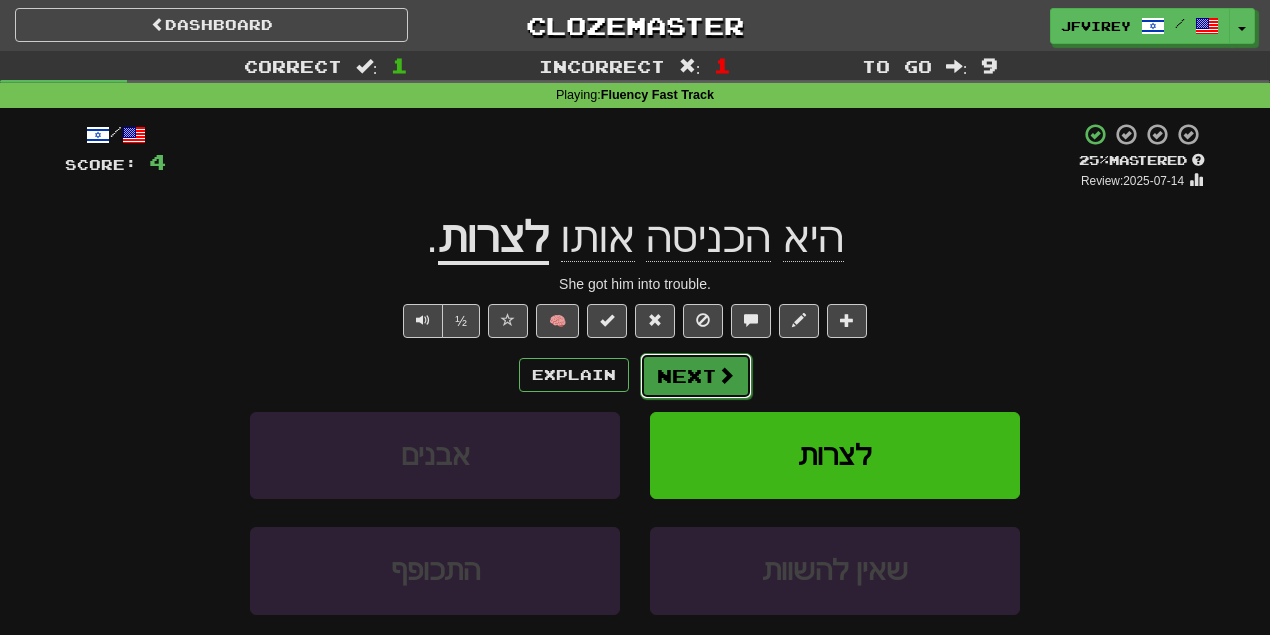 click on "Next" at bounding box center [696, 376] 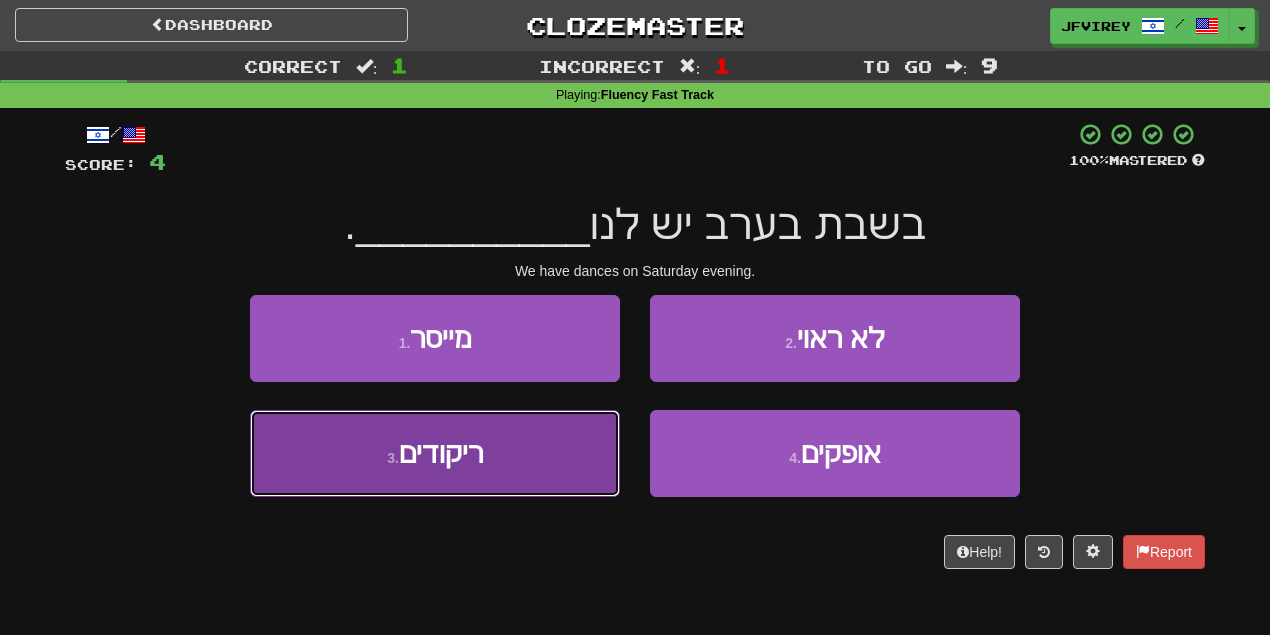 click on "3 .  ריקודים" at bounding box center (435, 453) 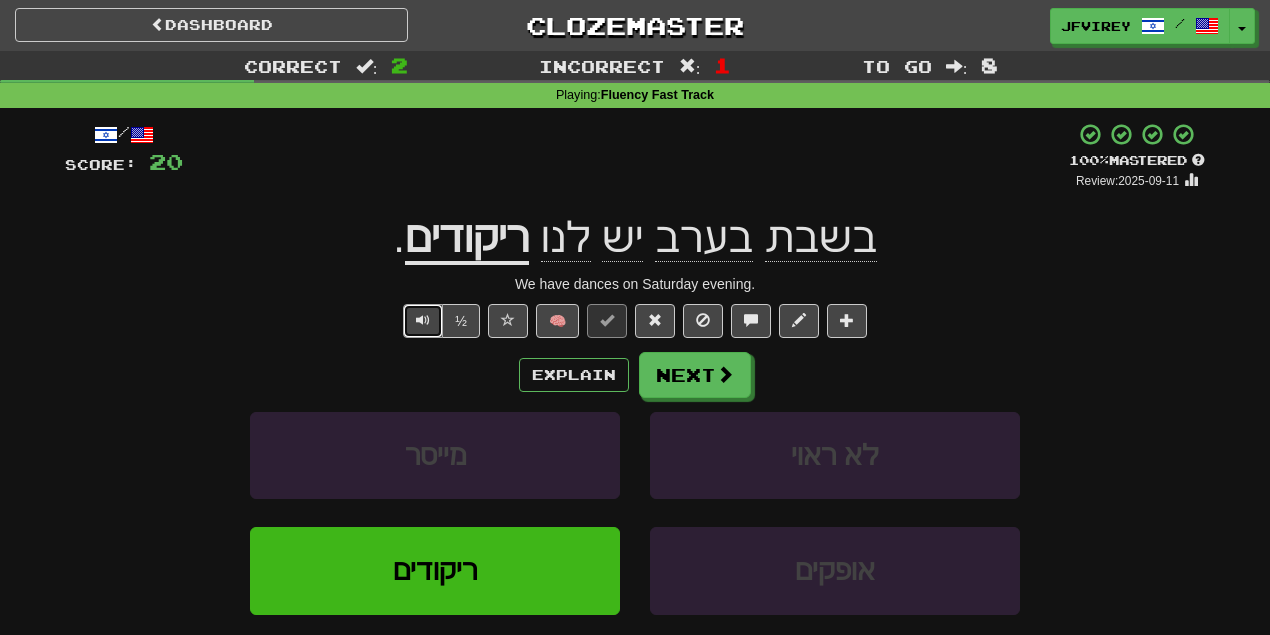 click at bounding box center [423, 320] 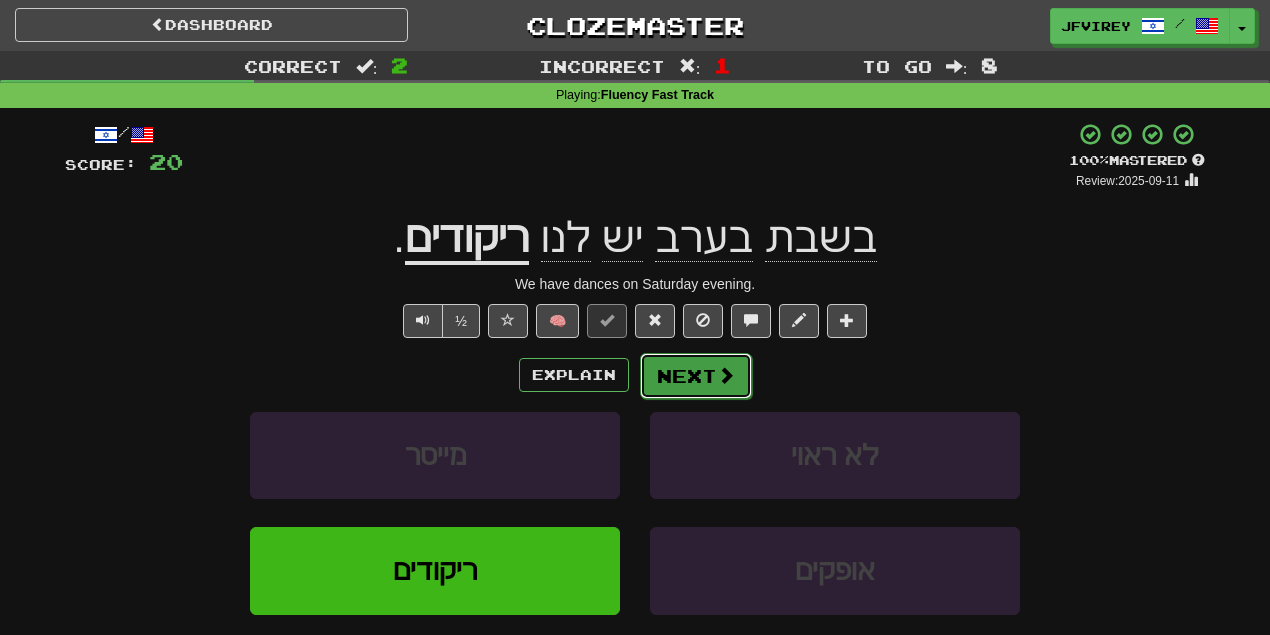 click on "Next" at bounding box center (696, 376) 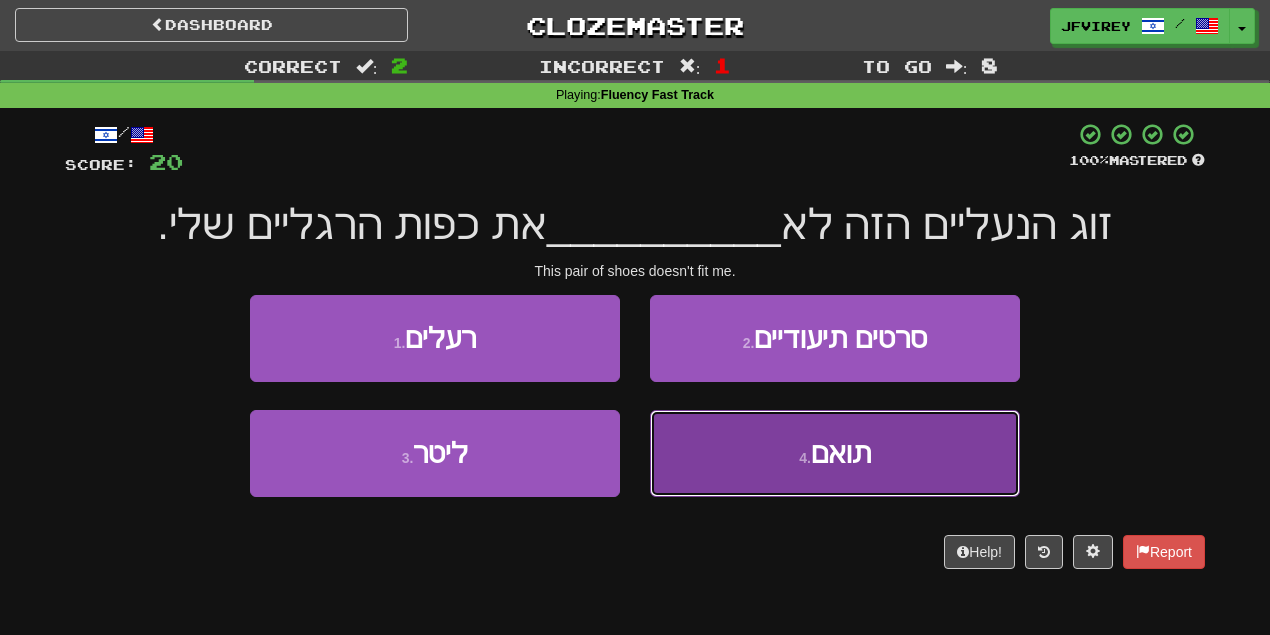 click on "4 .  תואם" at bounding box center (835, 453) 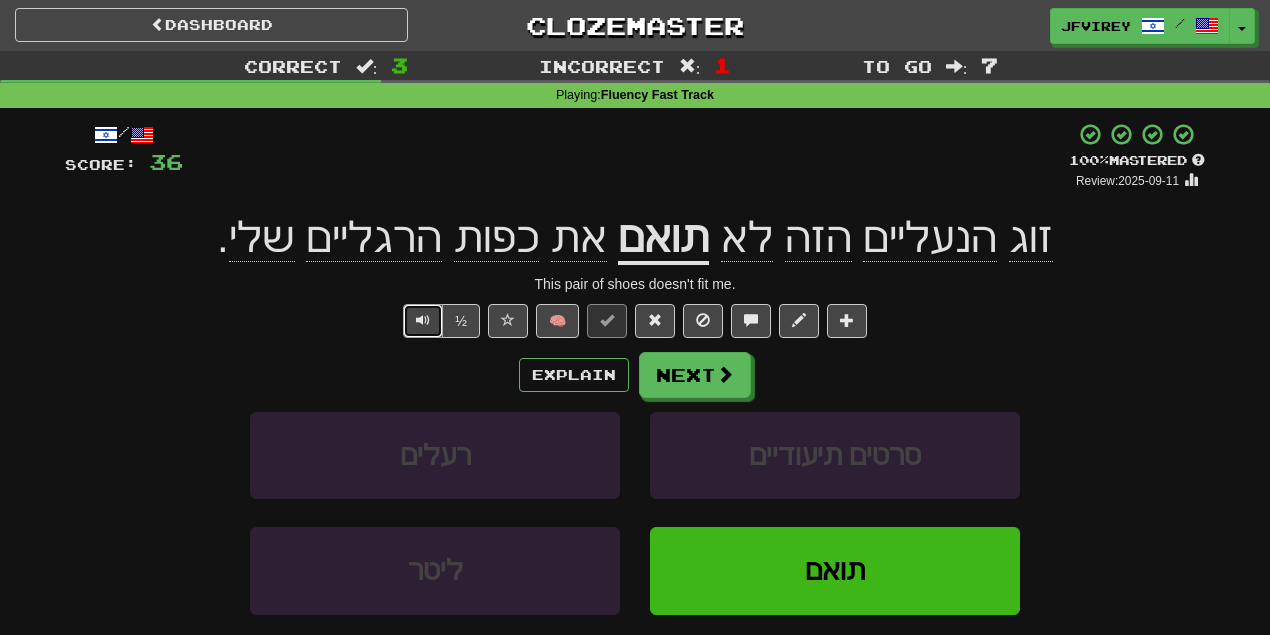 click at bounding box center (423, 320) 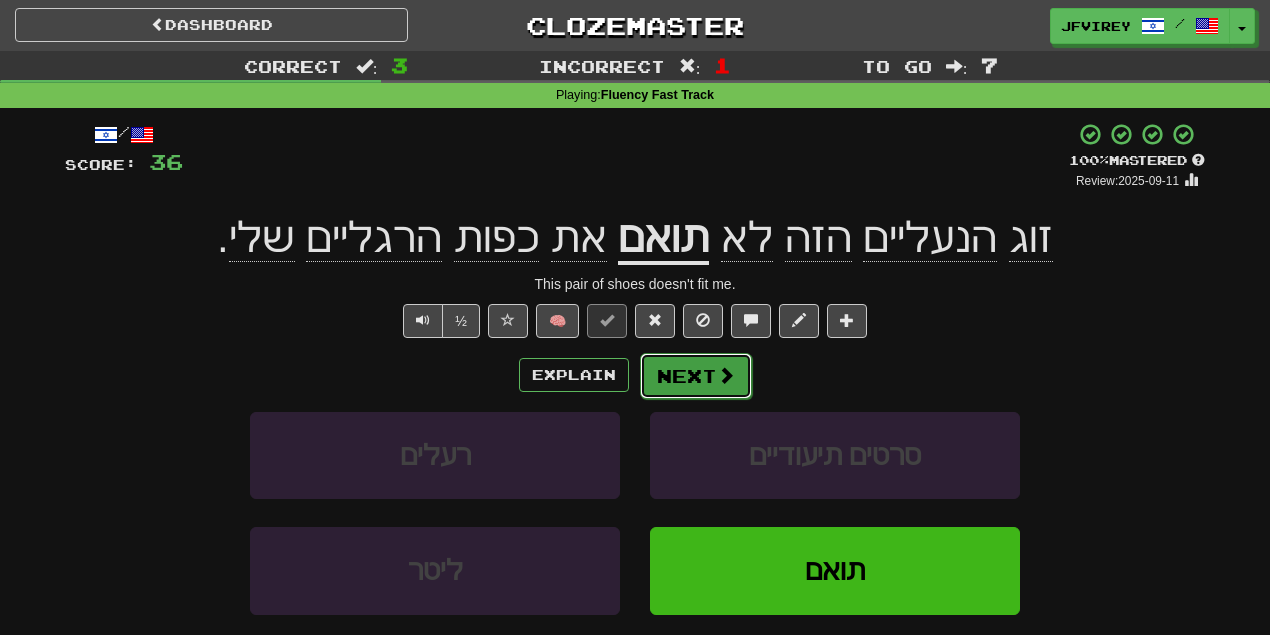 click on "Next" at bounding box center [696, 376] 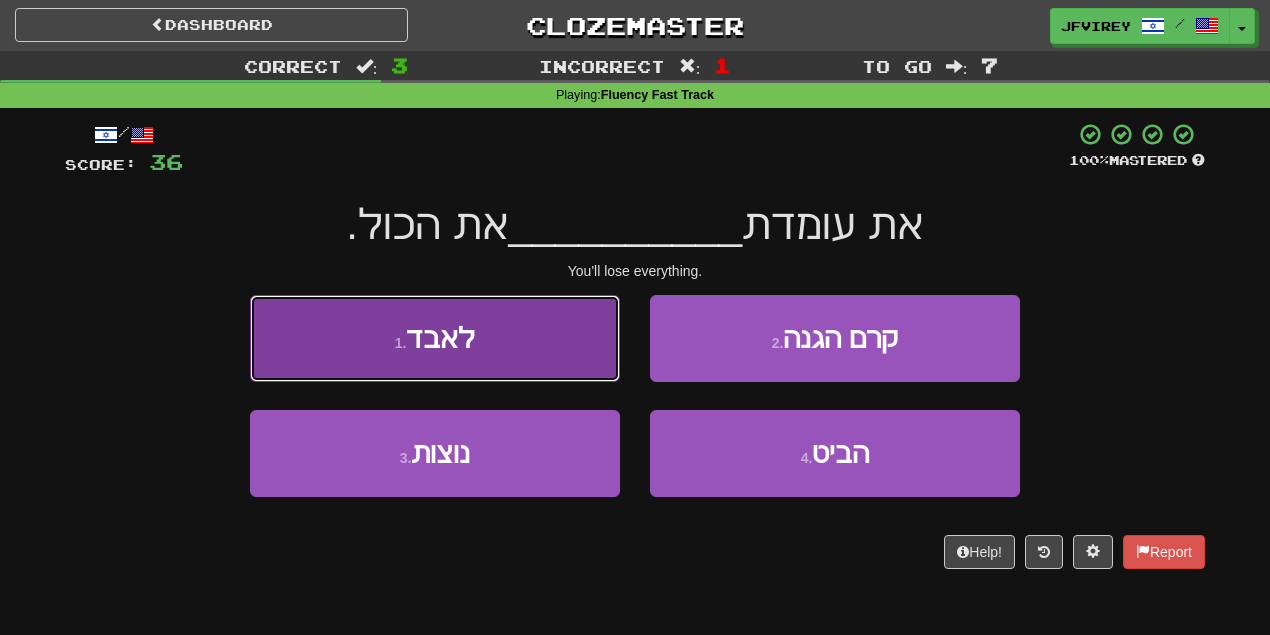 click on "1 .  לאבד" at bounding box center (435, 338) 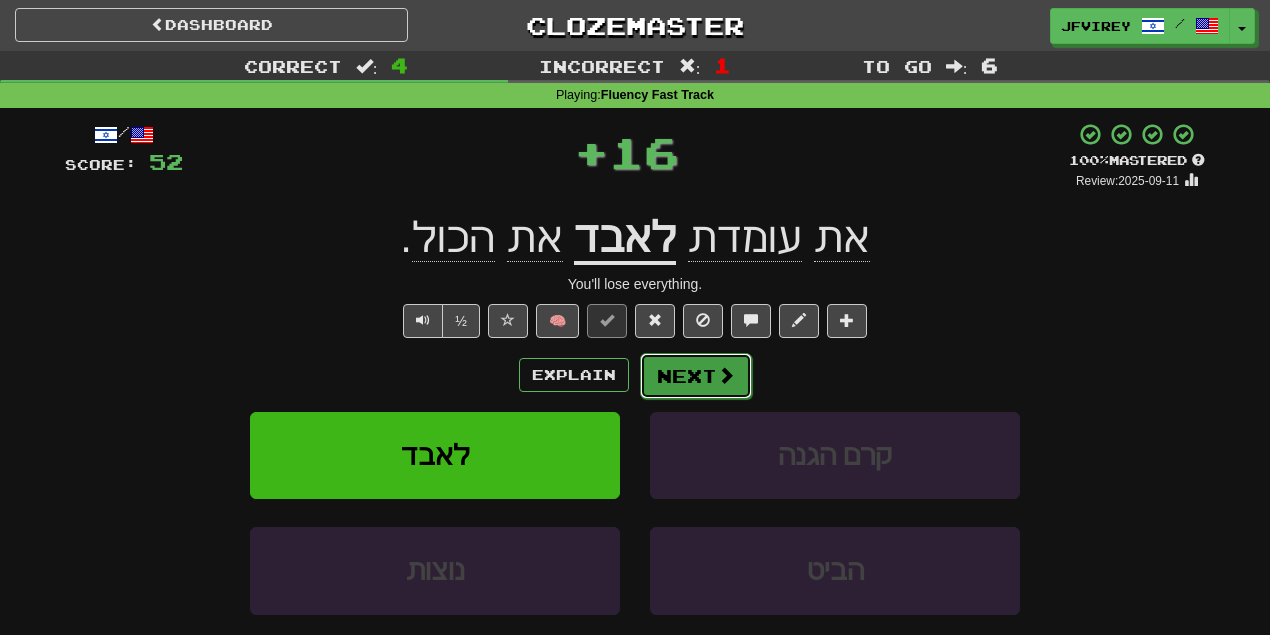 click on "Next" at bounding box center (696, 376) 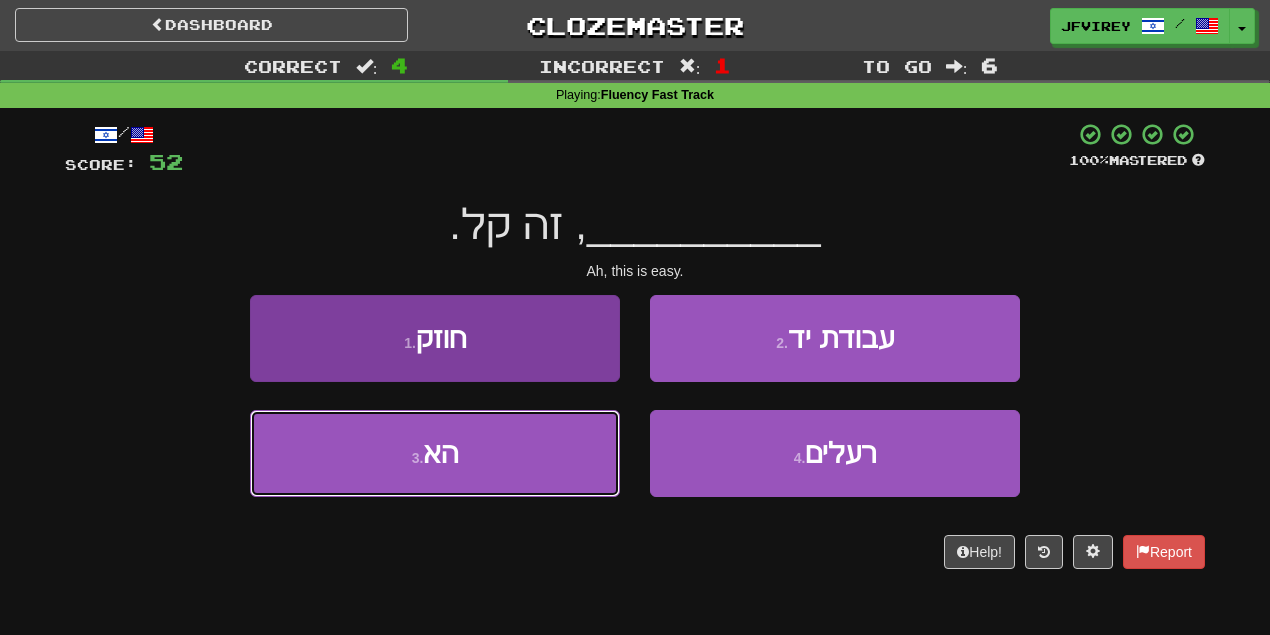 click on "3 .  הא" at bounding box center [435, 453] 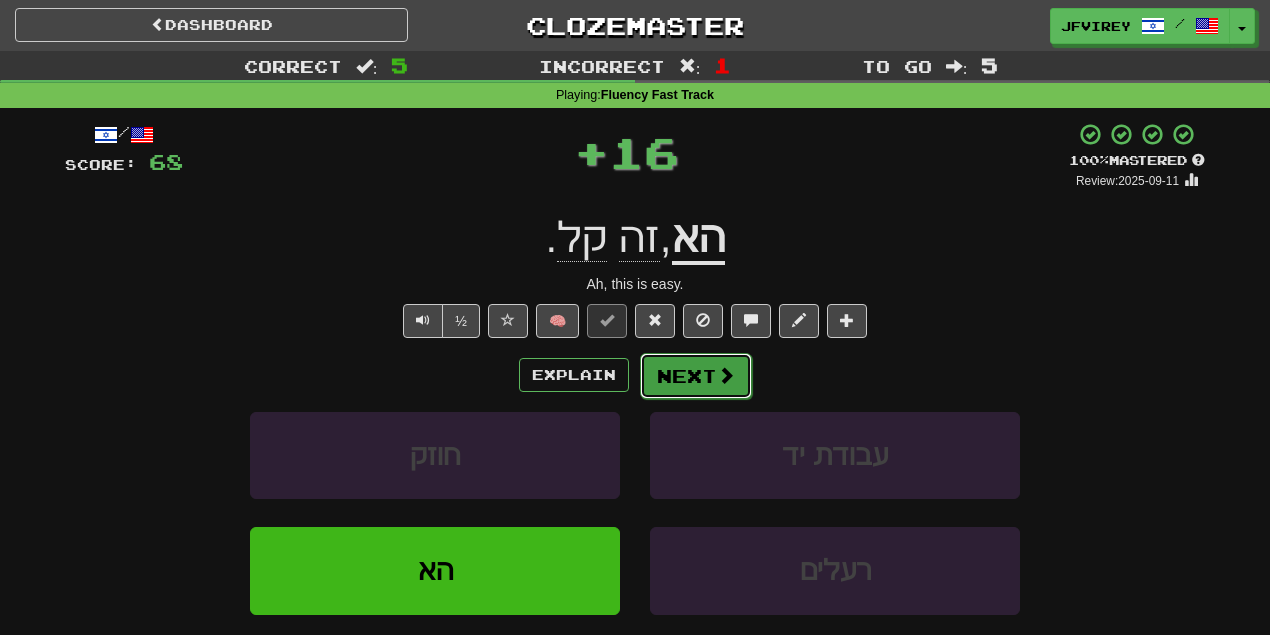 click on "Next" at bounding box center [696, 376] 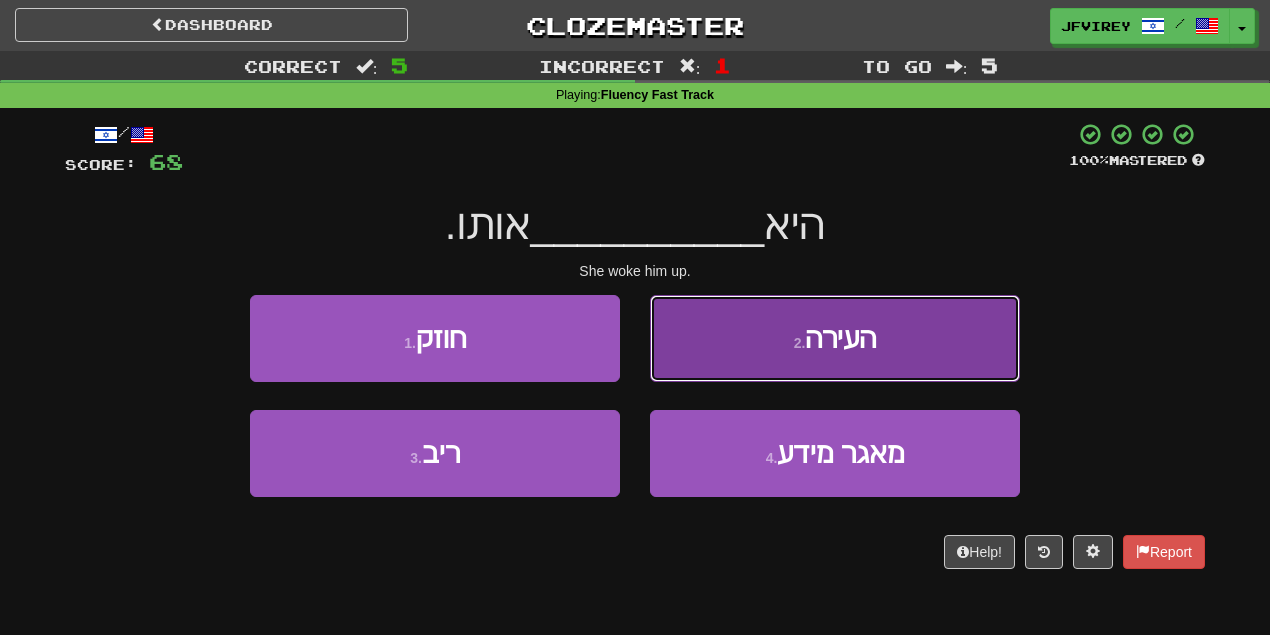 click on "2 .  העירה" at bounding box center [835, 338] 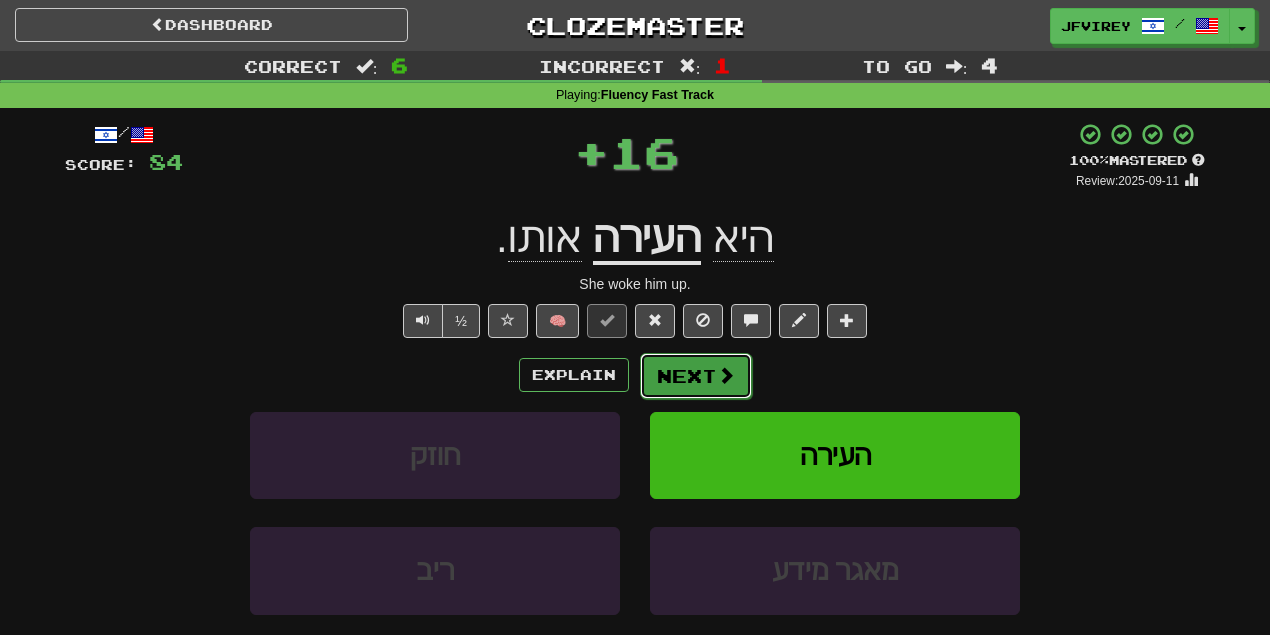 click on "Next" at bounding box center [696, 376] 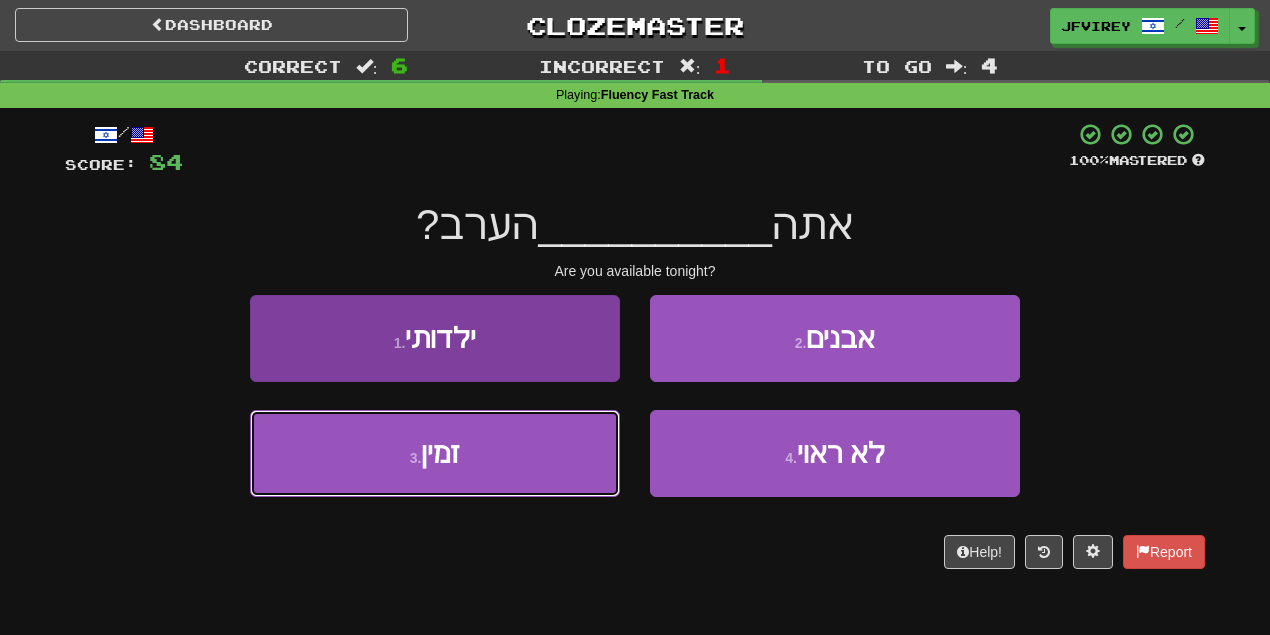 click on "3 .  זמין" at bounding box center (435, 453) 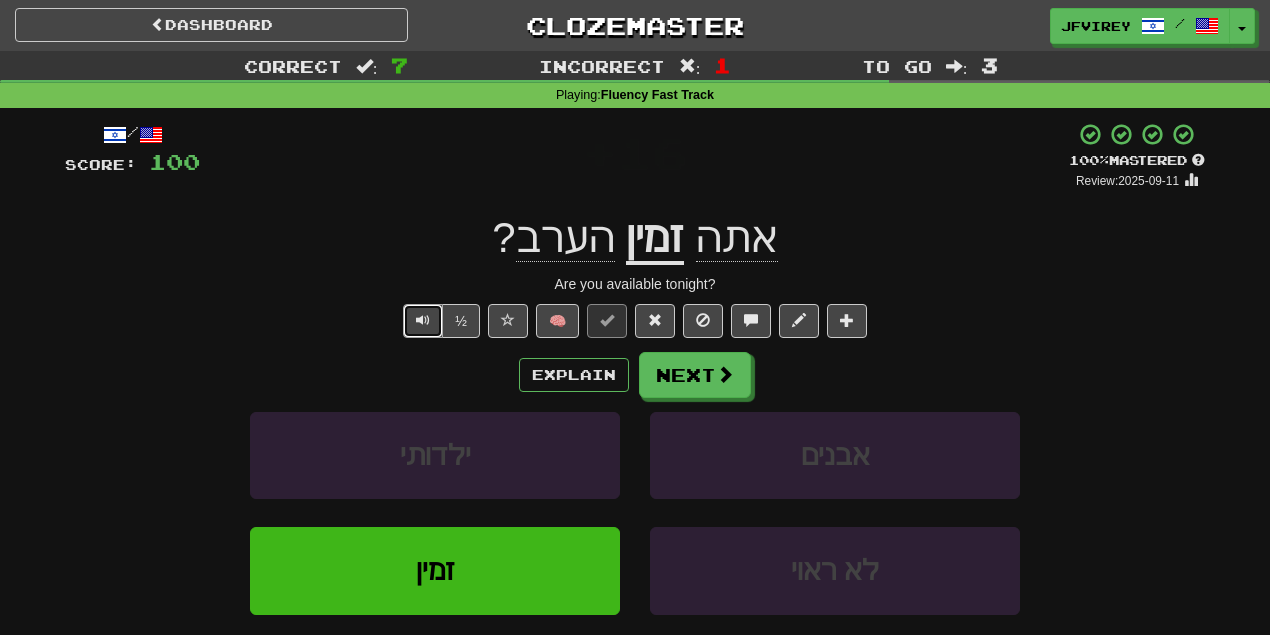 click at bounding box center (423, 320) 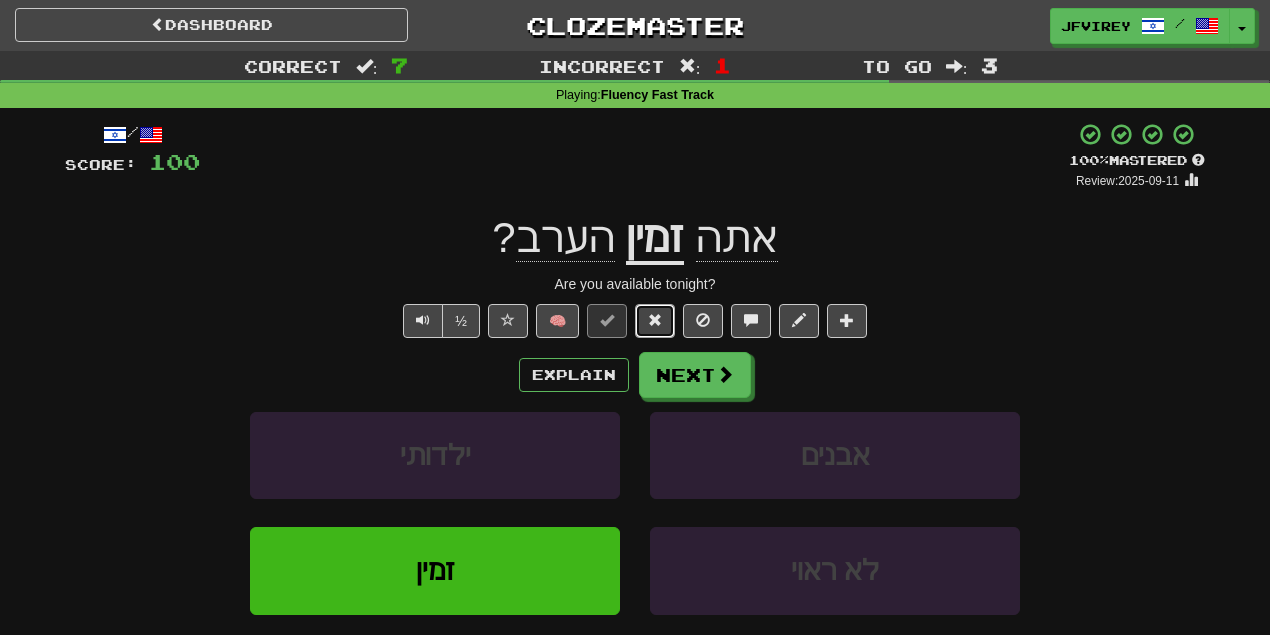 click at bounding box center [655, 321] 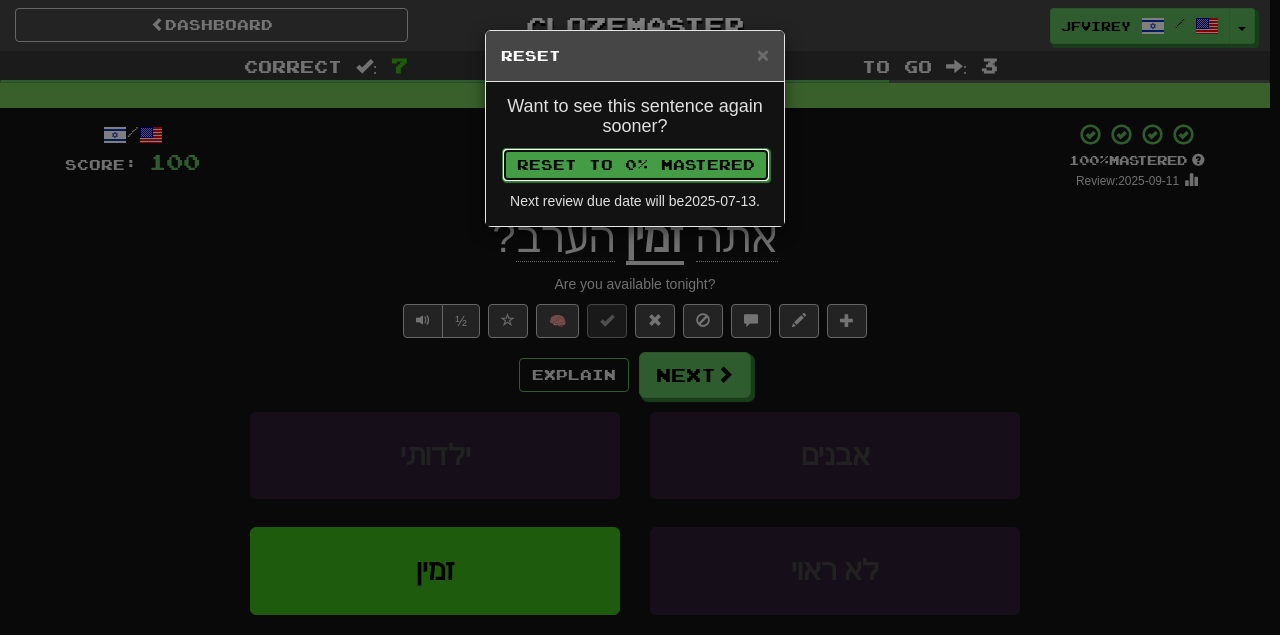 click on "Reset to 0% Mastered" at bounding box center [636, 165] 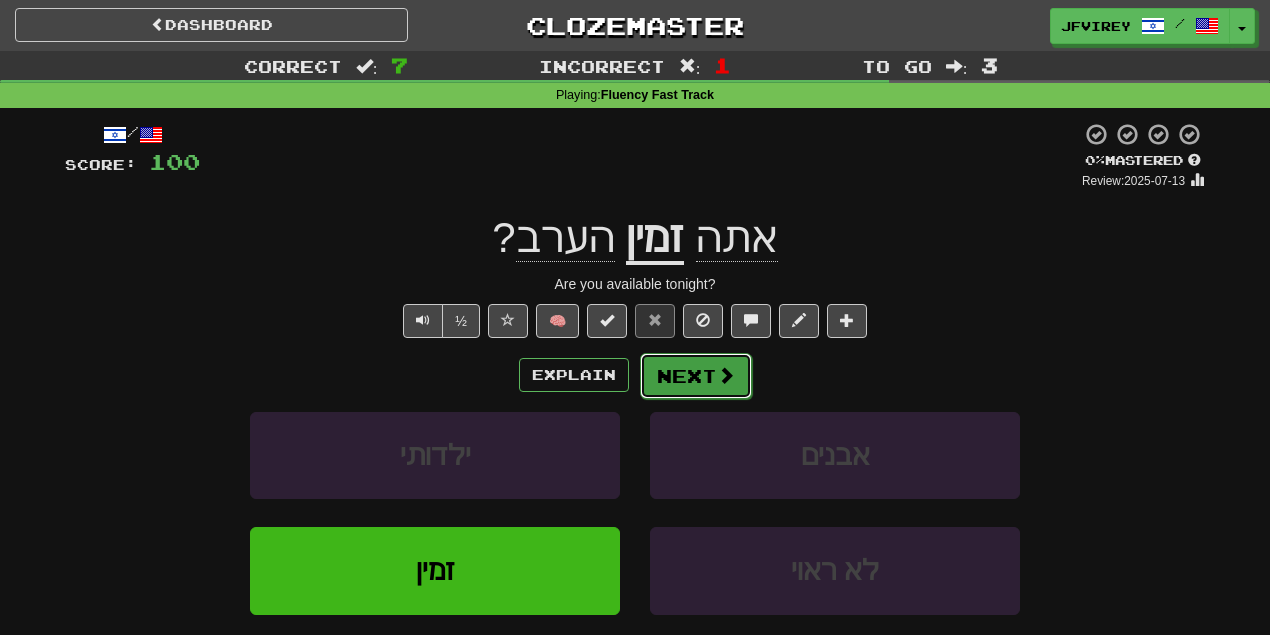 click on "Next" at bounding box center (696, 376) 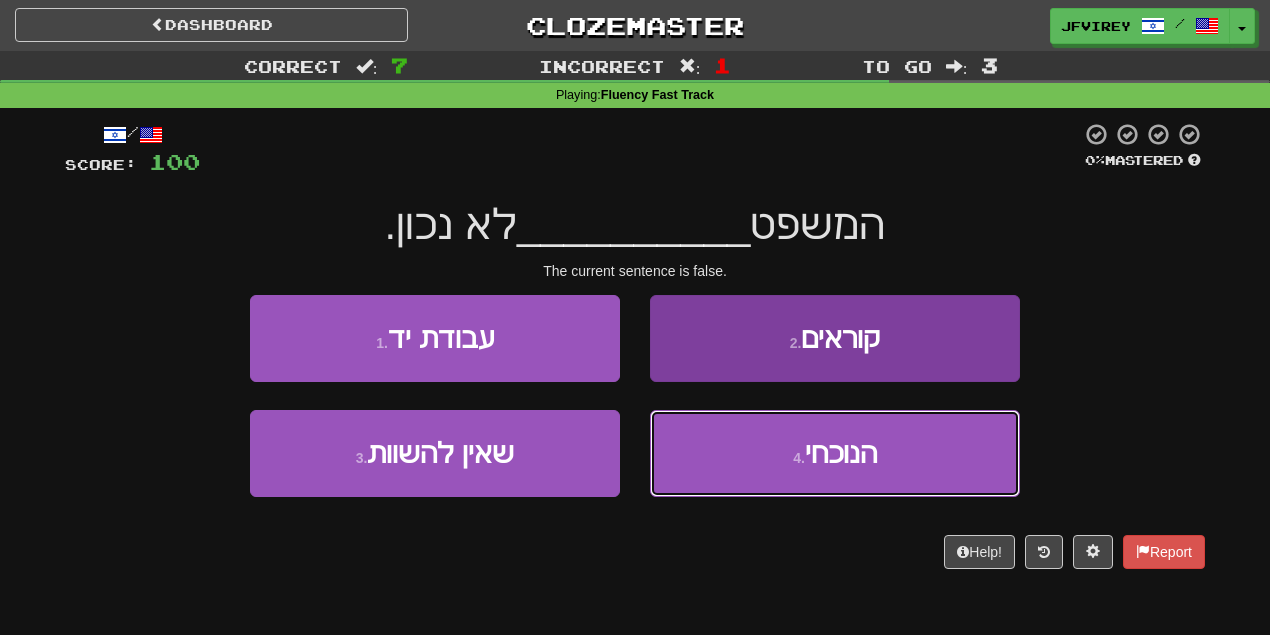 click on "4 .  הנוכחי" at bounding box center [835, 453] 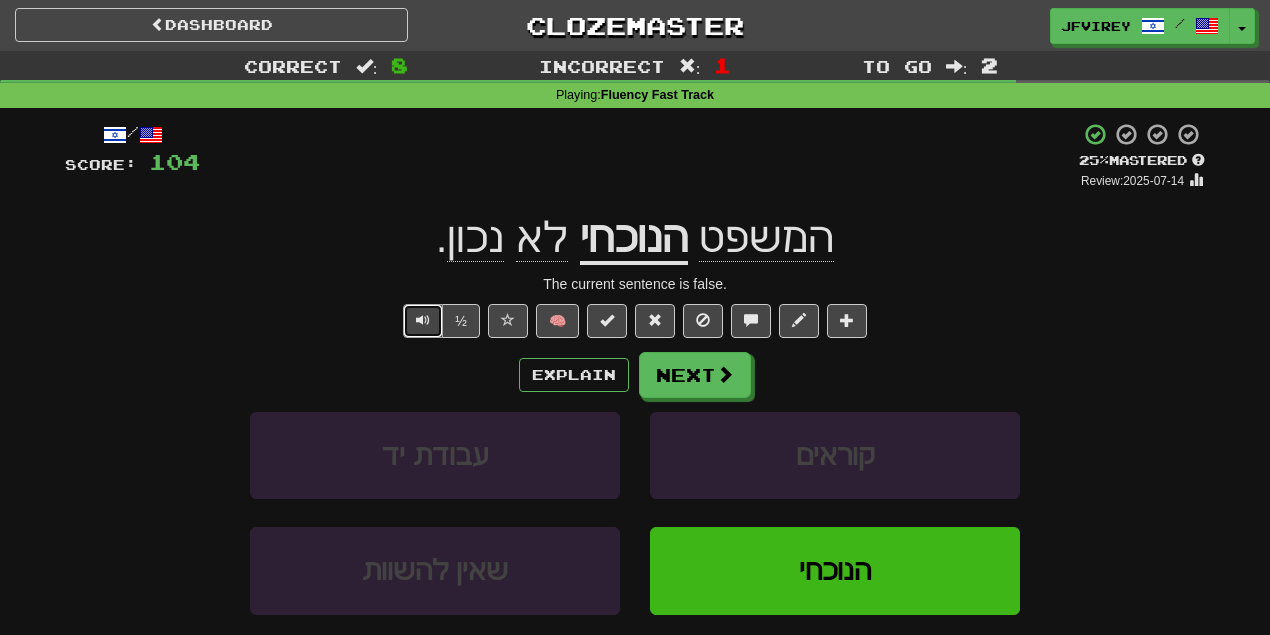 click at bounding box center (423, 320) 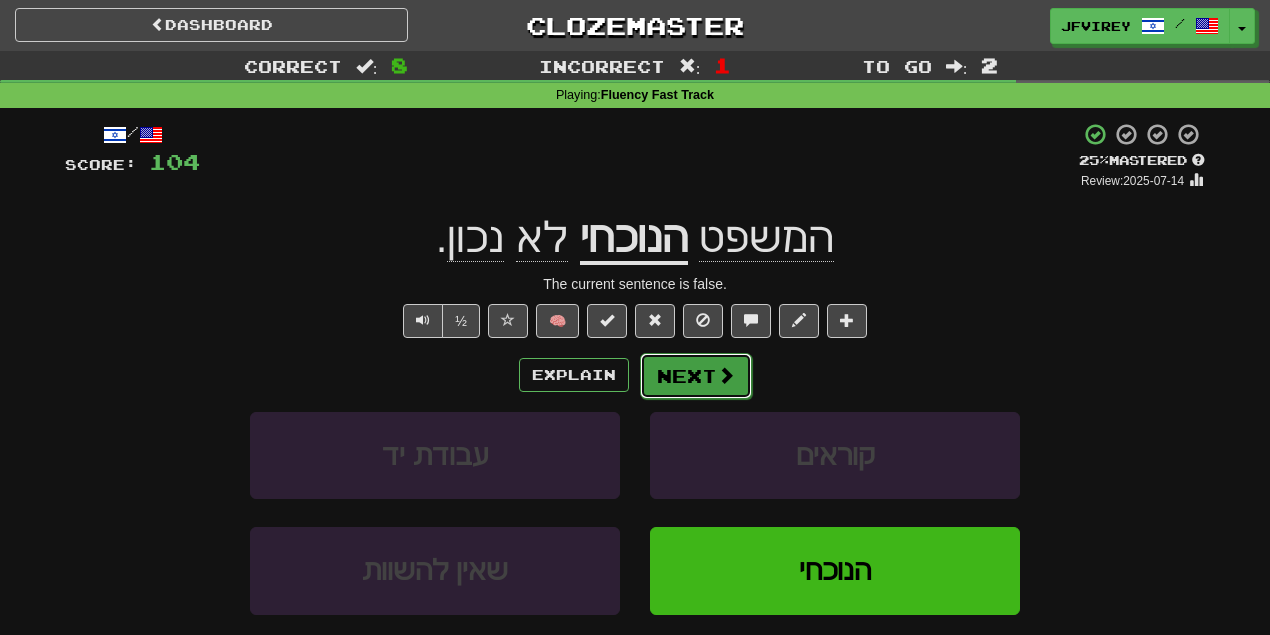 click on "Next" at bounding box center (696, 376) 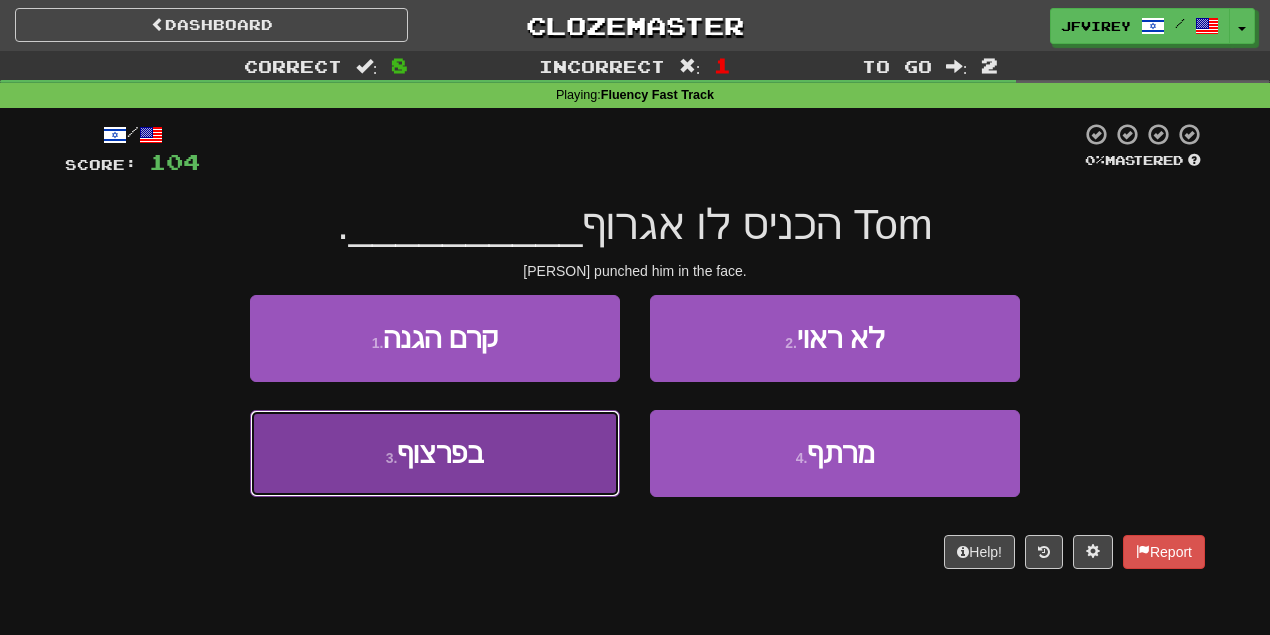click on "3 .  בפרצוף" at bounding box center (435, 453) 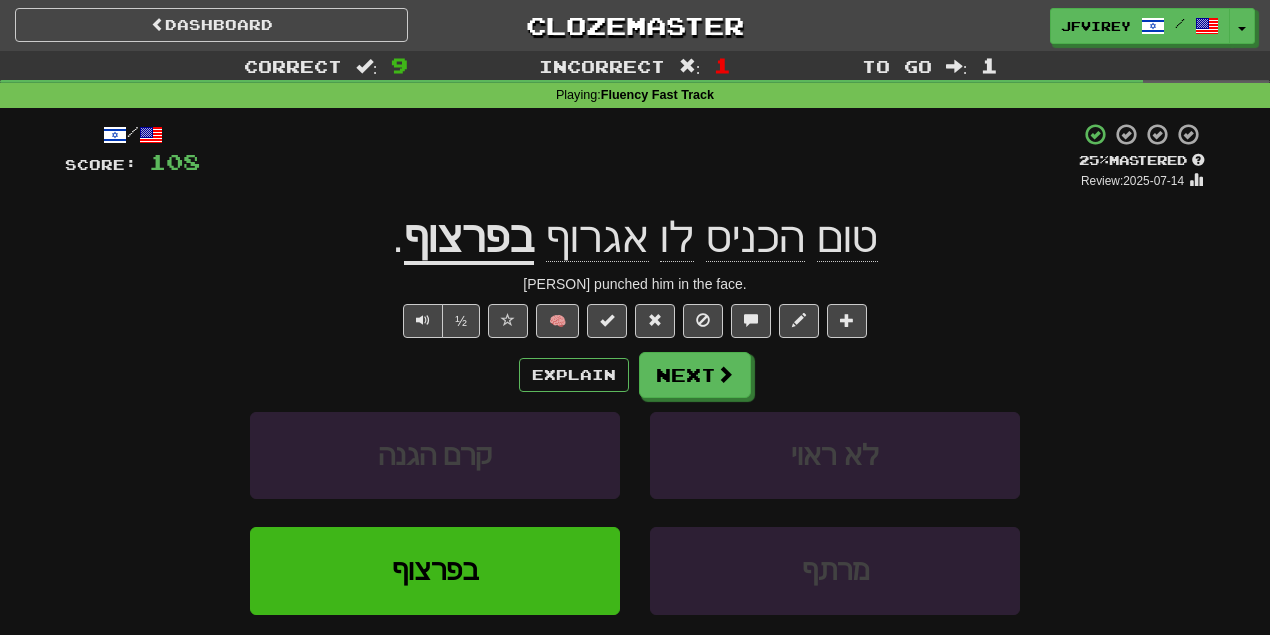 click on "אגרוף" 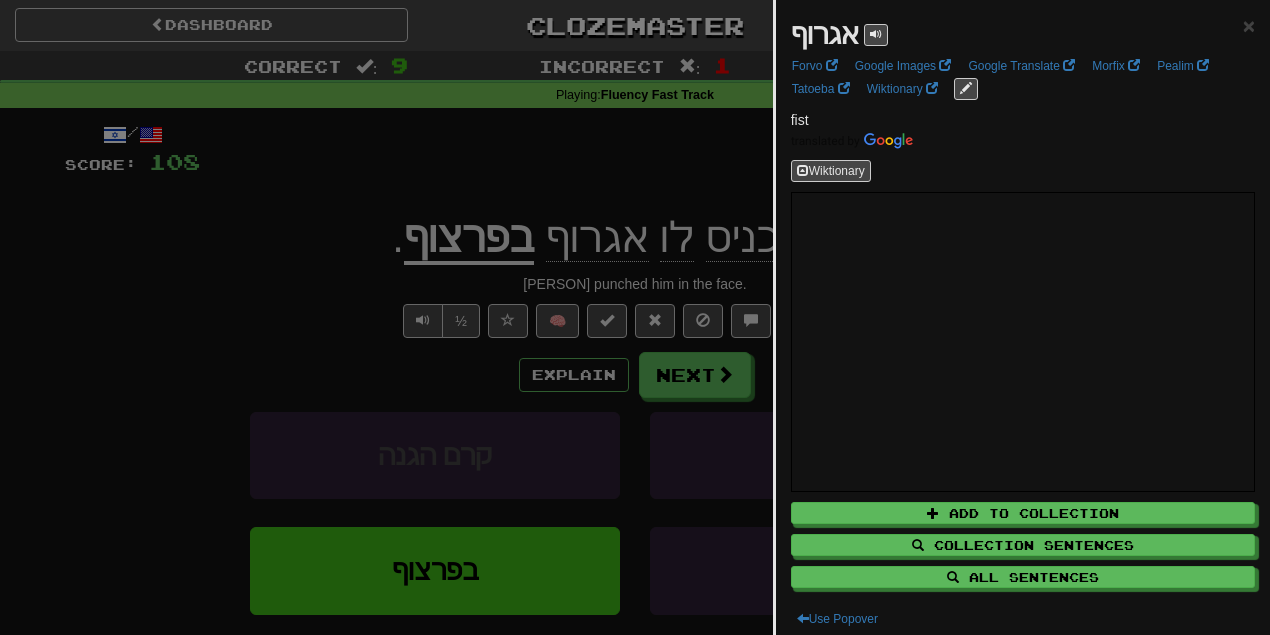 click at bounding box center [635, 317] 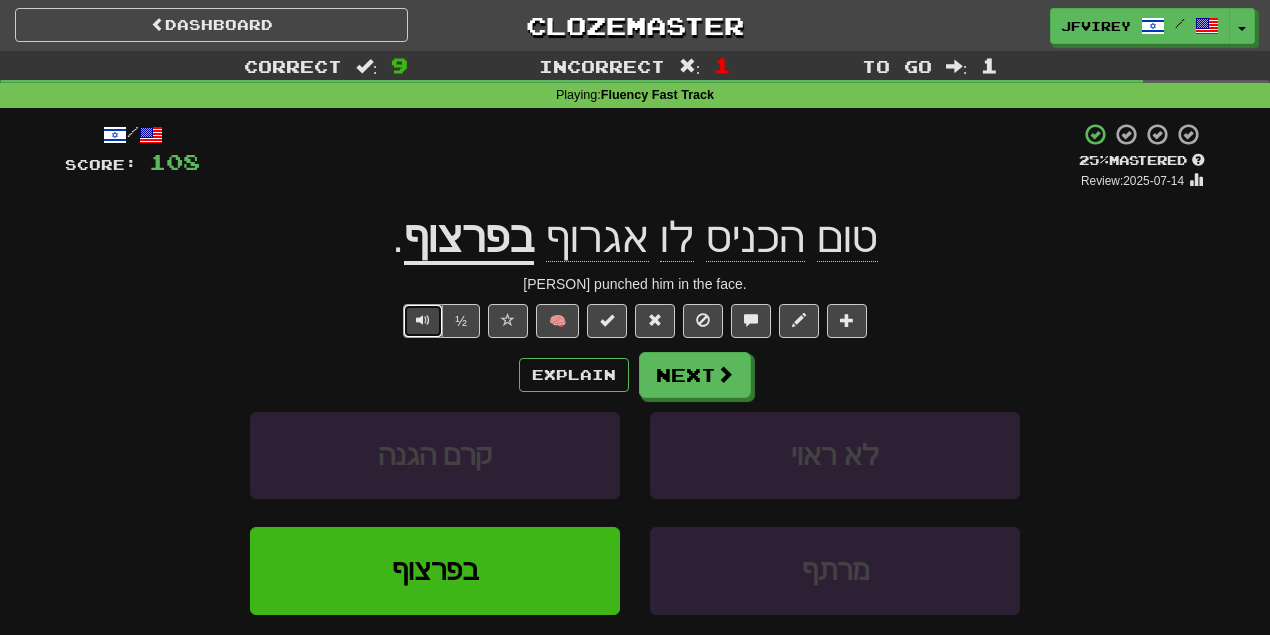 click at bounding box center (423, 320) 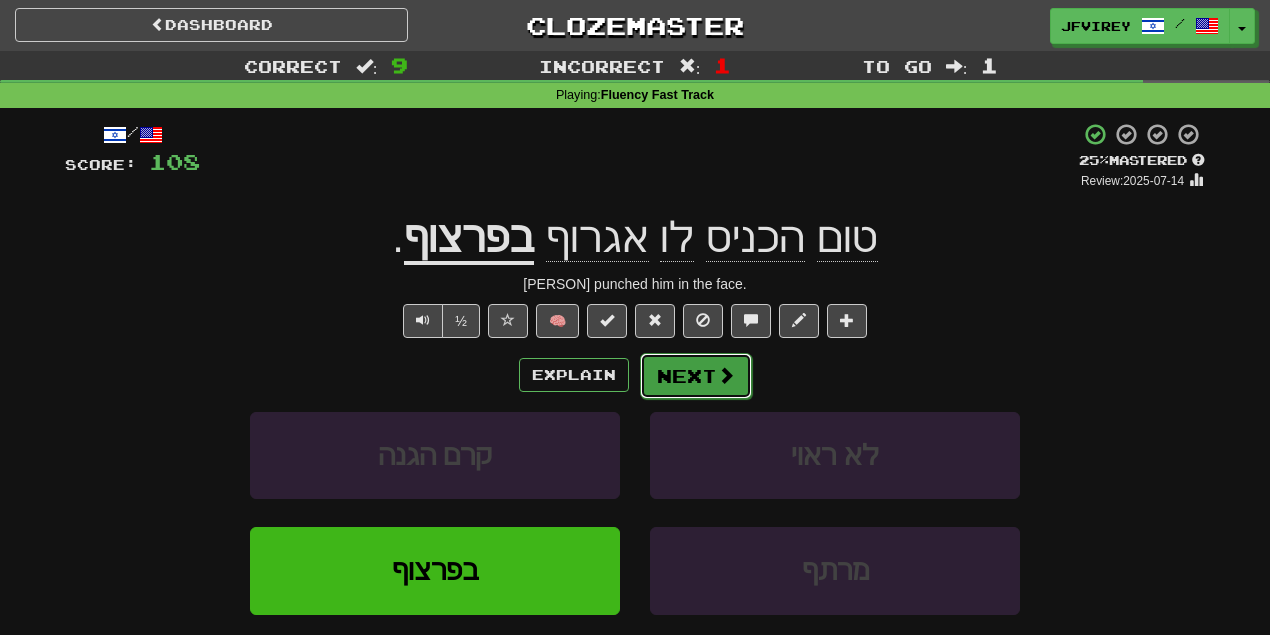 click on "Next" at bounding box center (696, 376) 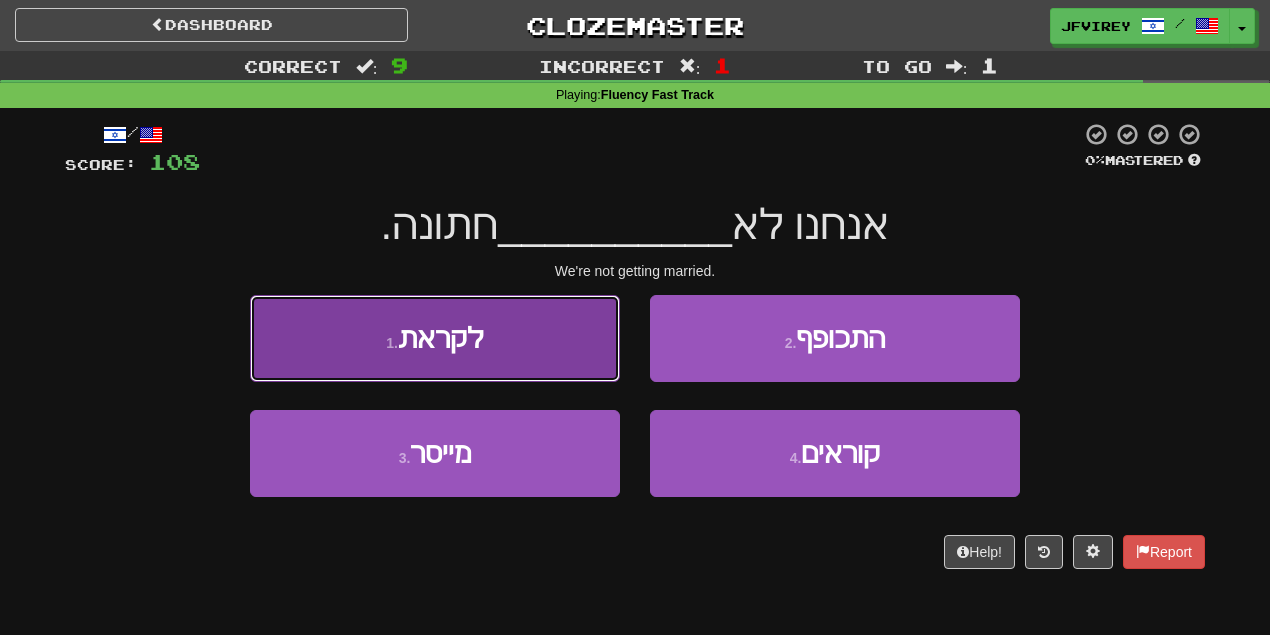 click on "1 .  לקראת" at bounding box center (435, 338) 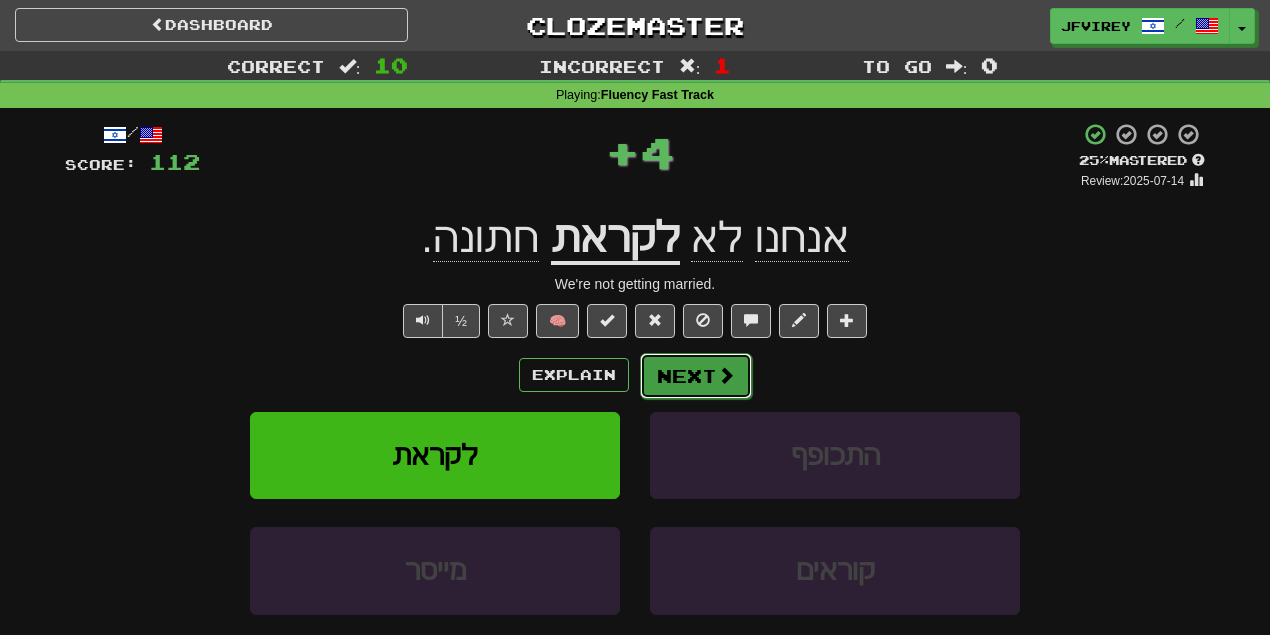 click at bounding box center (726, 375) 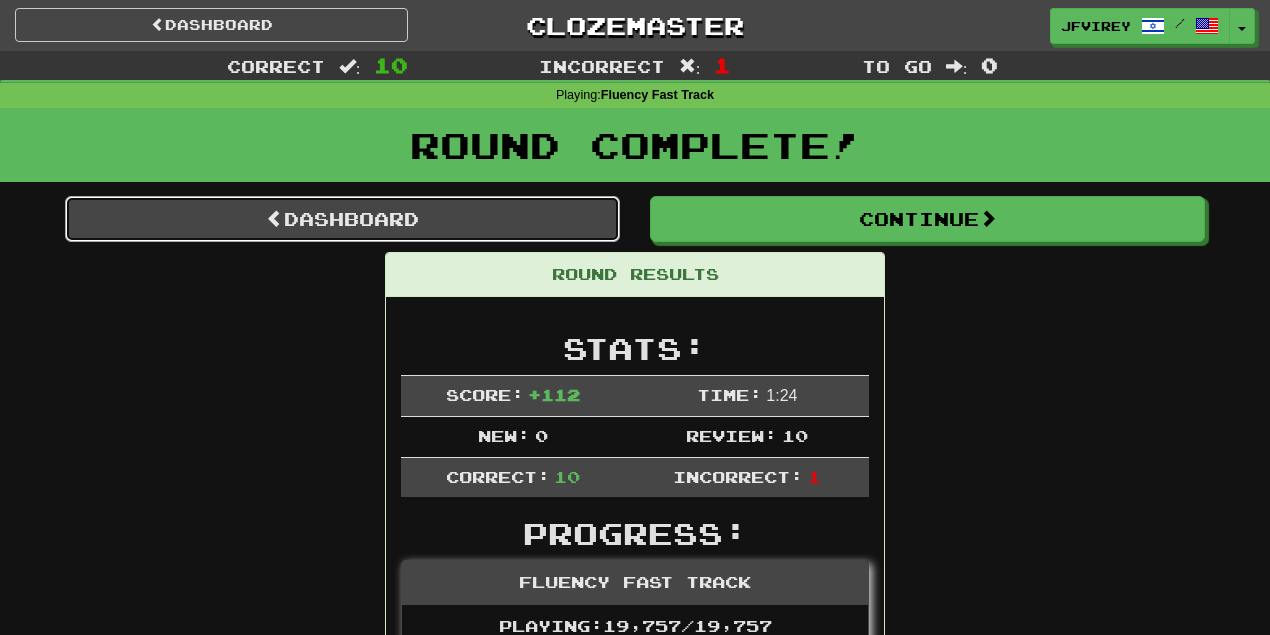 click on "Dashboard" at bounding box center [342, 219] 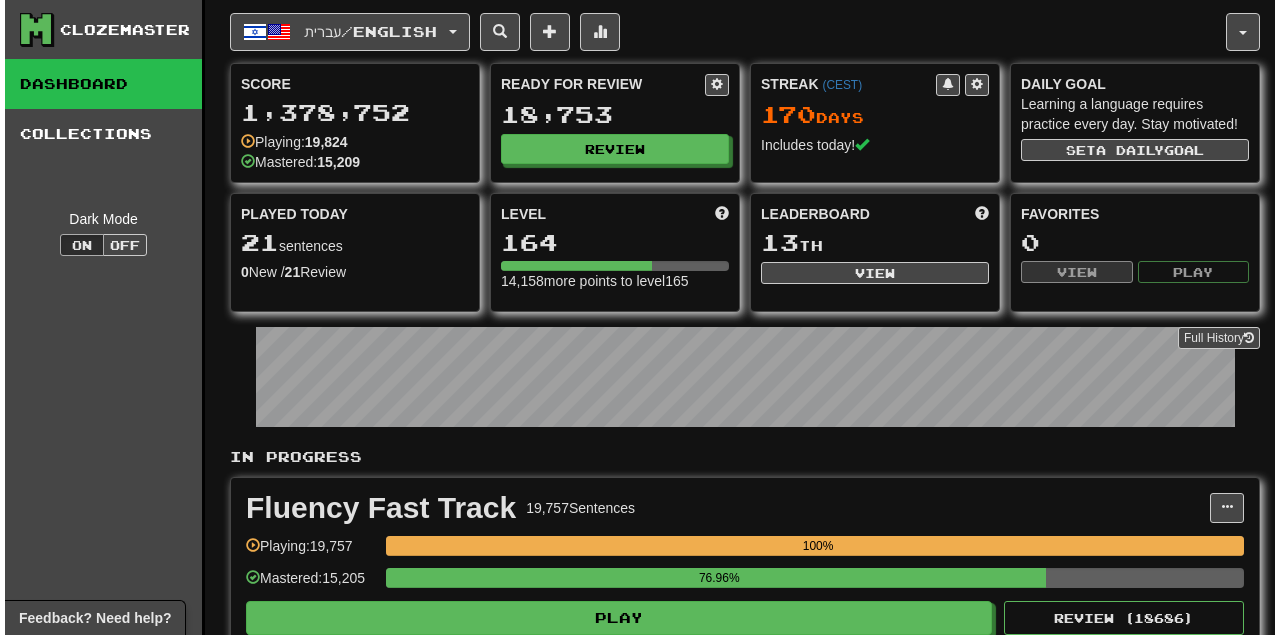 scroll, scrollTop: 0, scrollLeft: 0, axis: both 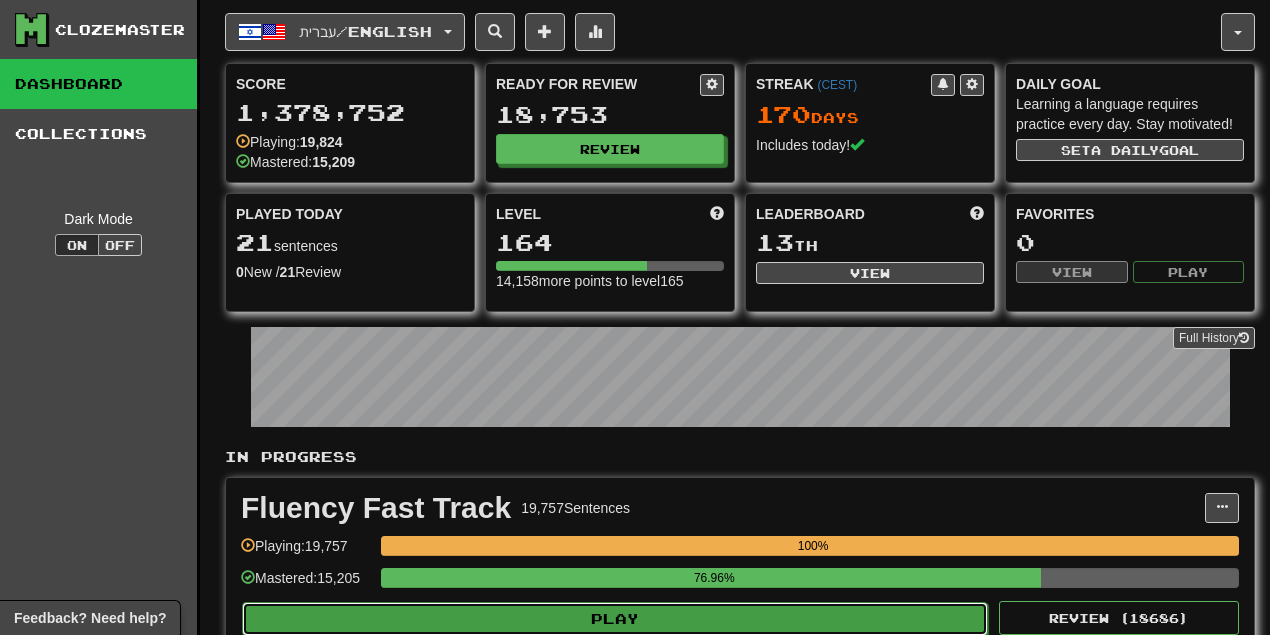 click on "Play" at bounding box center [615, 619] 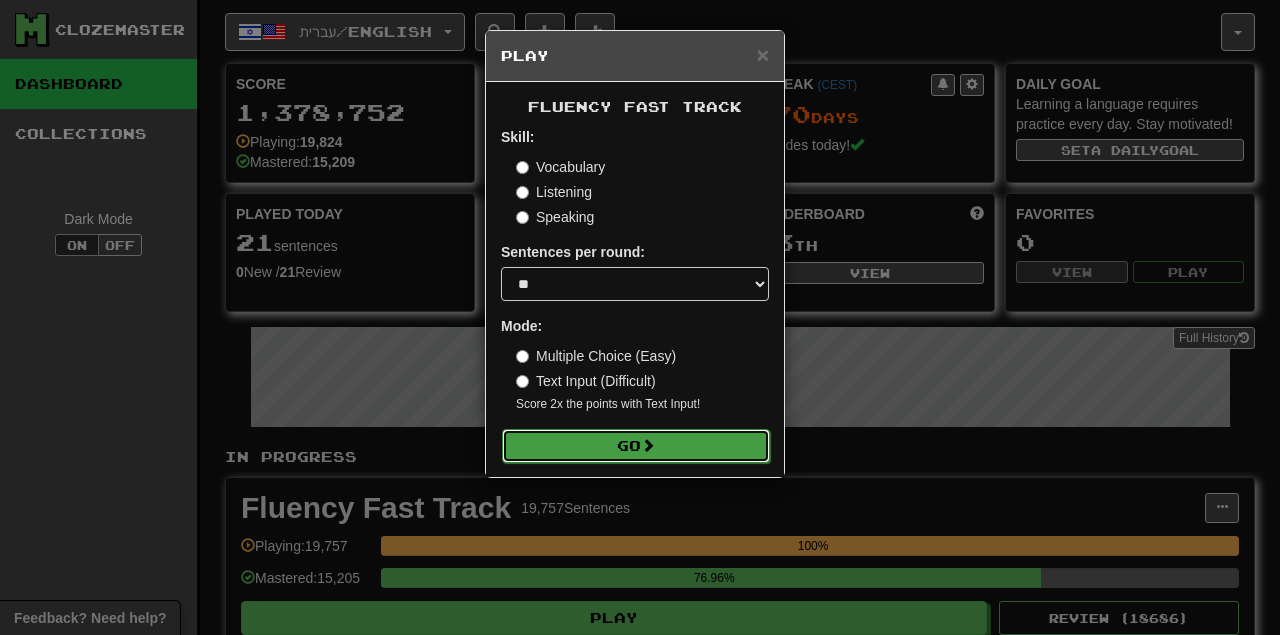 click on "Go" at bounding box center (636, 446) 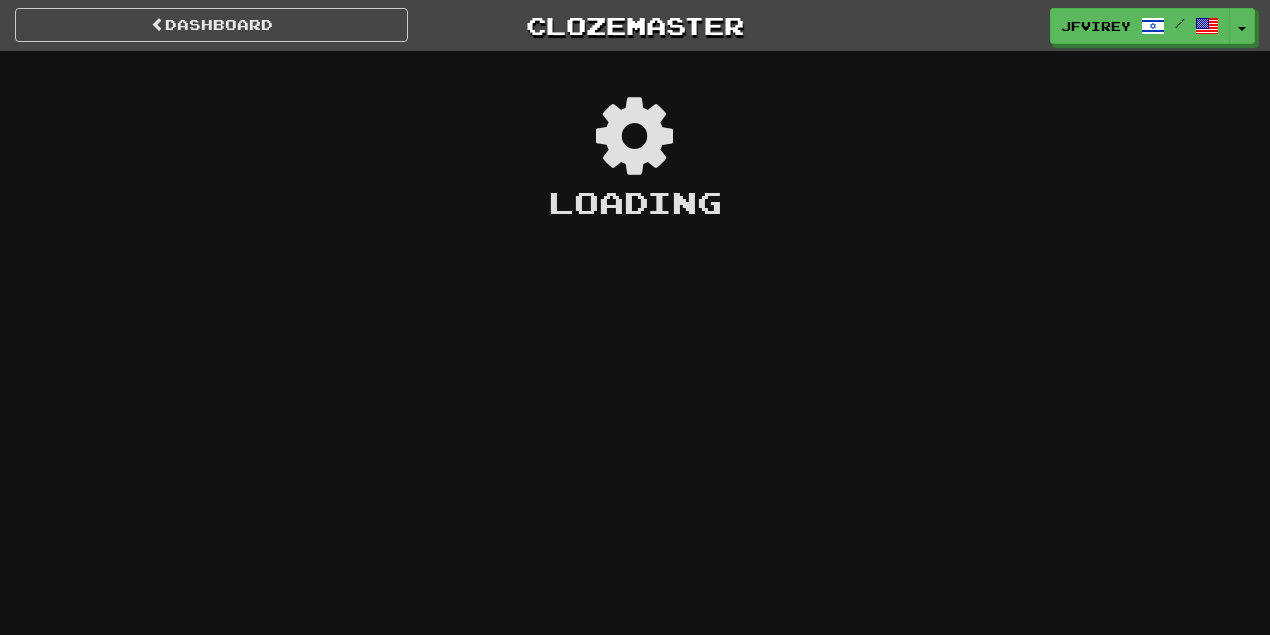 scroll, scrollTop: 0, scrollLeft: 0, axis: both 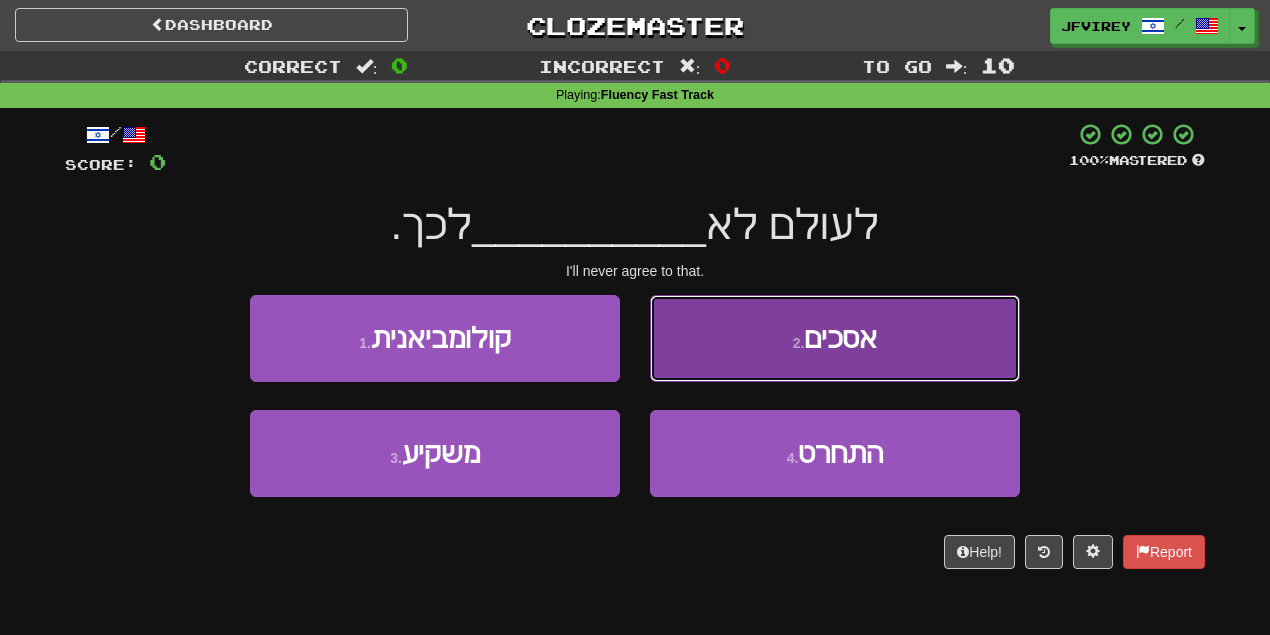 click on "אסכים" at bounding box center (840, 338) 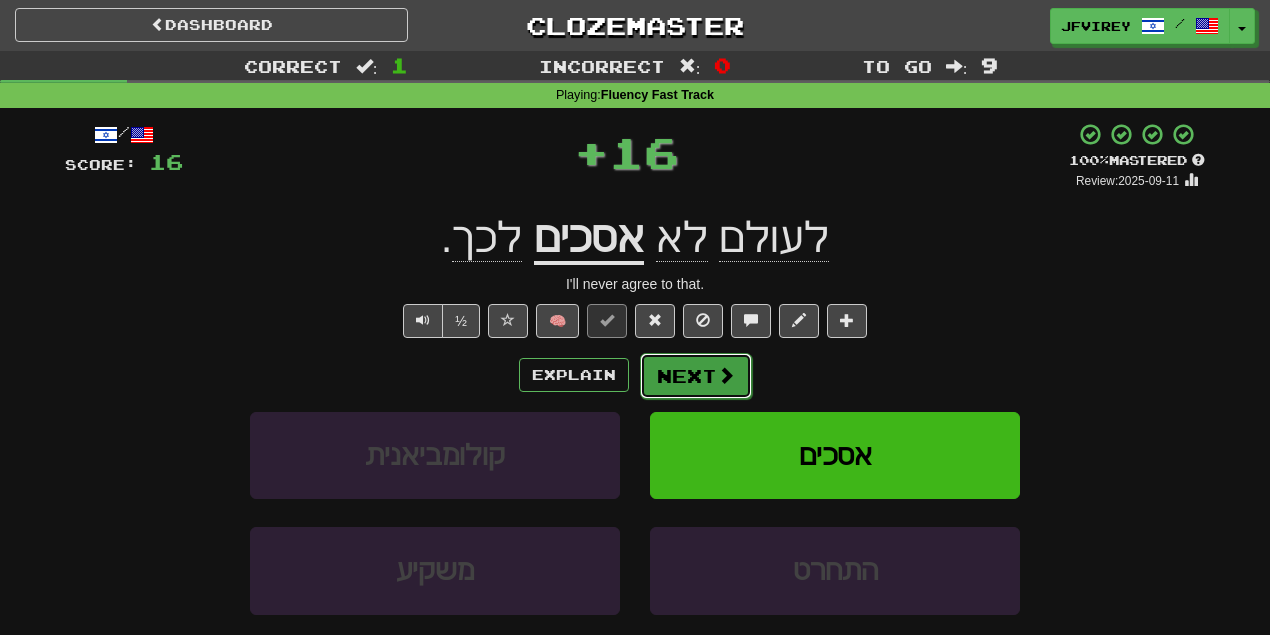 click on "Next" at bounding box center (696, 376) 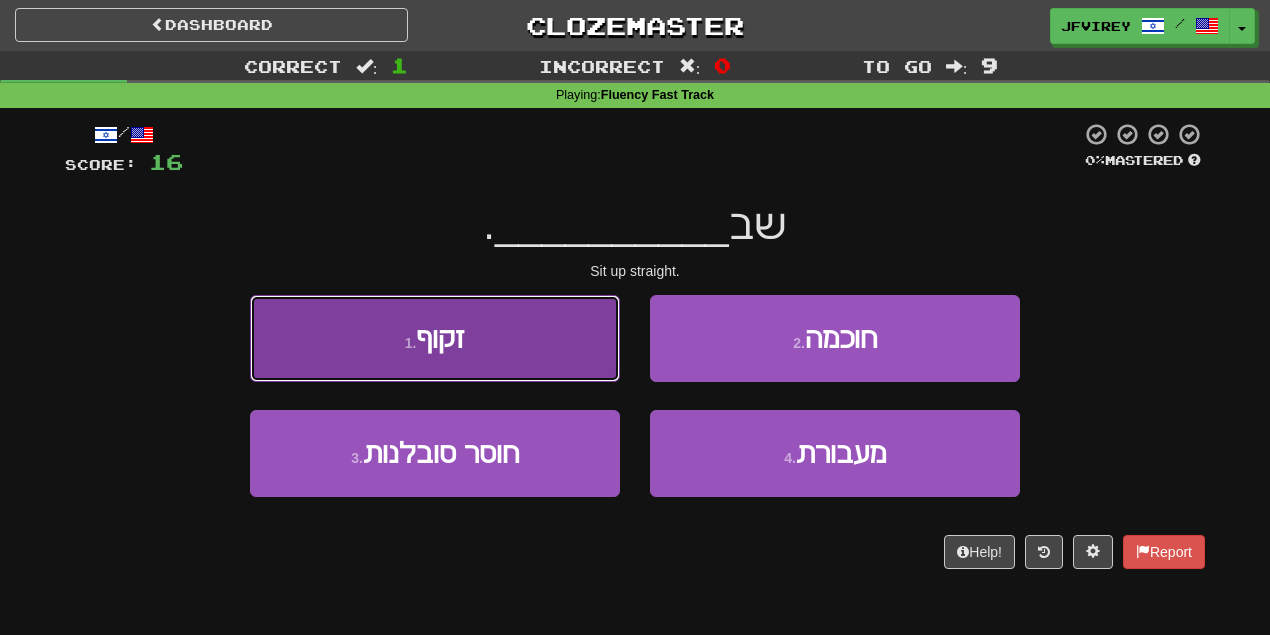 click on "1 .  זקוף" at bounding box center (435, 338) 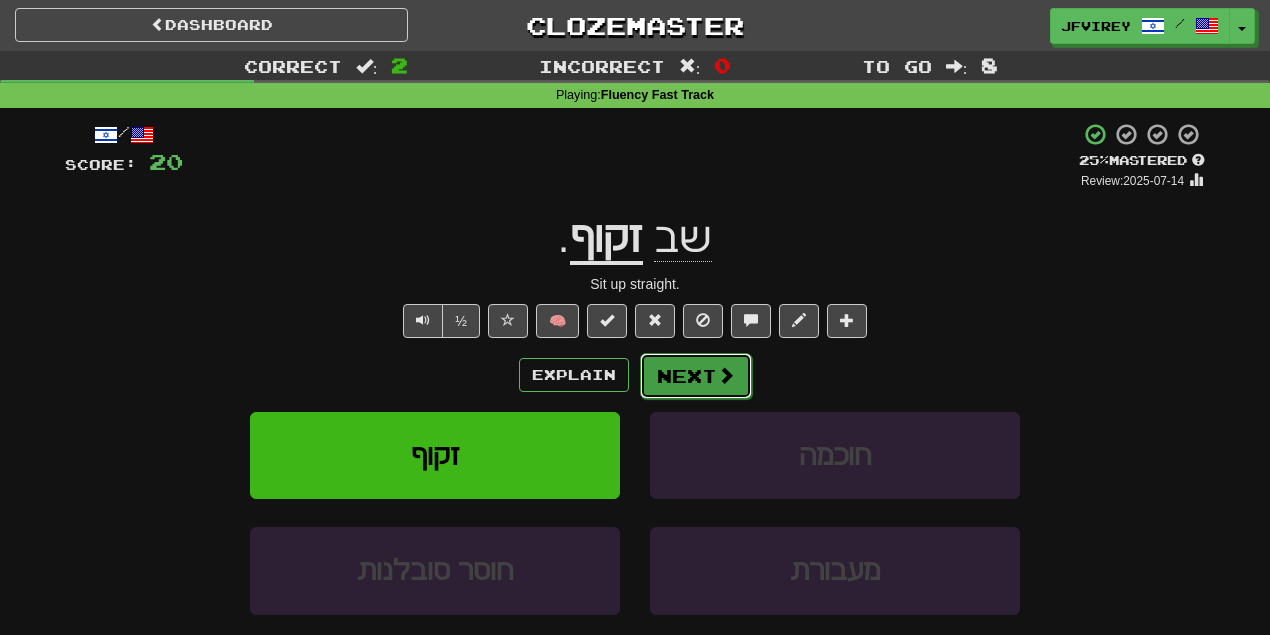 click on "Next" at bounding box center (696, 376) 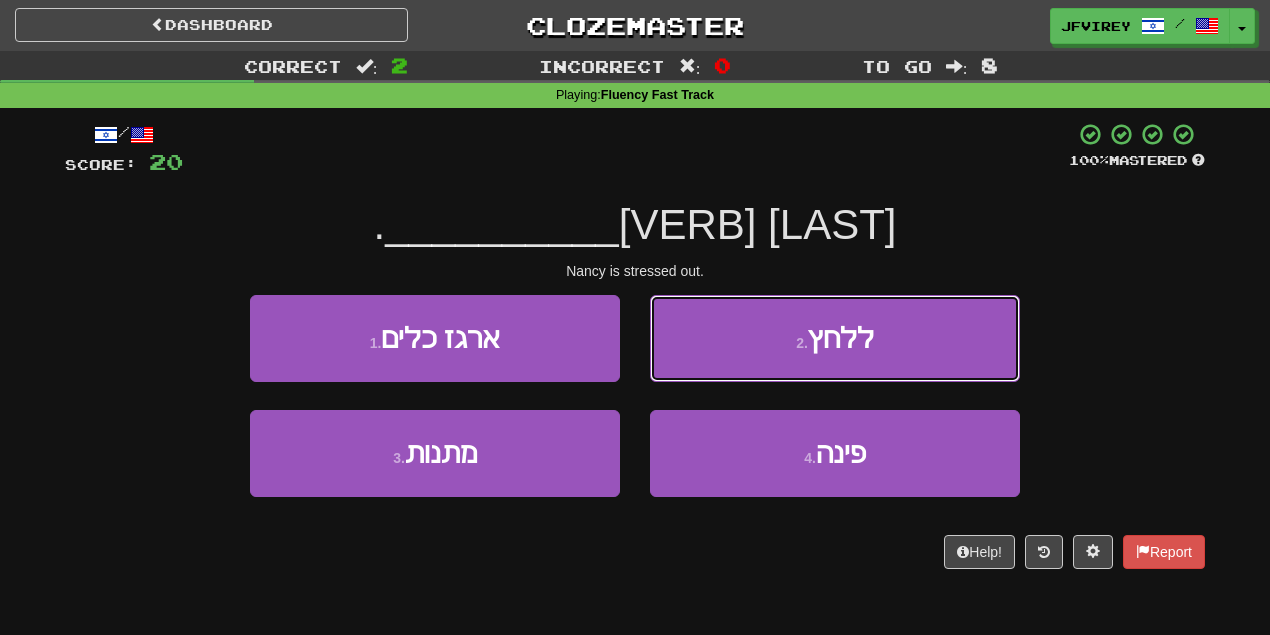 click on "2 .  ללחץ" at bounding box center [835, 338] 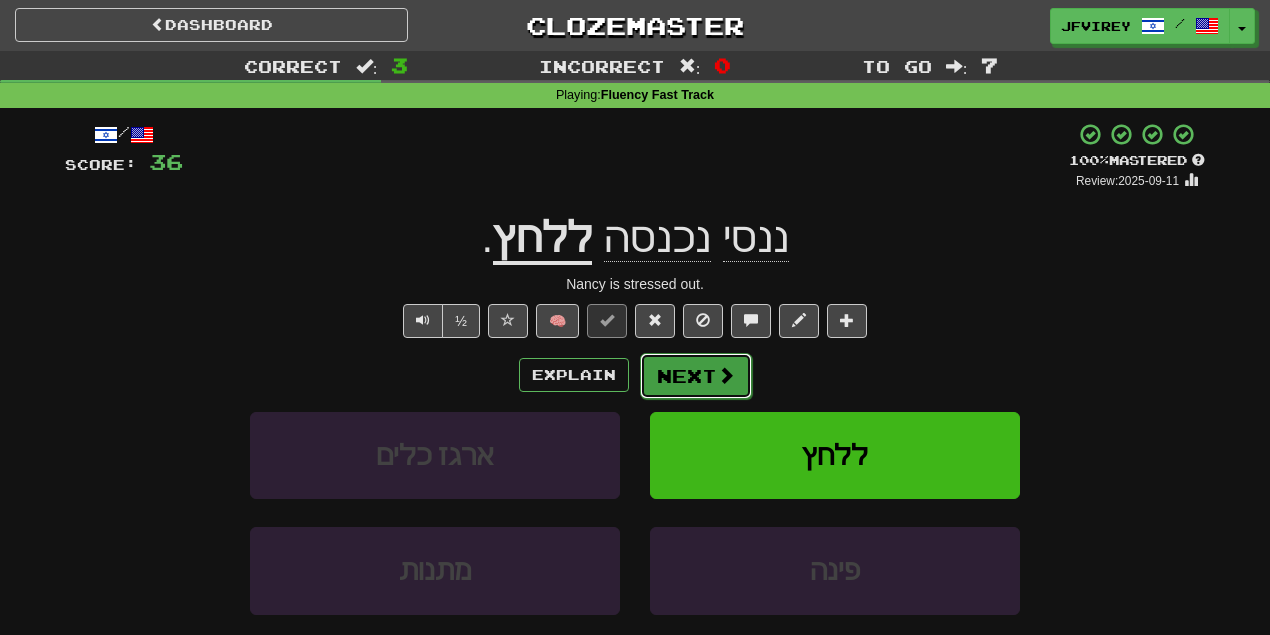 click on "Next" at bounding box center (696, 376) 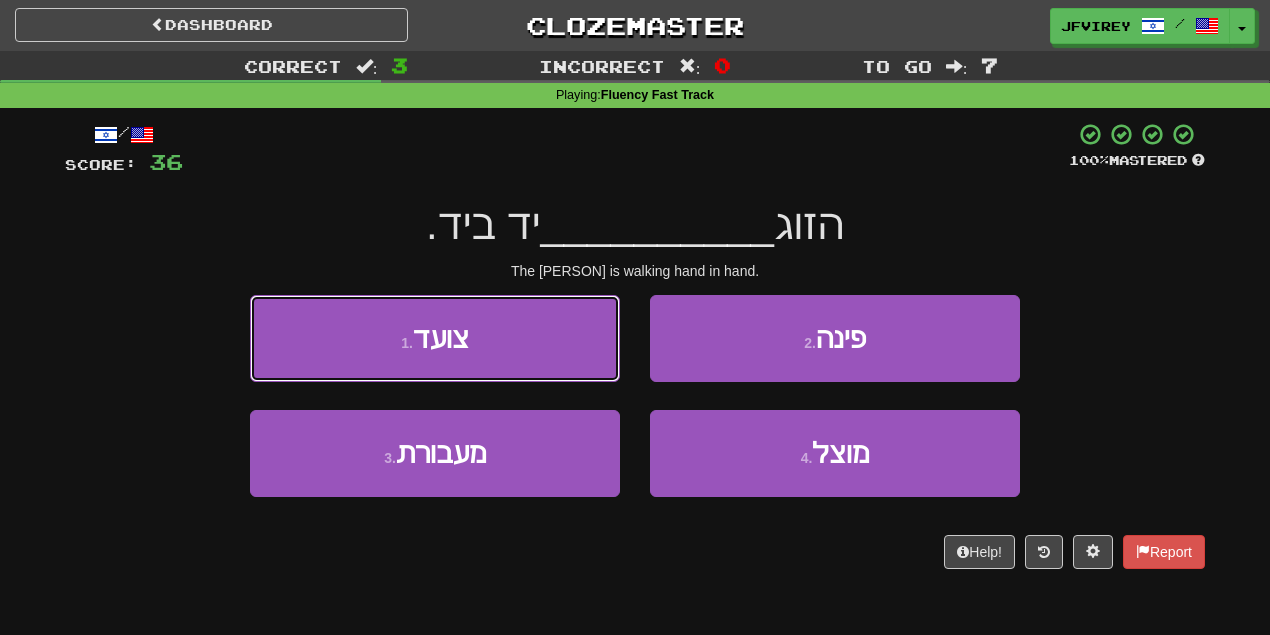 click on "1 .  צועד" at bounding box center [435, 338] 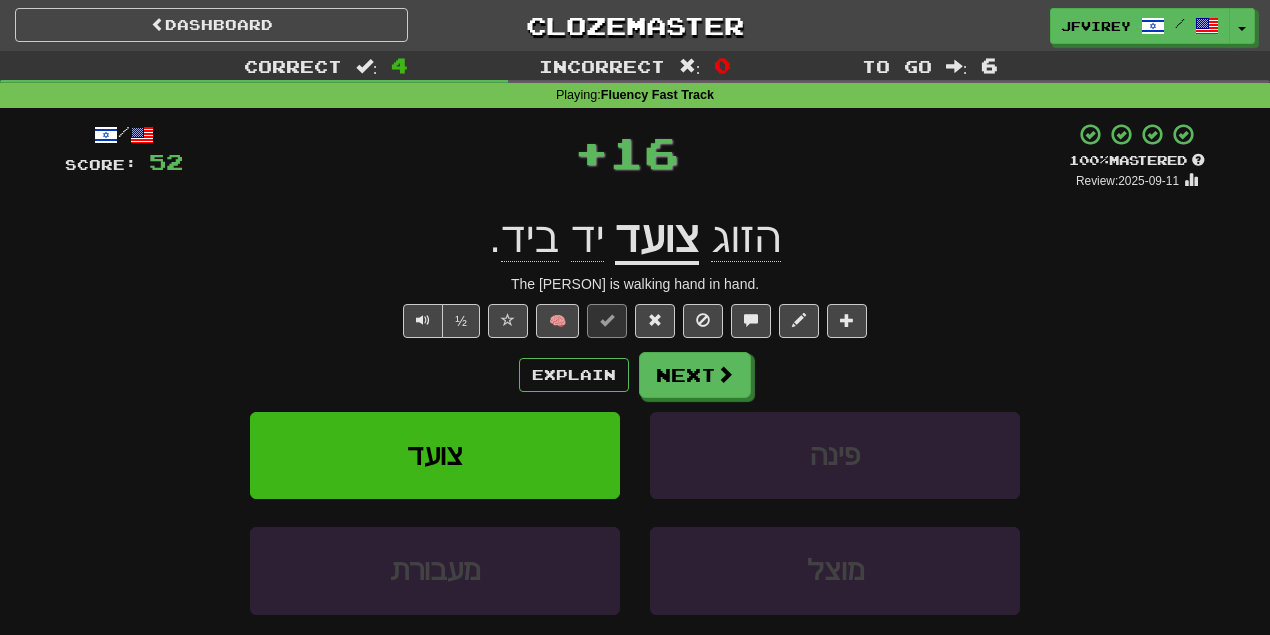 click on "צועד" at bounding box center [657, 239] 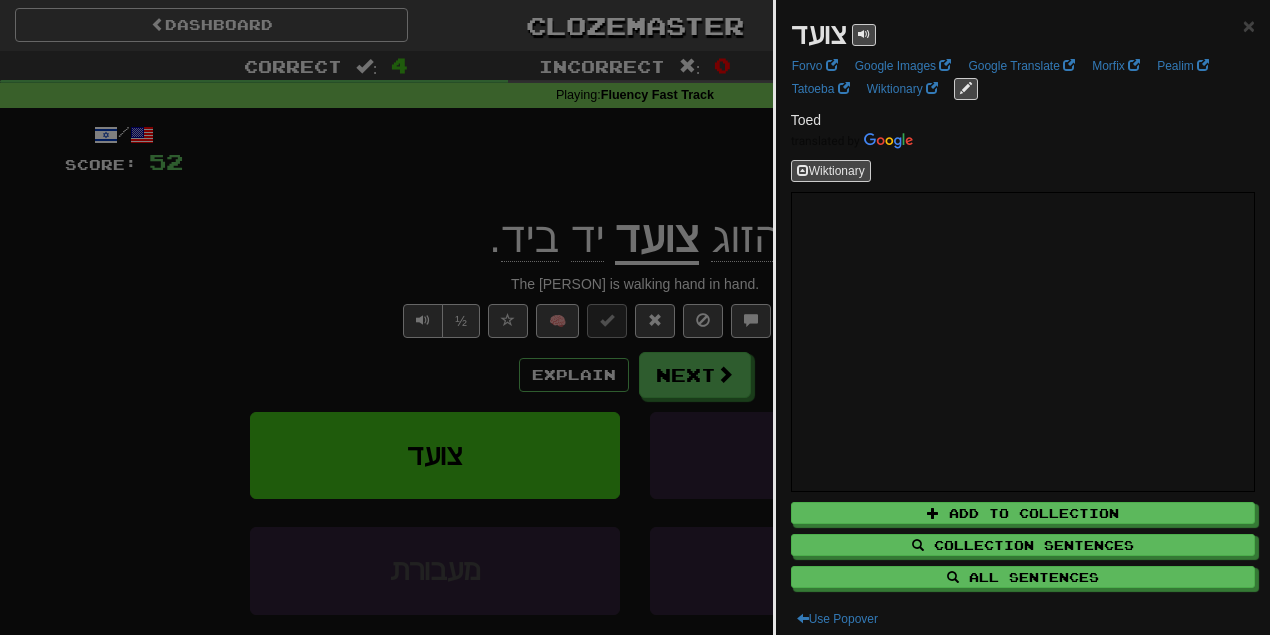 click at bounding box center [635, 317] 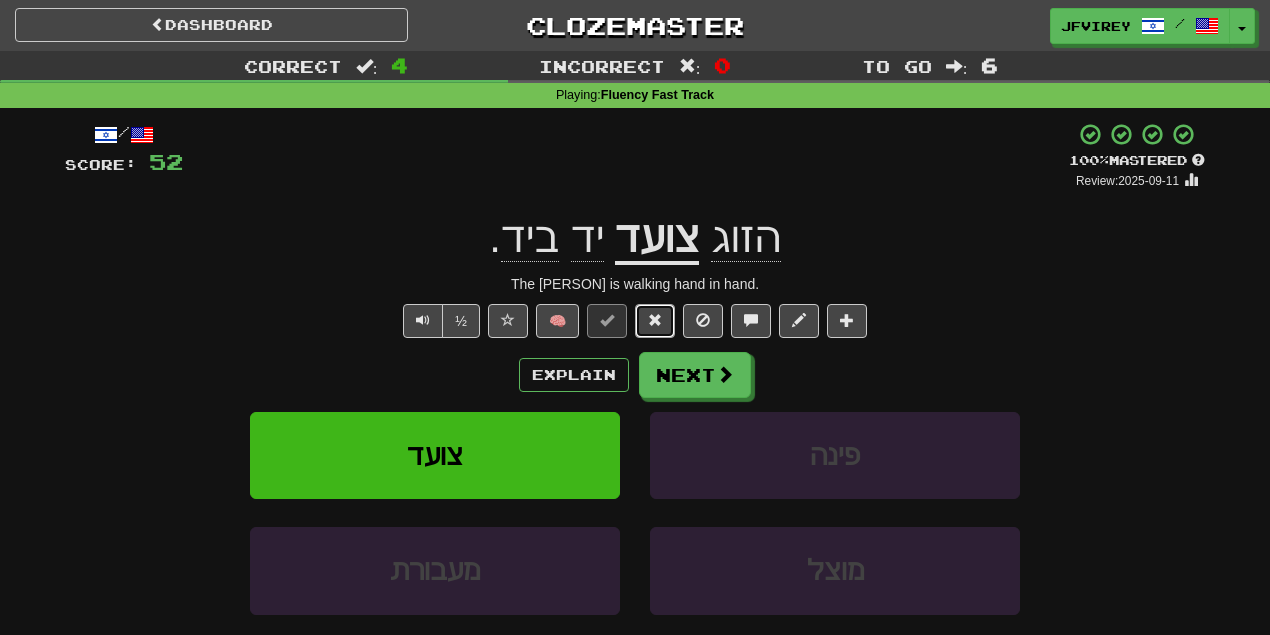 click at bounding box center [655, 320] 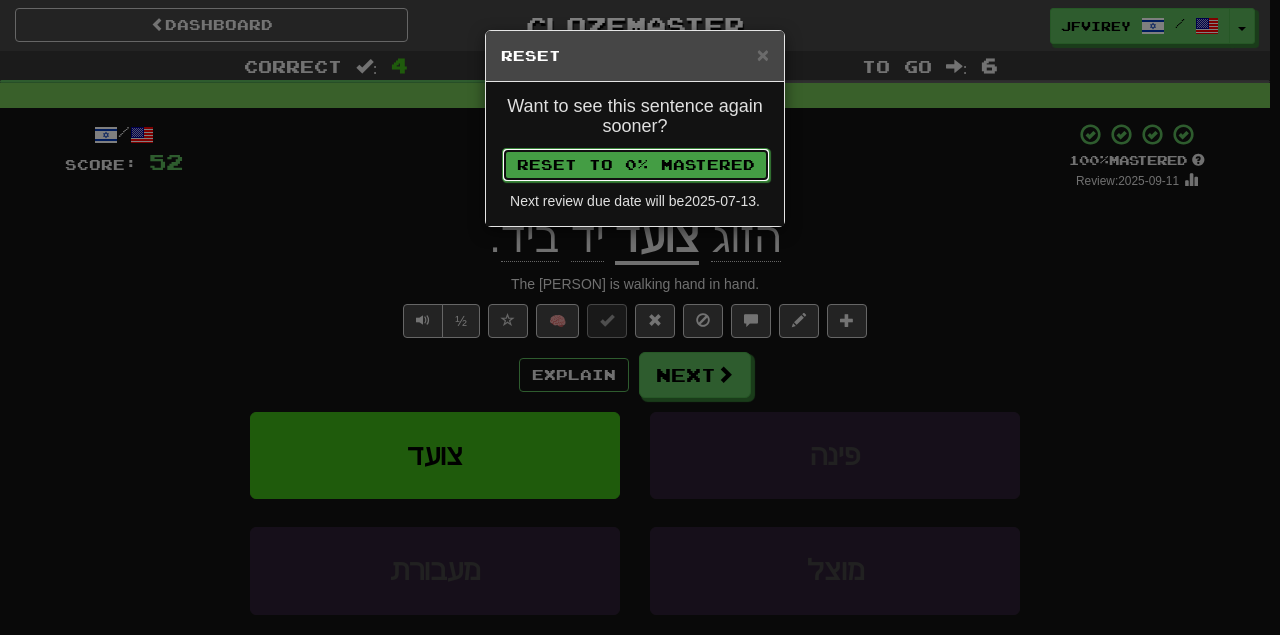 click on "Reset to 0% Mastered" at bounding box center (636, 165) 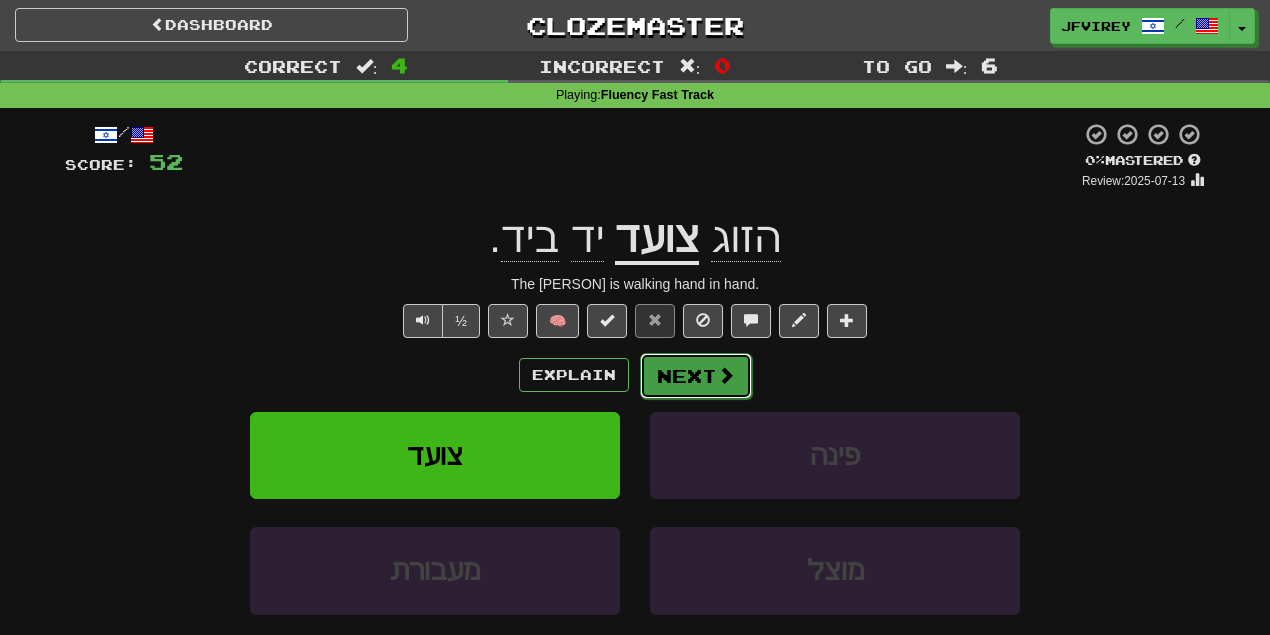 click on "Next" at bounding box center (696, 376) 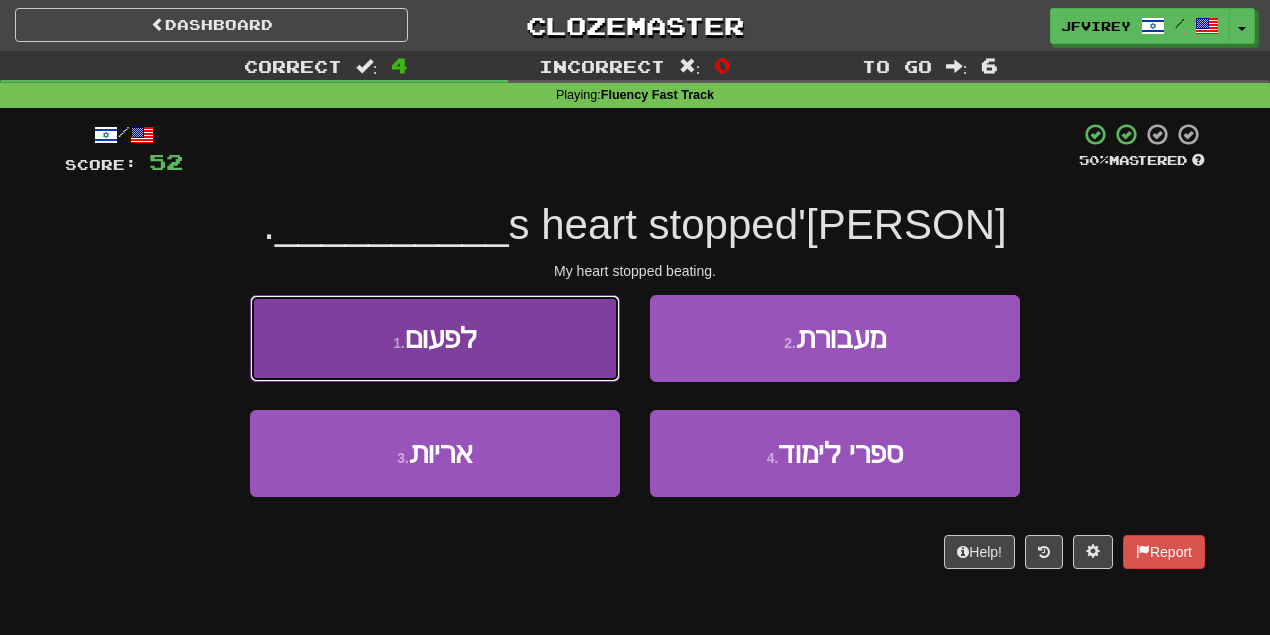 click on "1 .  לפעום" at bounding box center (435, 338) 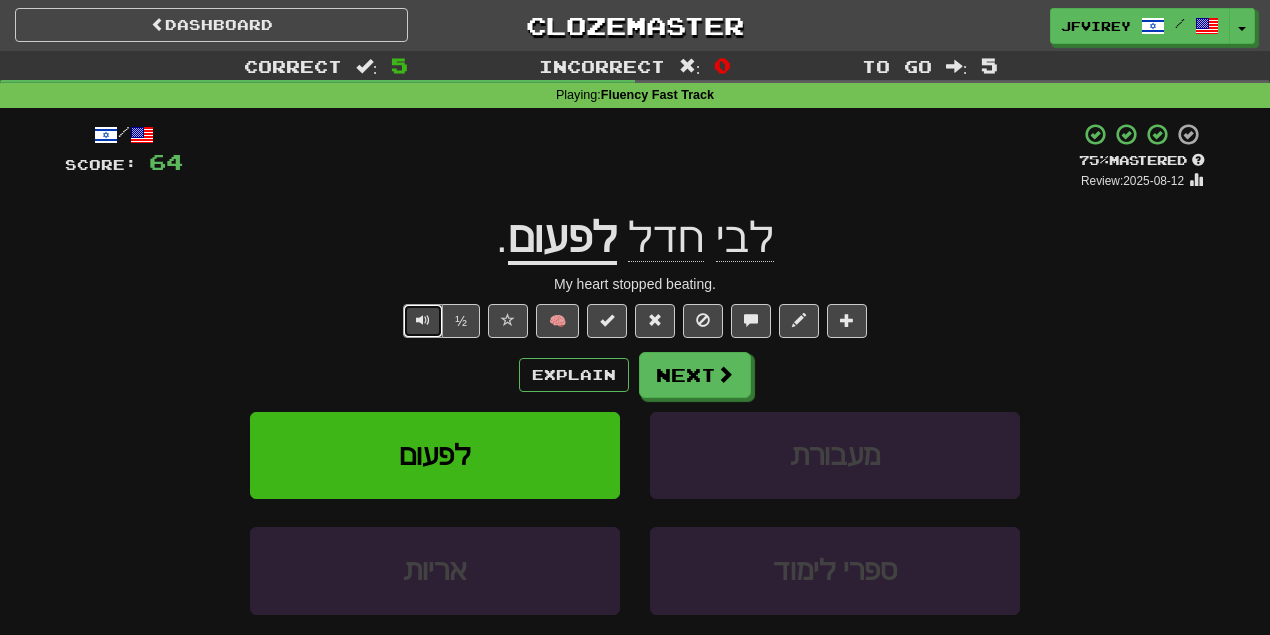 click at bounding box center [423, 321] 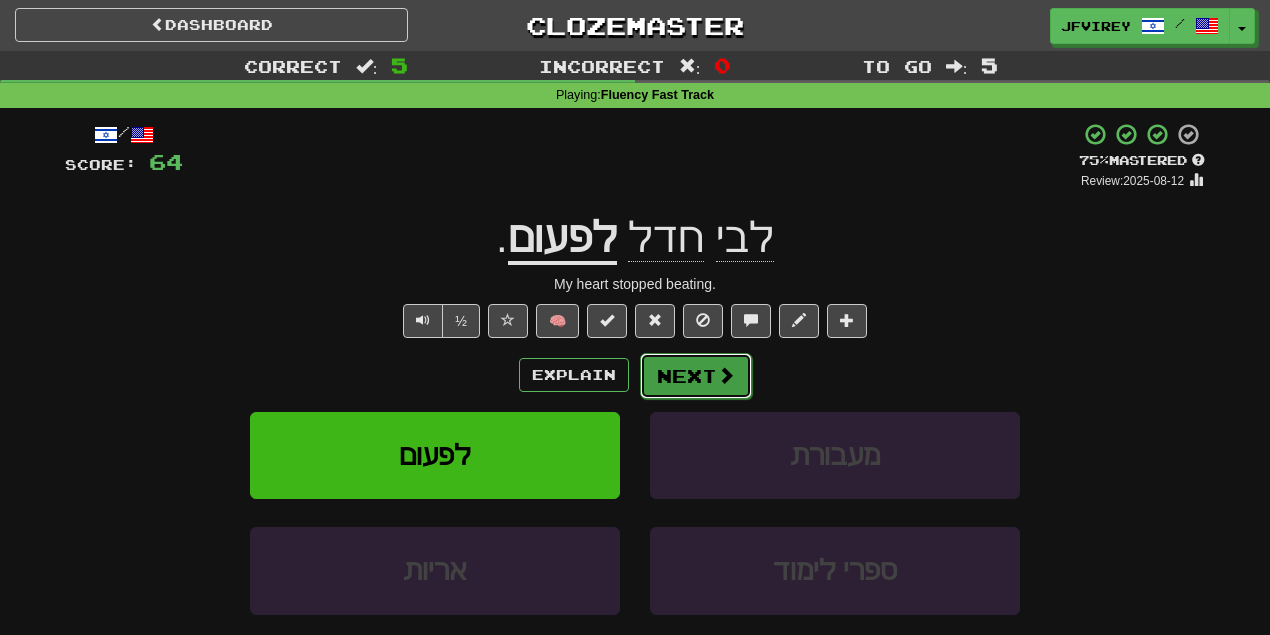 click on "Next" at bounding box center [696, 376] 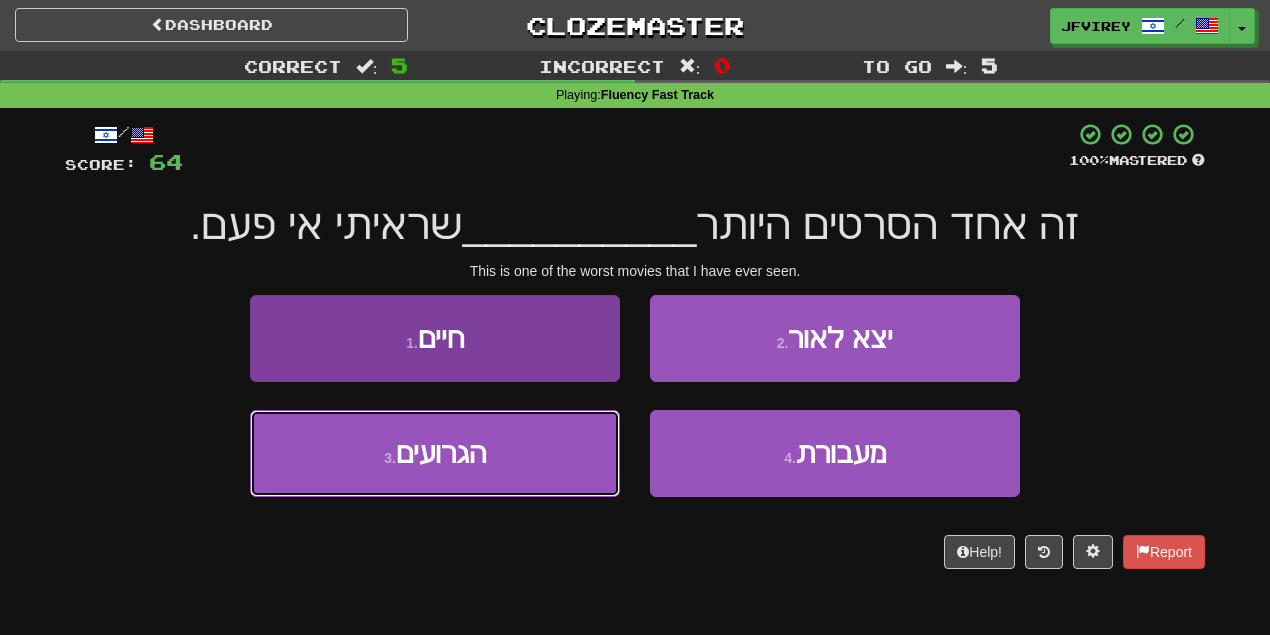 click on "3 .  הגרועים" at bounding box center (435, 453) 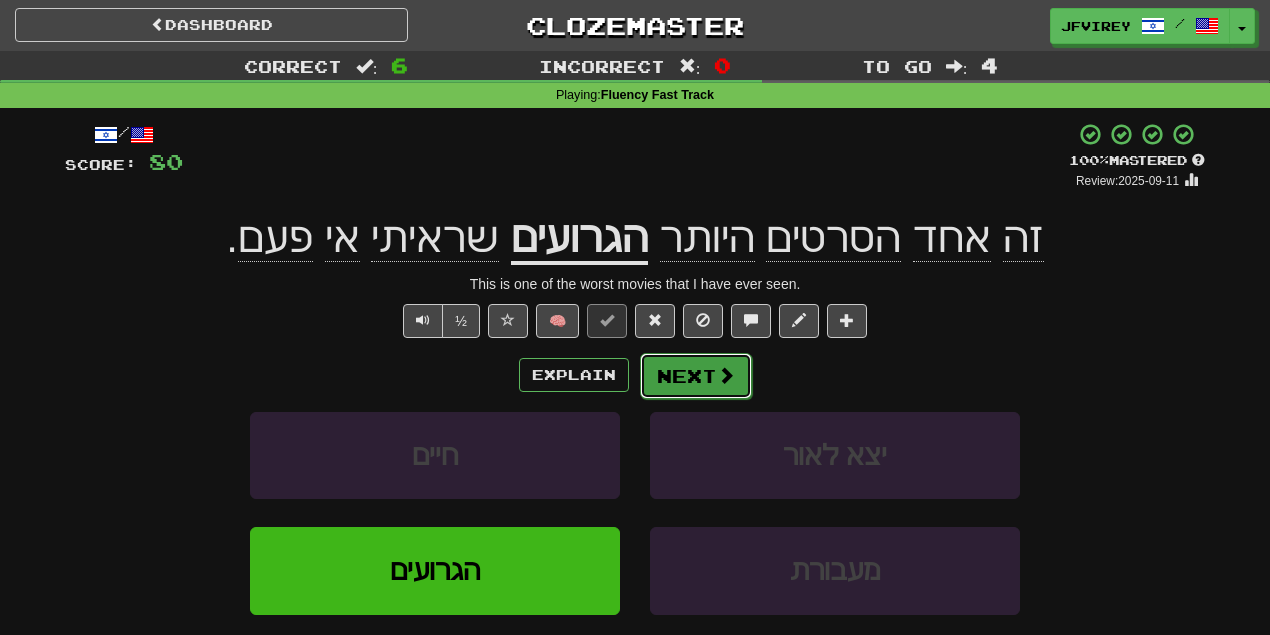 click on "Next" at bounding box center (696, 376) 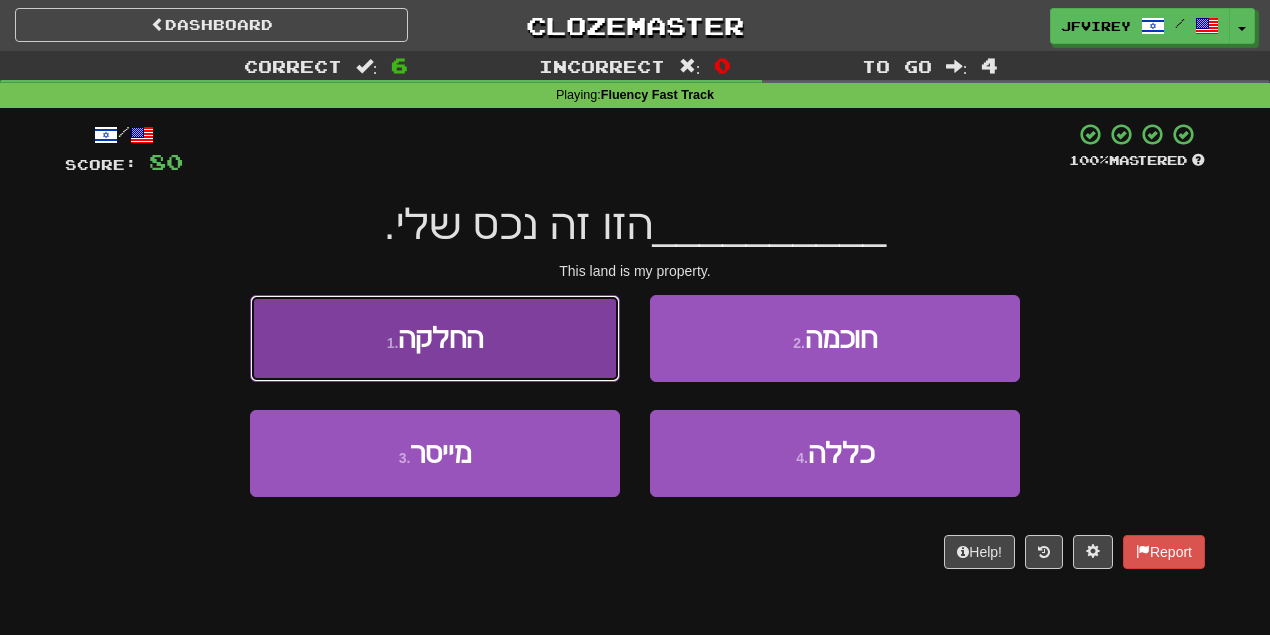 click on "1 .  החלקה" at bounding box center (435, 338) 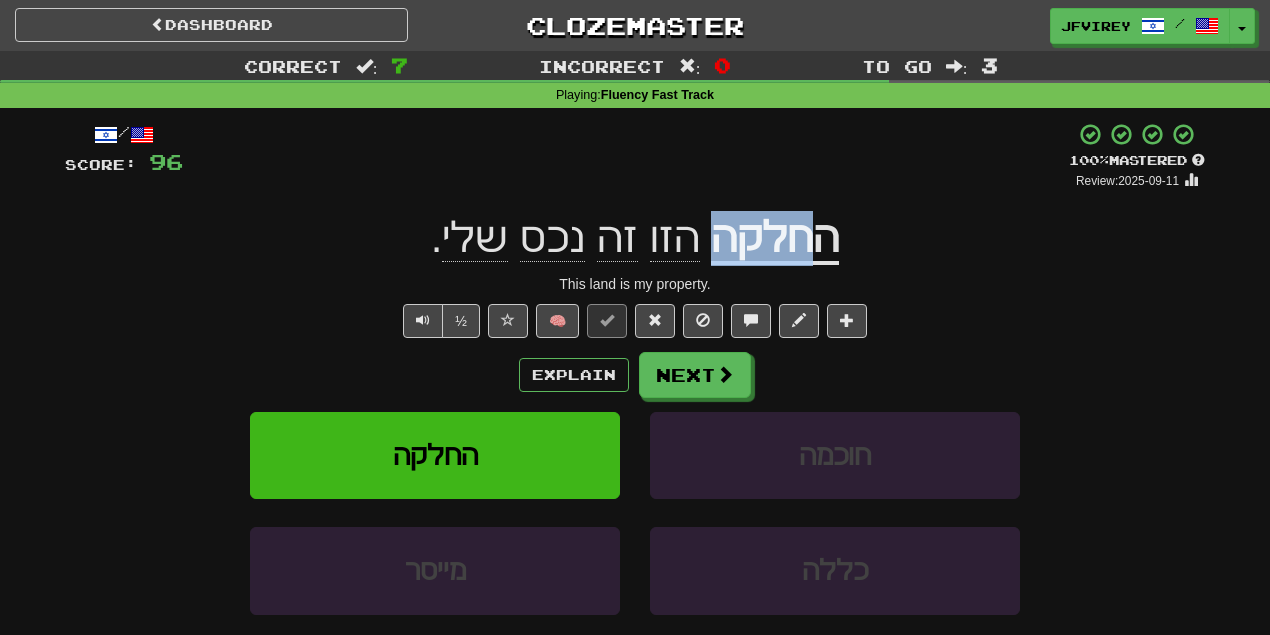 drag, startPoint x: 799, startPoint y: 249, endPoint x: 718, endPoint y: 252, distance: 81.055534 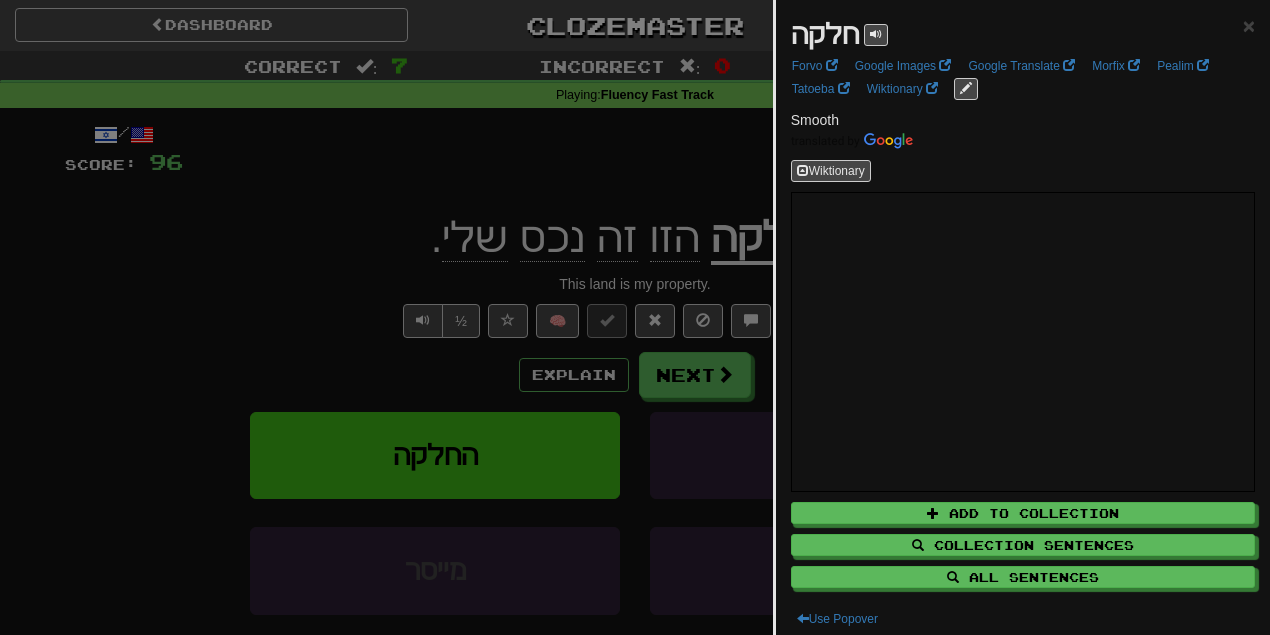click at bounding box center [635, 317] 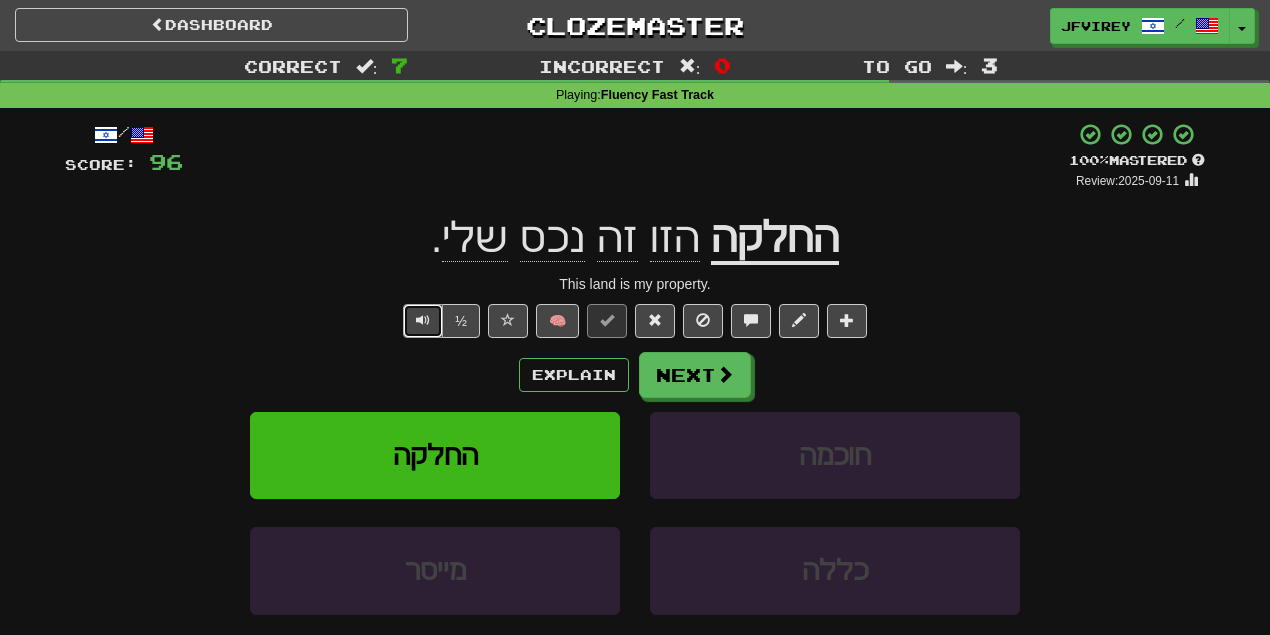 click at bounding box center [423, 321] 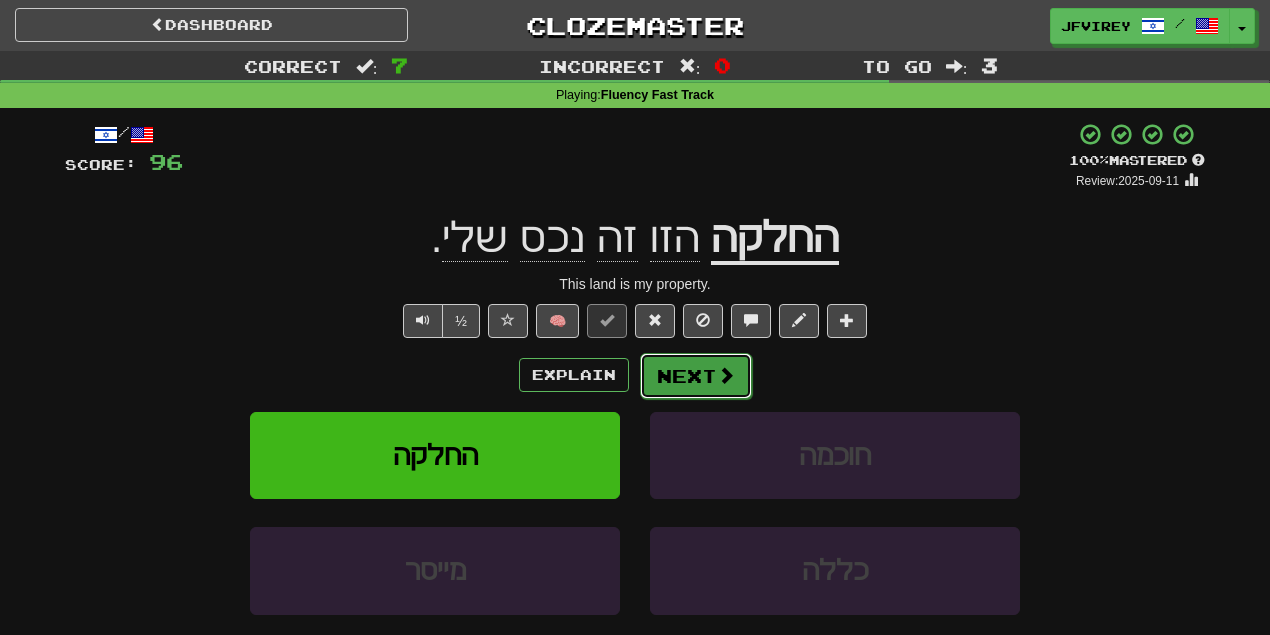 click at bounding box center (726, 375) 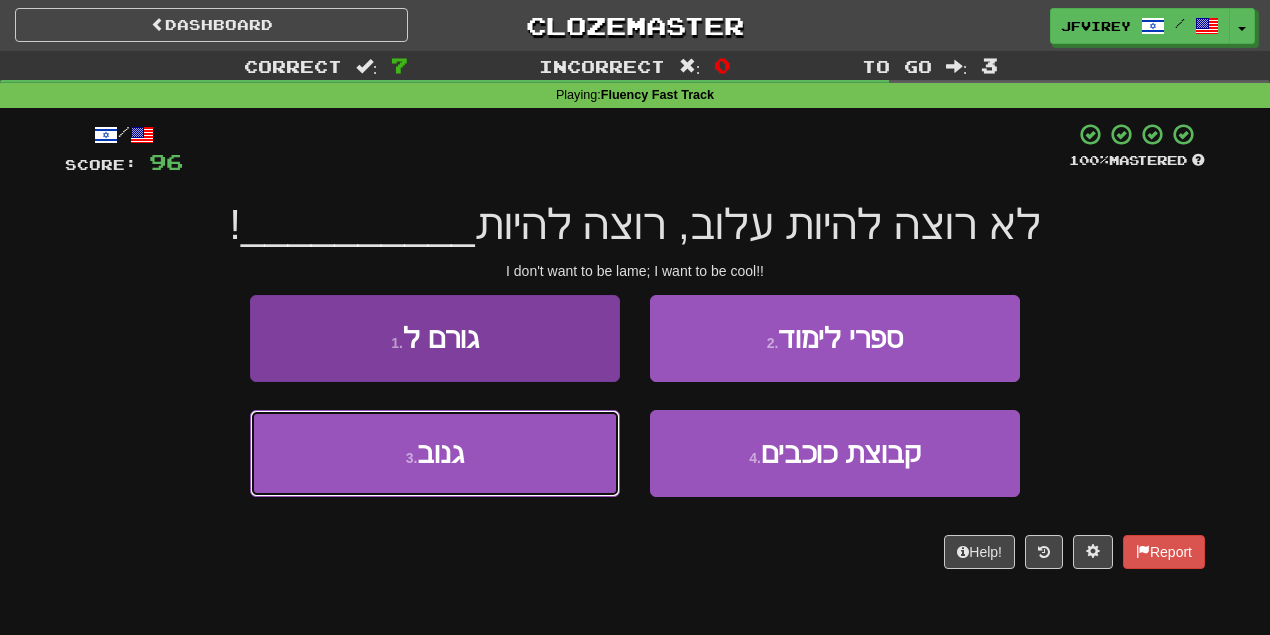 click on "3 .  גנוב" at bounding box center [435, 453] 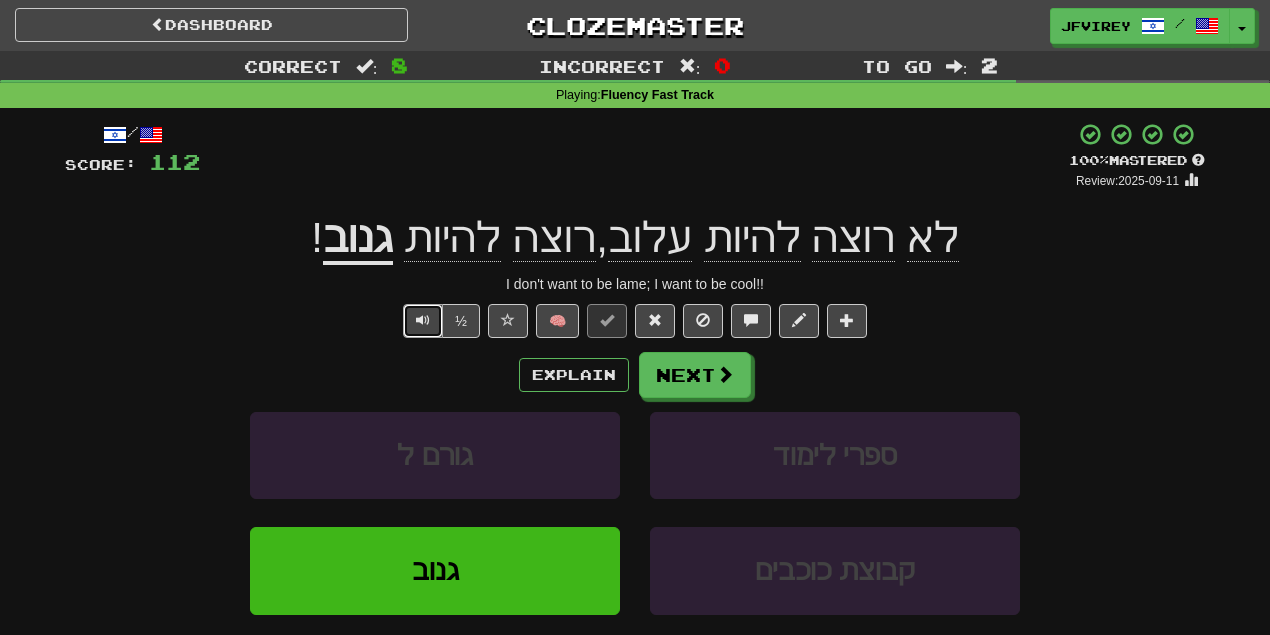 click at bounding box center (423, 320) 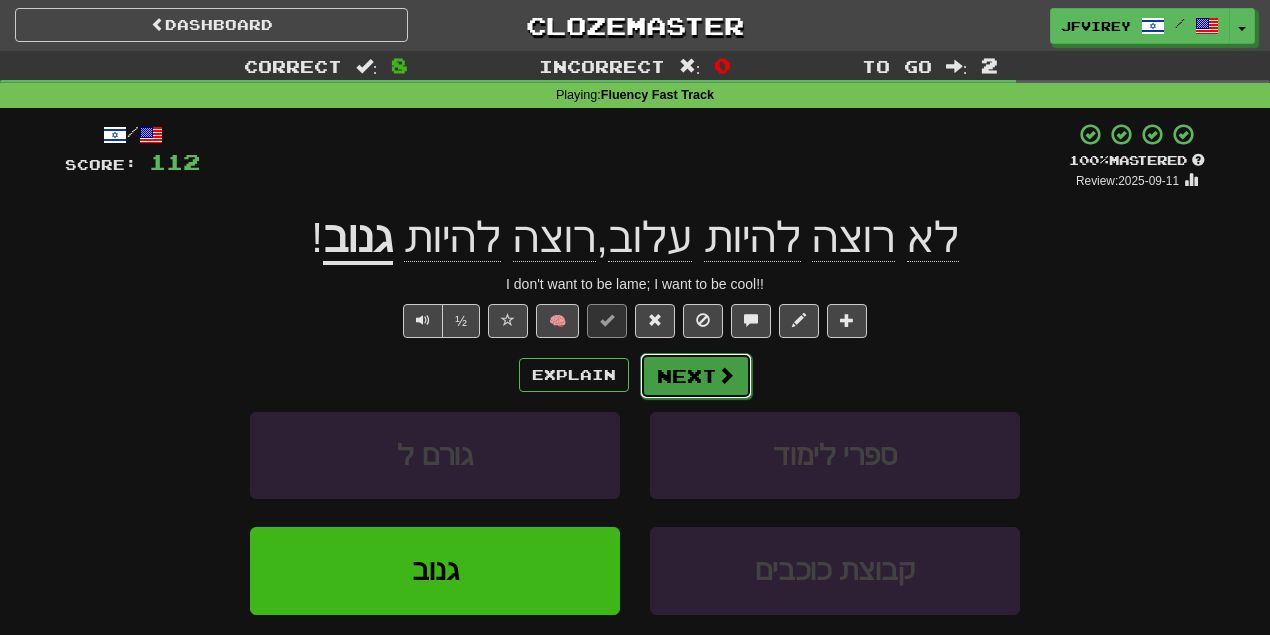 click on "Next" at bounding box center [696, 376] 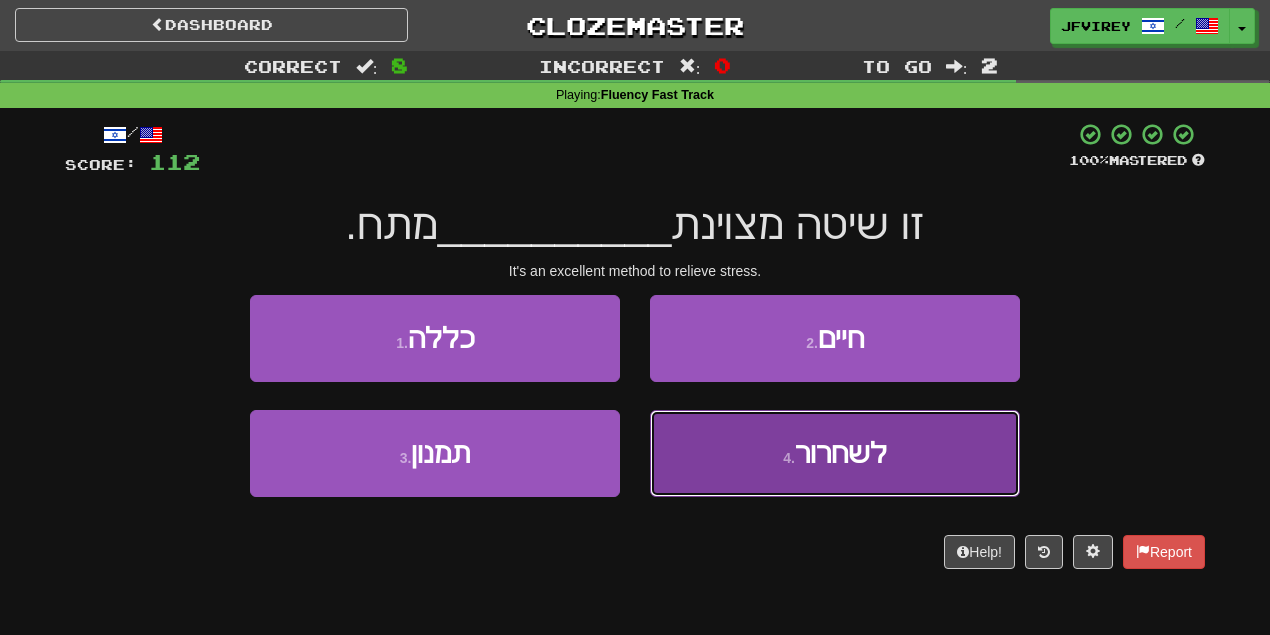 click on "4 .  לשחרור" at bounding box center [835, 453] 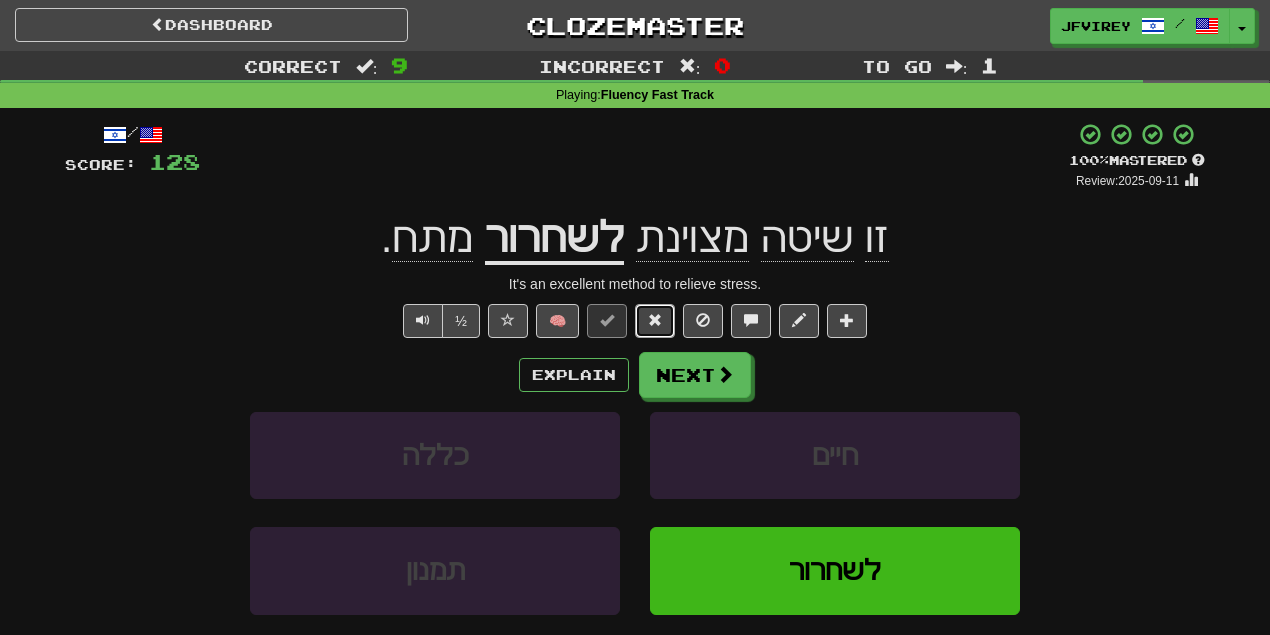 click at bounding box center [655, 321] 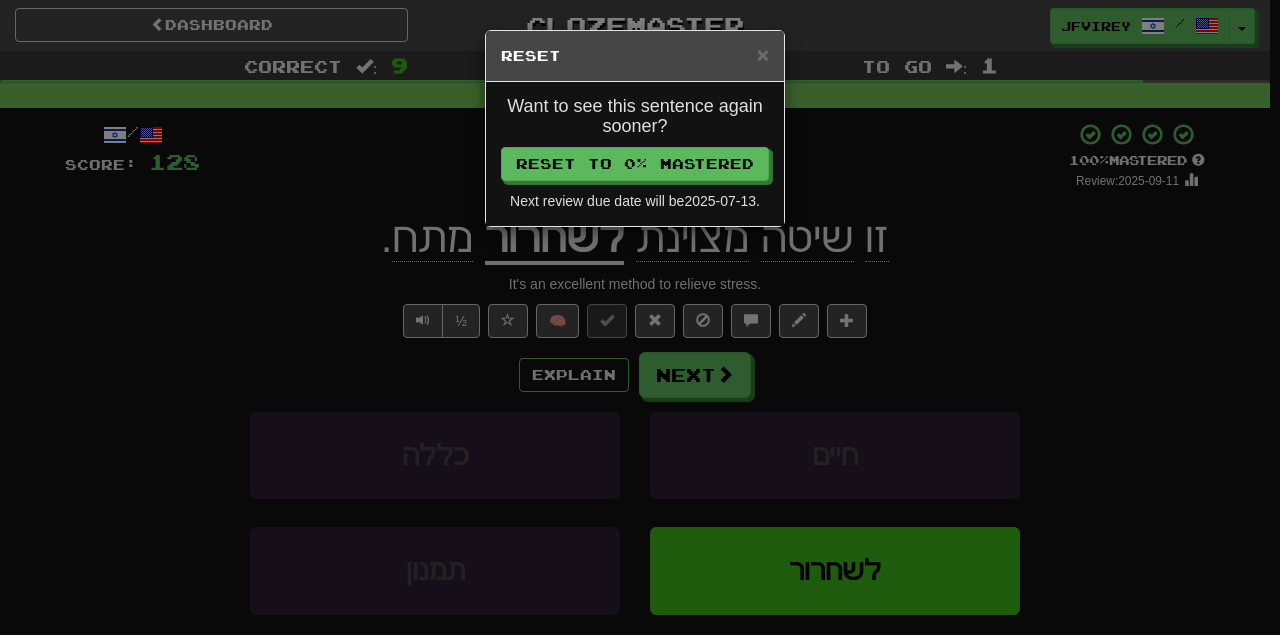 click on "Want to see this sentence again sooner? Reset to 0% Mastered Next review due date will be  2025-07-13 ." at bounding box center (635, 154) 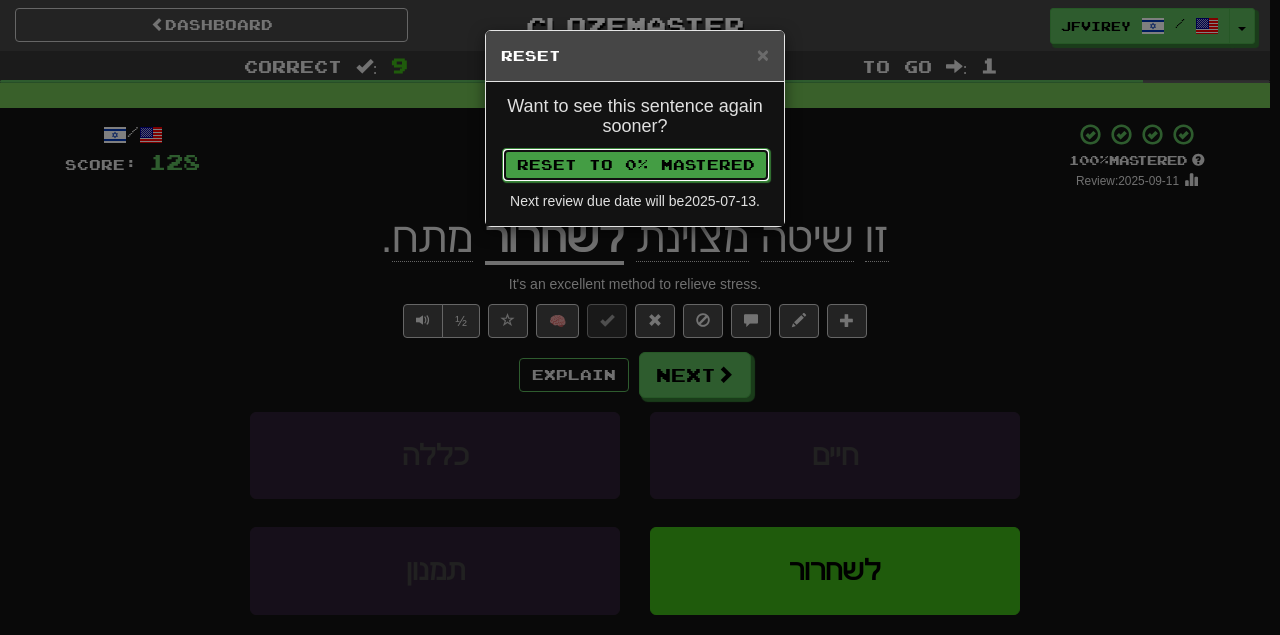 click on "Reset to 0% Mastered" at bounding box center [636, 165] 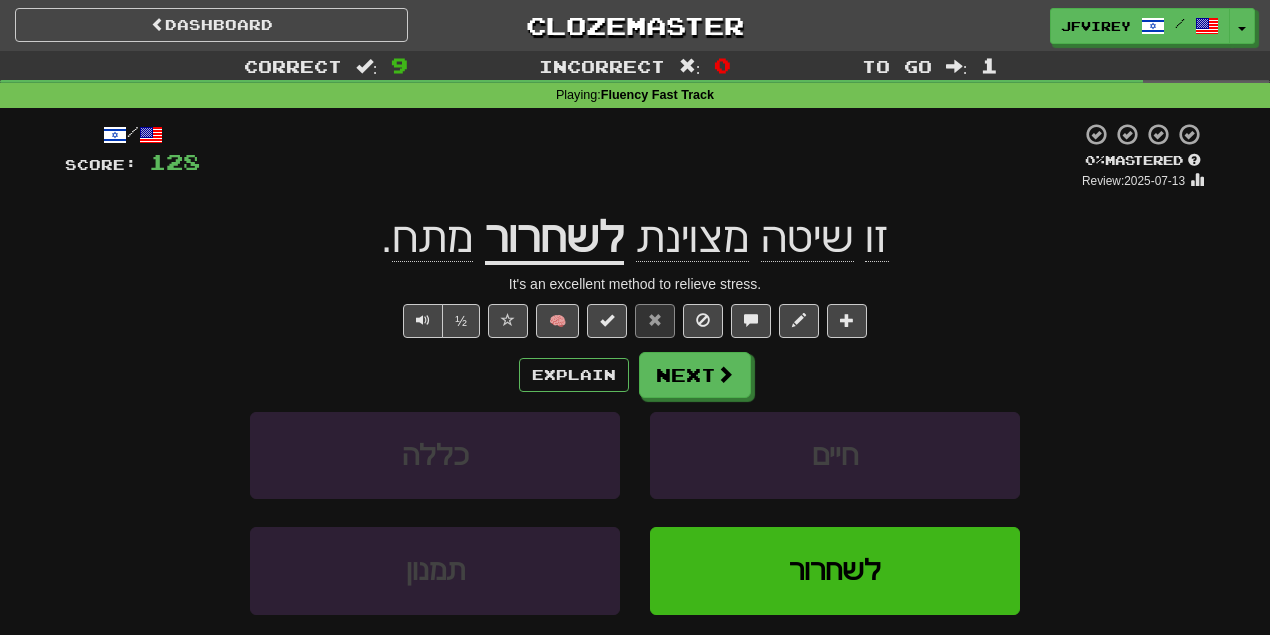 click on "לשחרור" at bounding box center (554, 239) 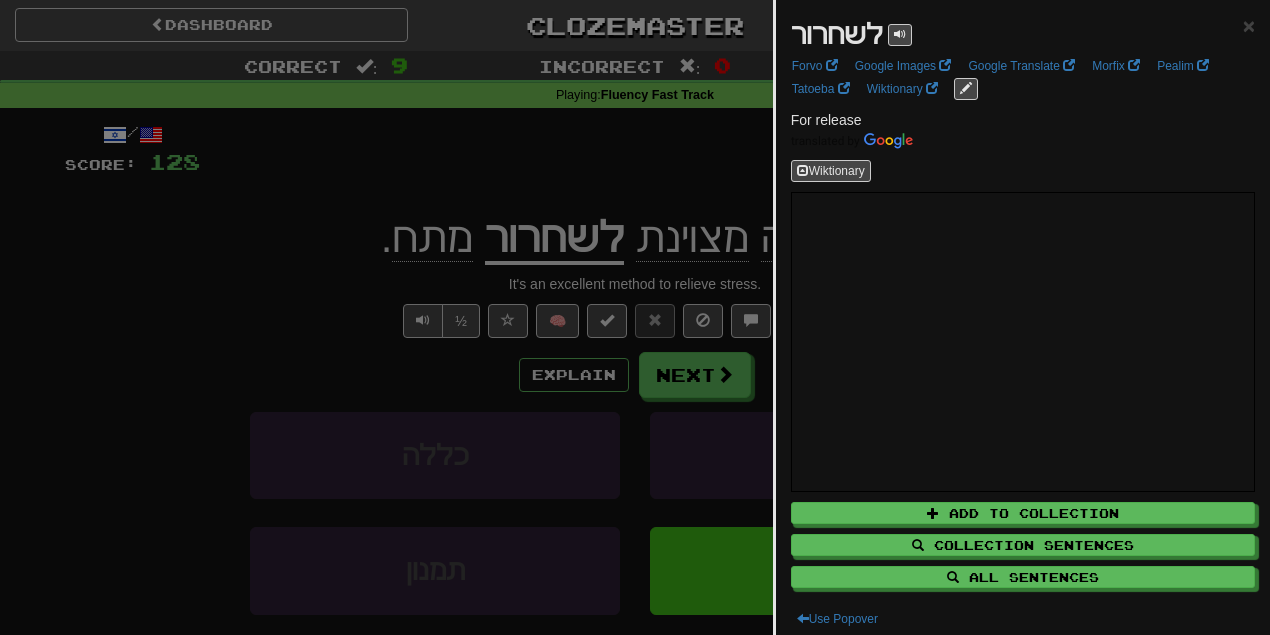 click at bounding box center (635, 317) 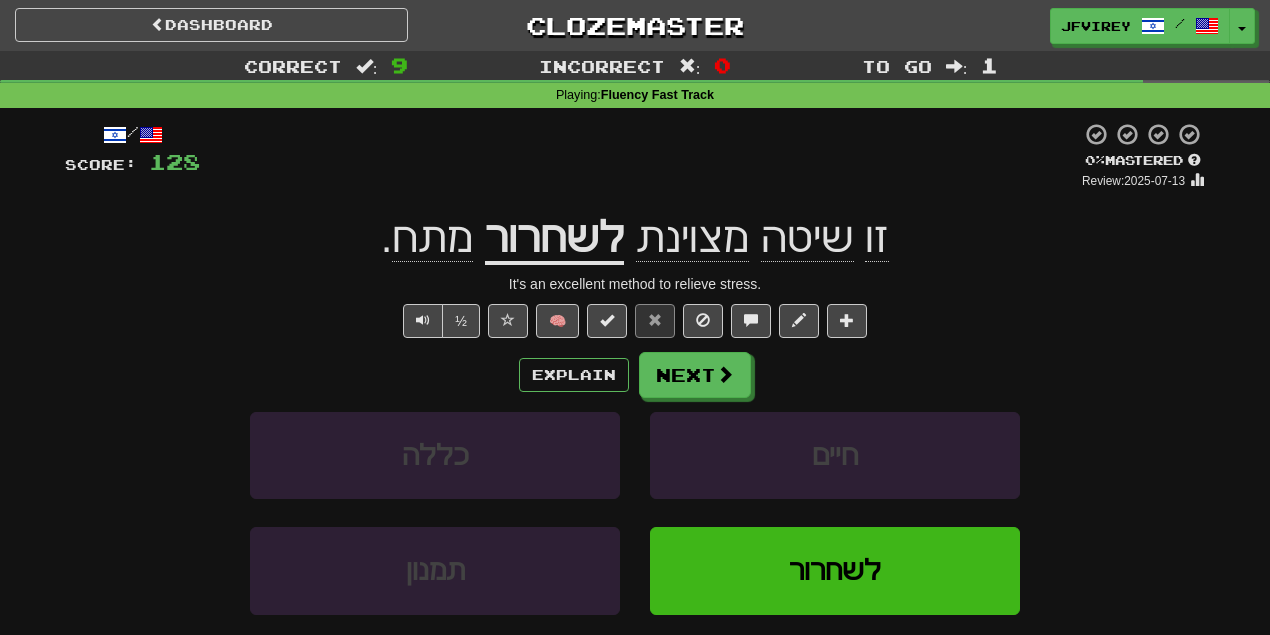 click on "מתח" at bounding box center [432, 238] 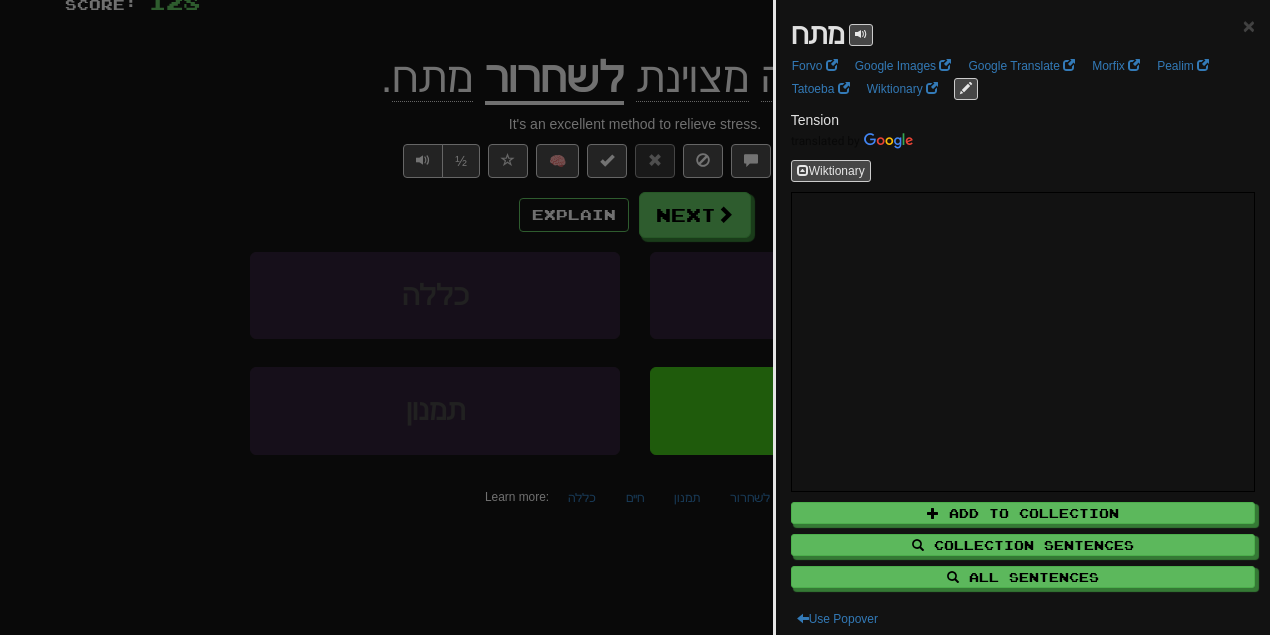 scroll, scrollTop: 266, scrollLeft: 0, axis: vertical 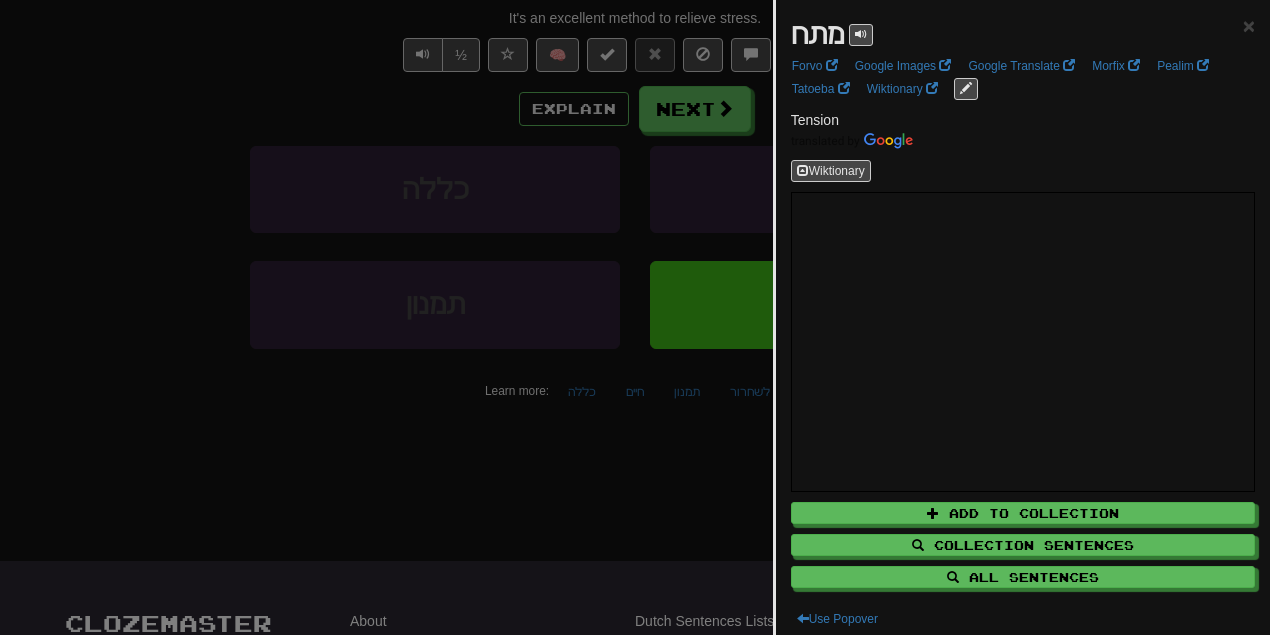 click at bounding box center [635, 317] 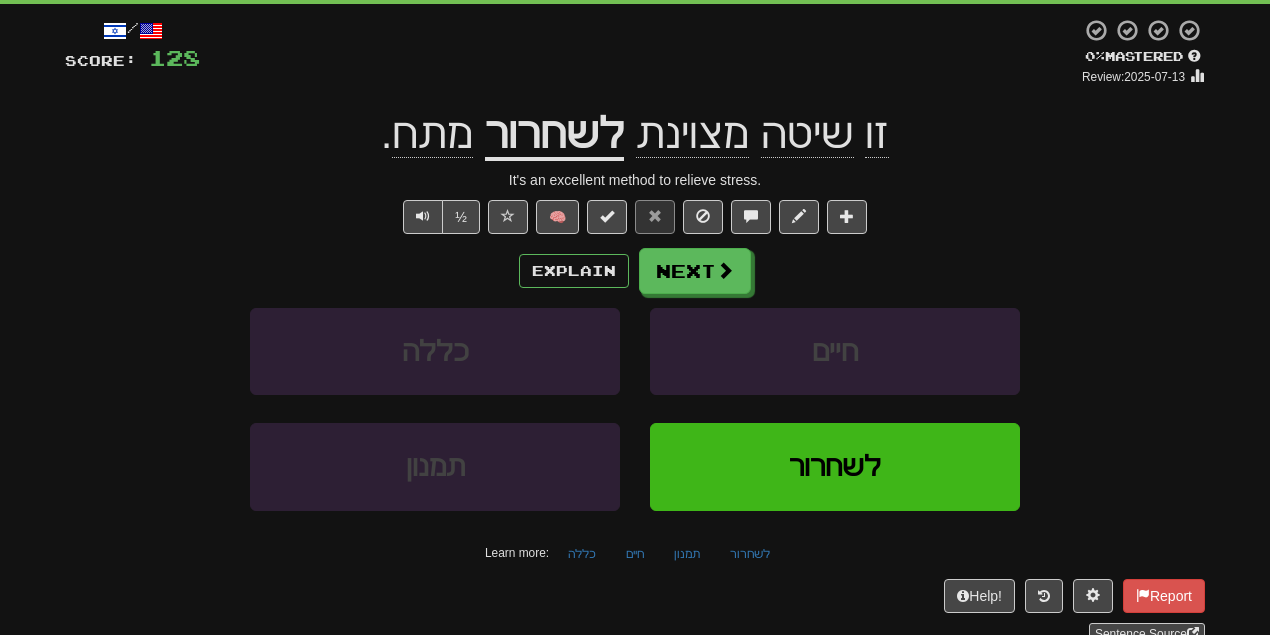 scroll, scrollTop: 0, scrollLeft: 0, axis: both 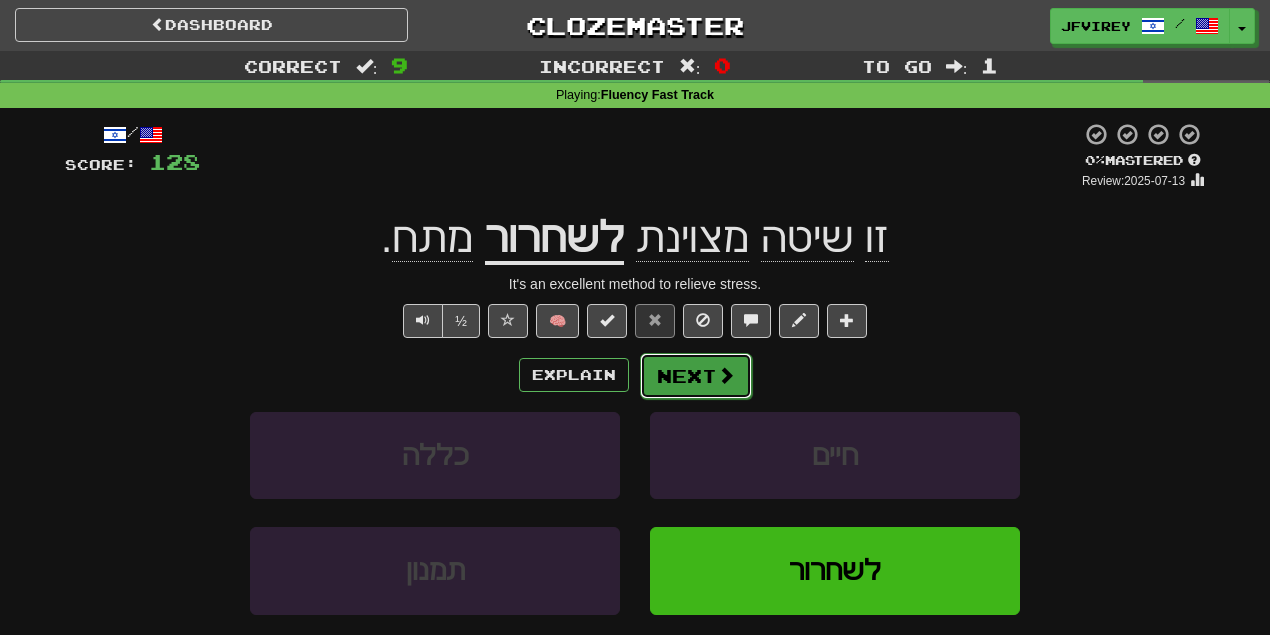 click at bounding box center (726, 375) 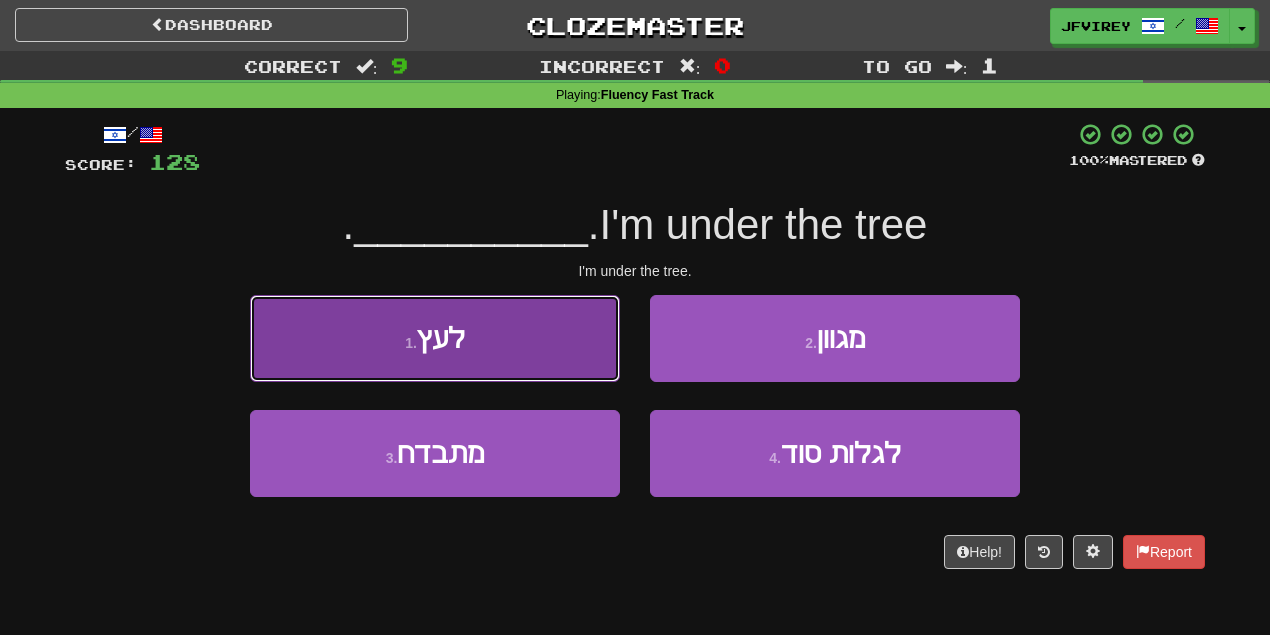 click on "1 .  לעץ" at bounding box center [435, 338] 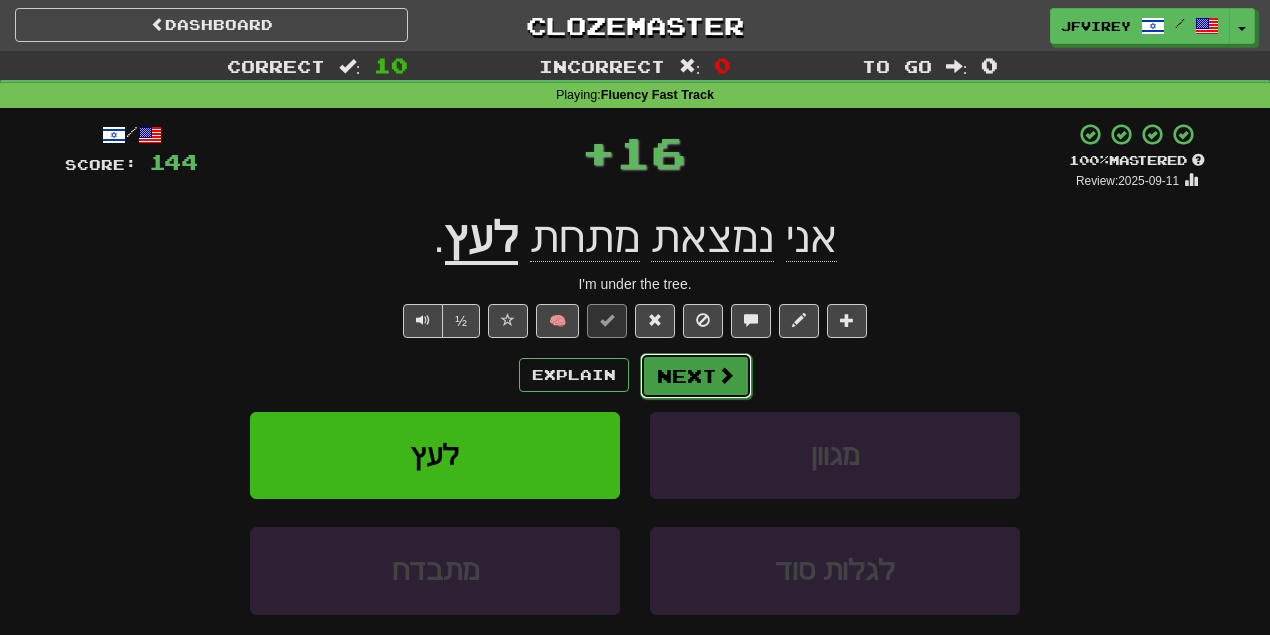 click on "Next" at bounding box center [696, 376] 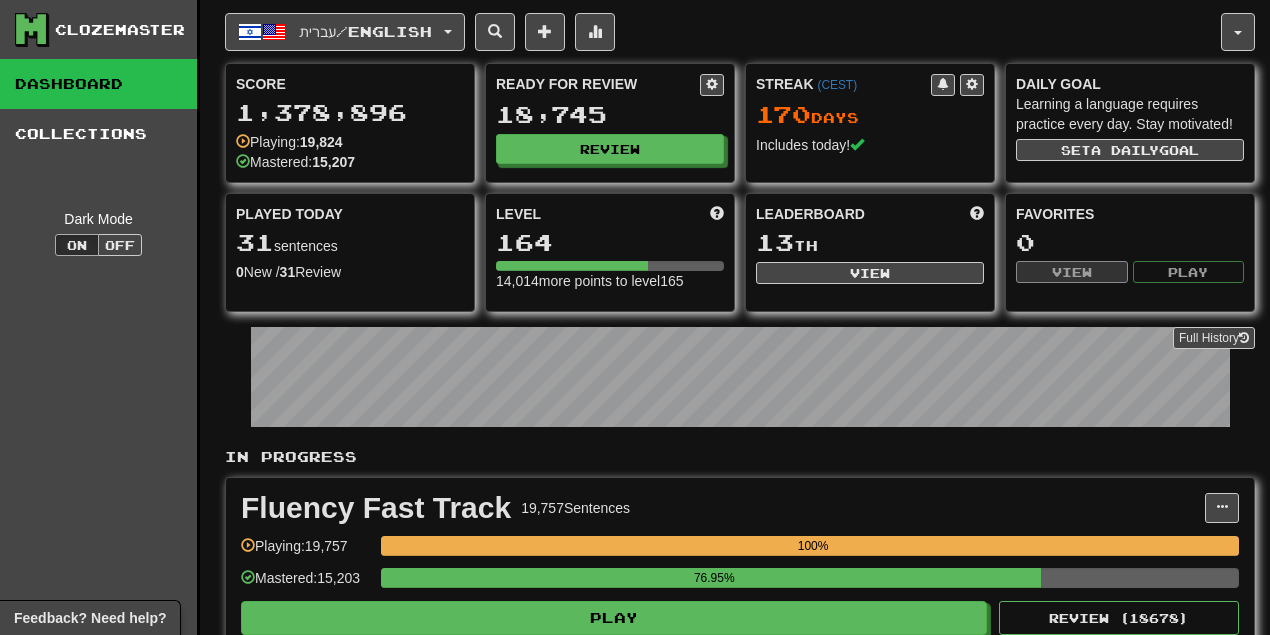 scroll, scrollTop: 0, scrollLeft: 0, axis: both 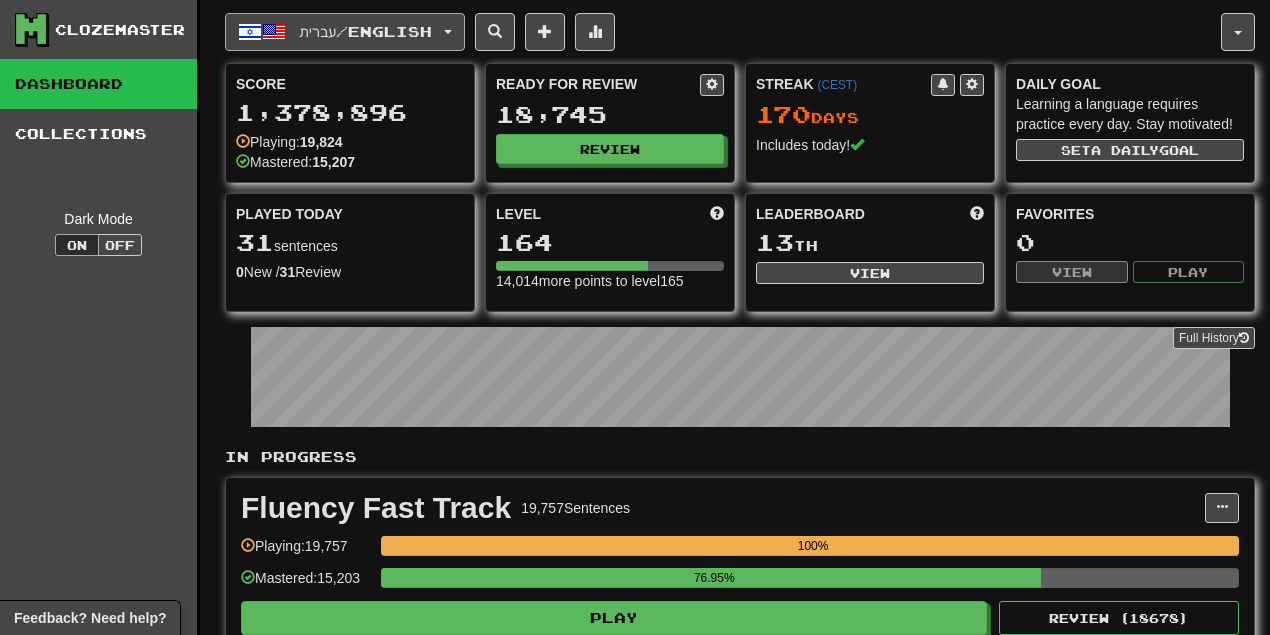 click on "עברית  /  English" at bounding box center (345, 32) 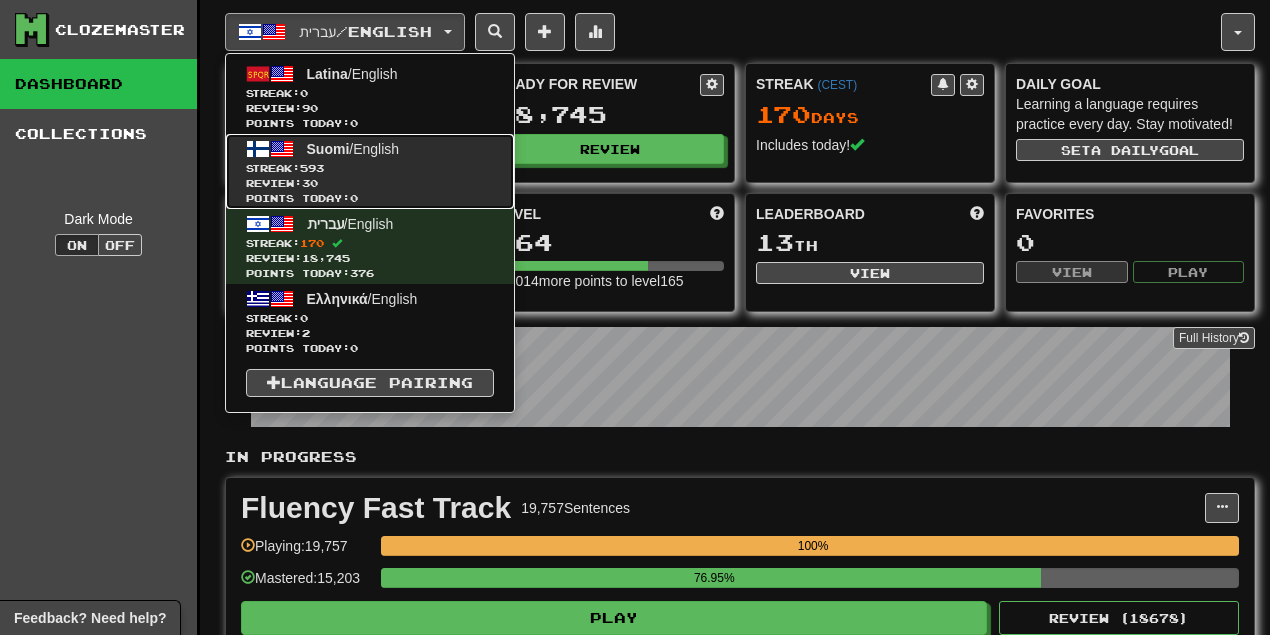 click on "593" at bounding box center (312, 168) 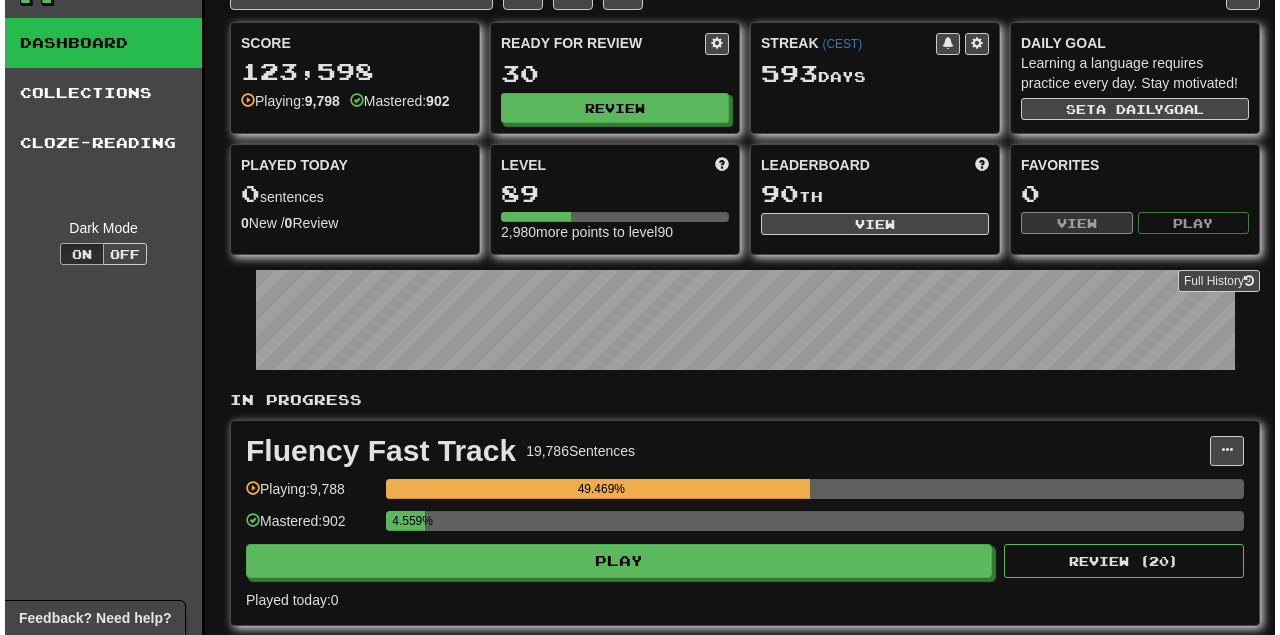 scroll, scrollTop: 200, scrollLeft: 0, axis: vertical 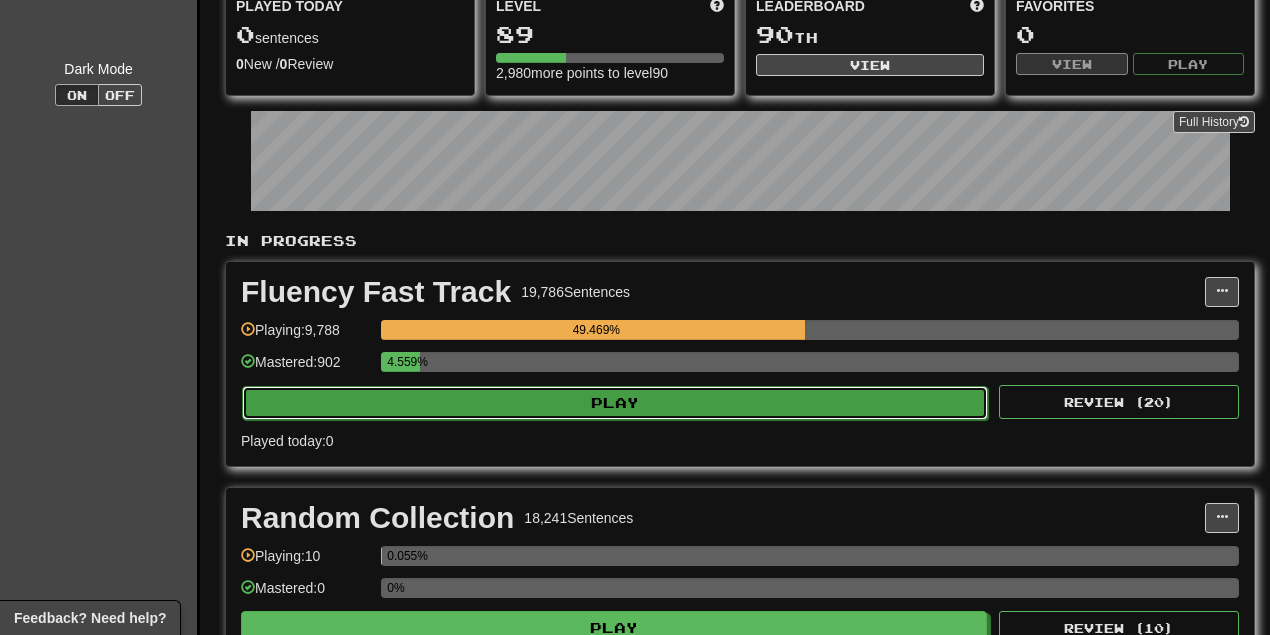 click on "Play" at bounding box center [615, 403] 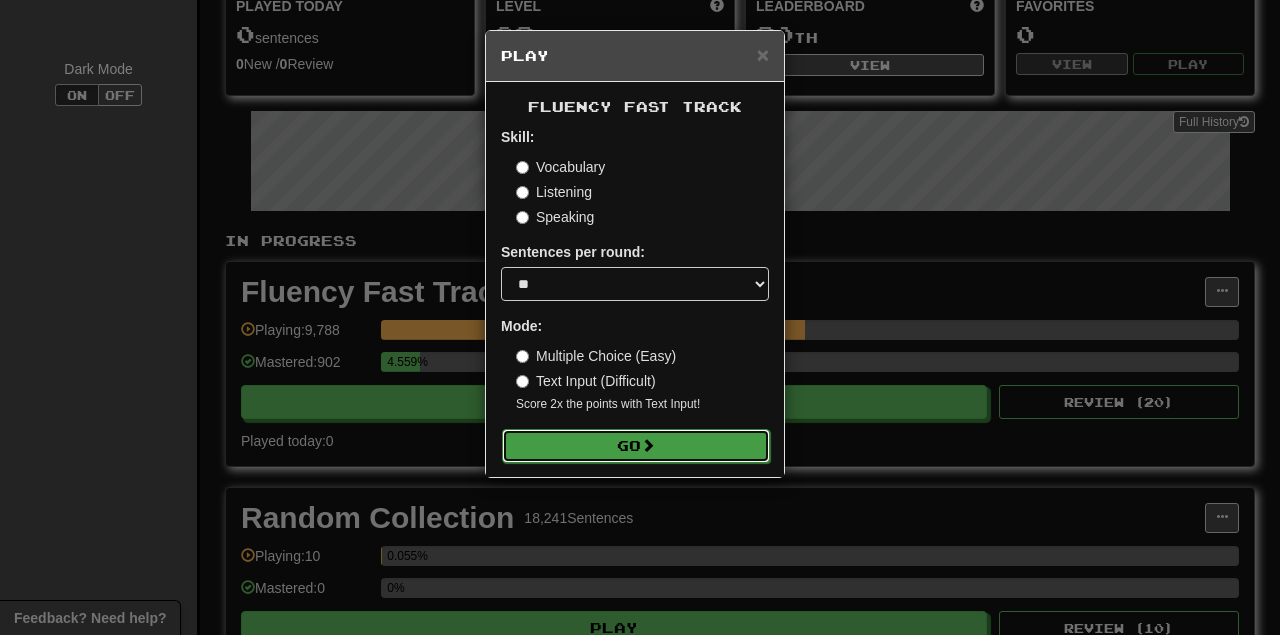 click on "Go" at bounding box center [636, 446] 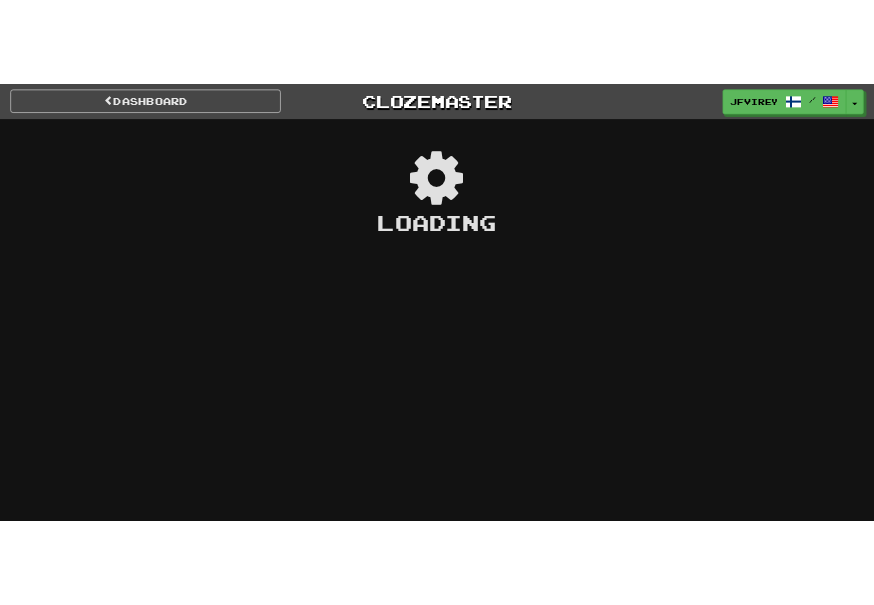 scroll, scrollTop: 0, scrollLeft: 0, axis: both 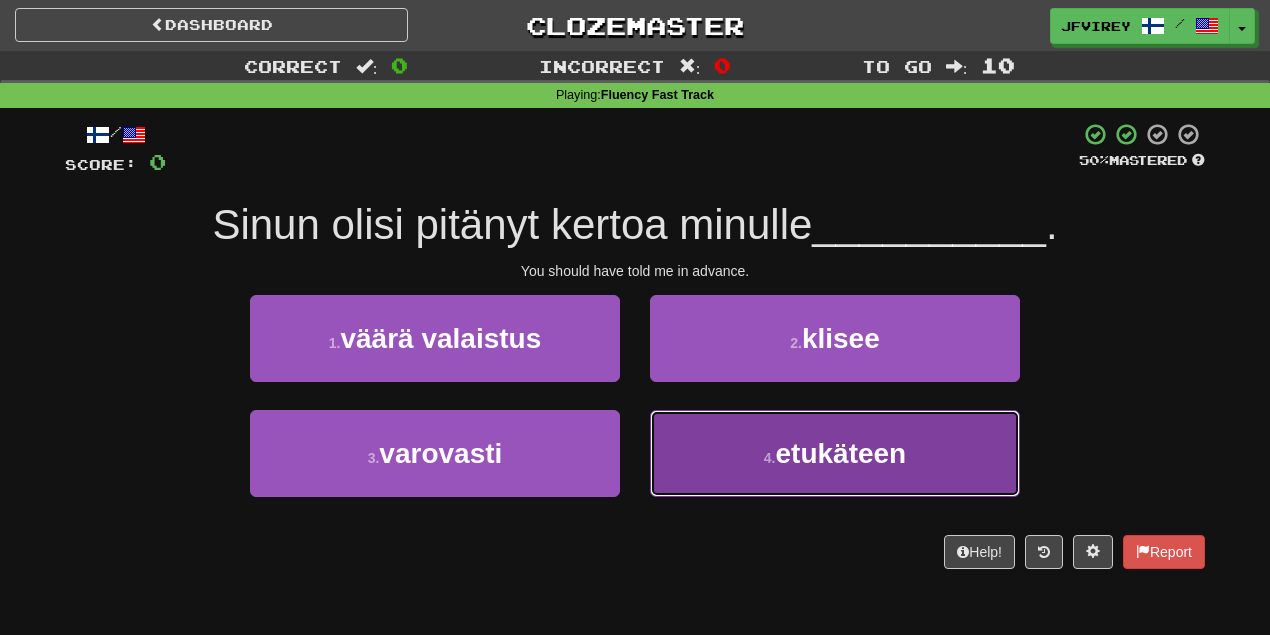 click on "4 .  etukäteen" at bounding box center [835, 453] 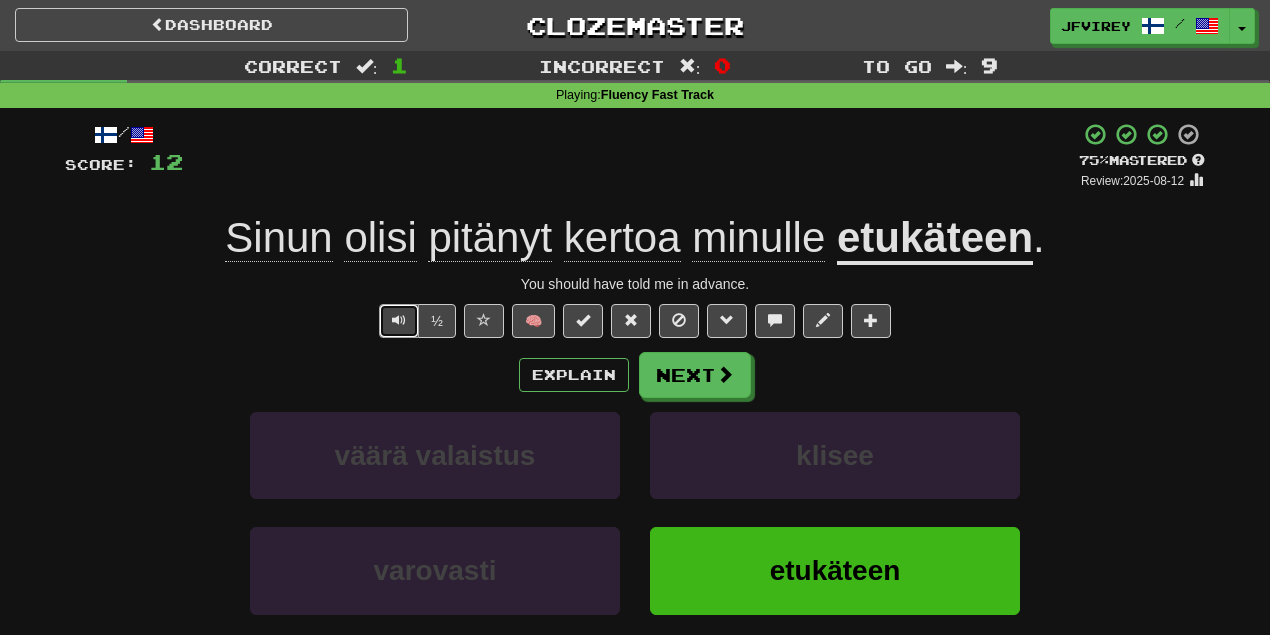 click at bounding box center (399, 321) 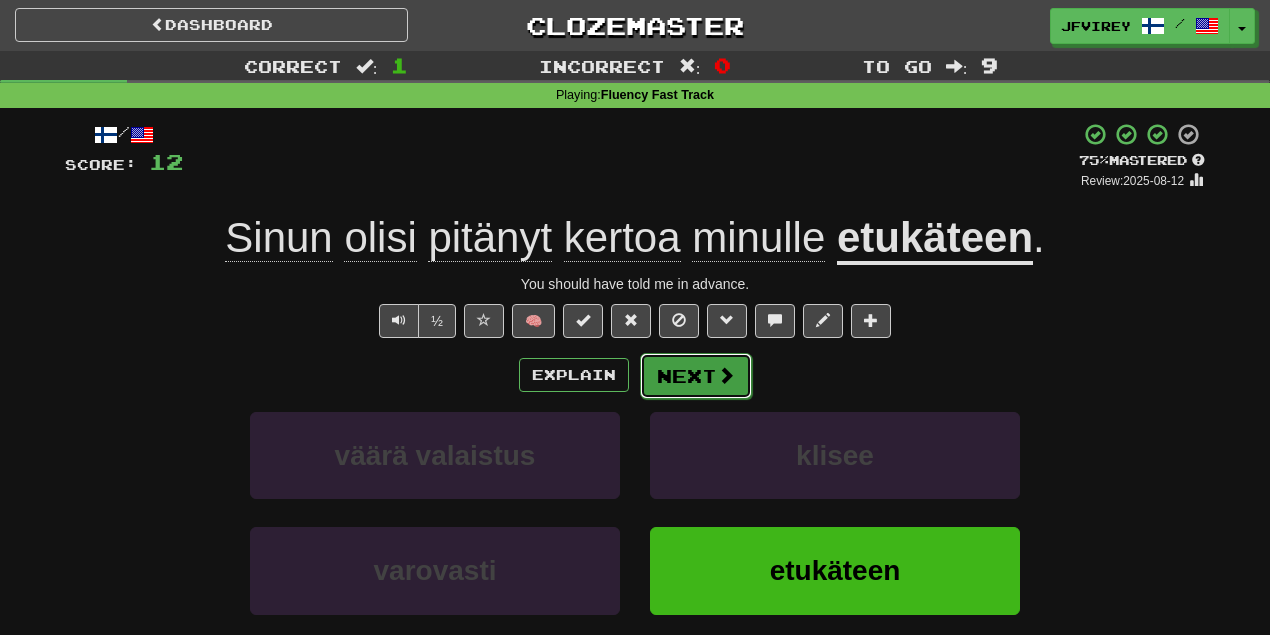 click on "Next" at bounding box center [696, 376] 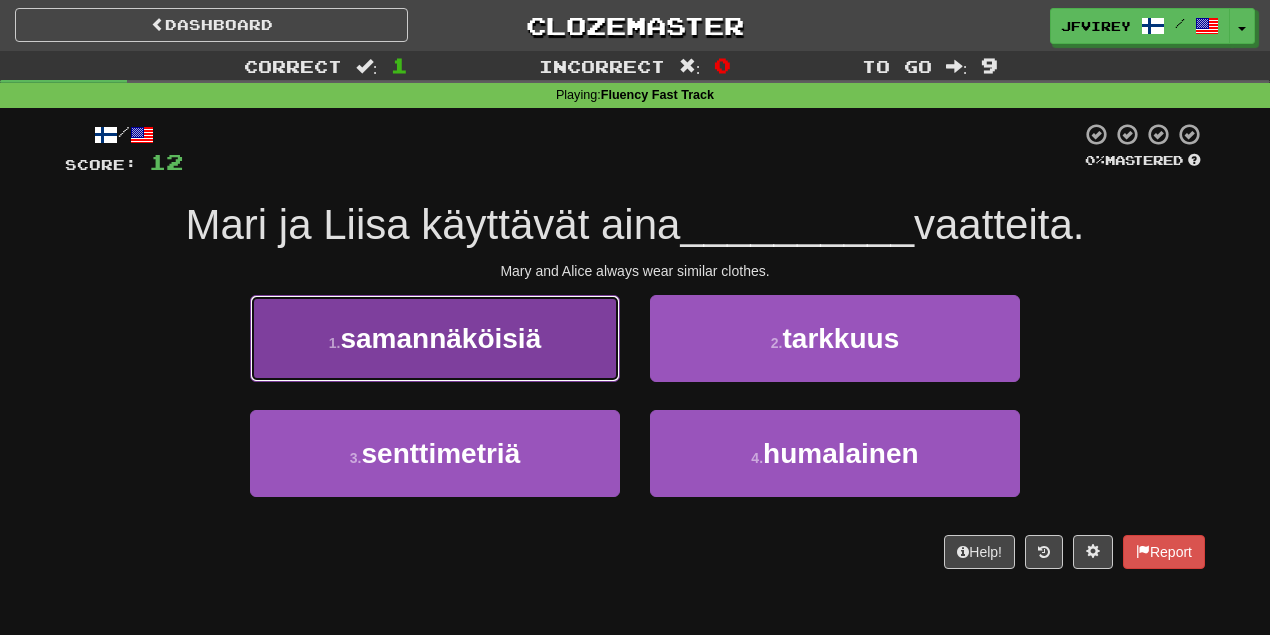 click on "samannäköisiä" at bounding box center (440, 338) 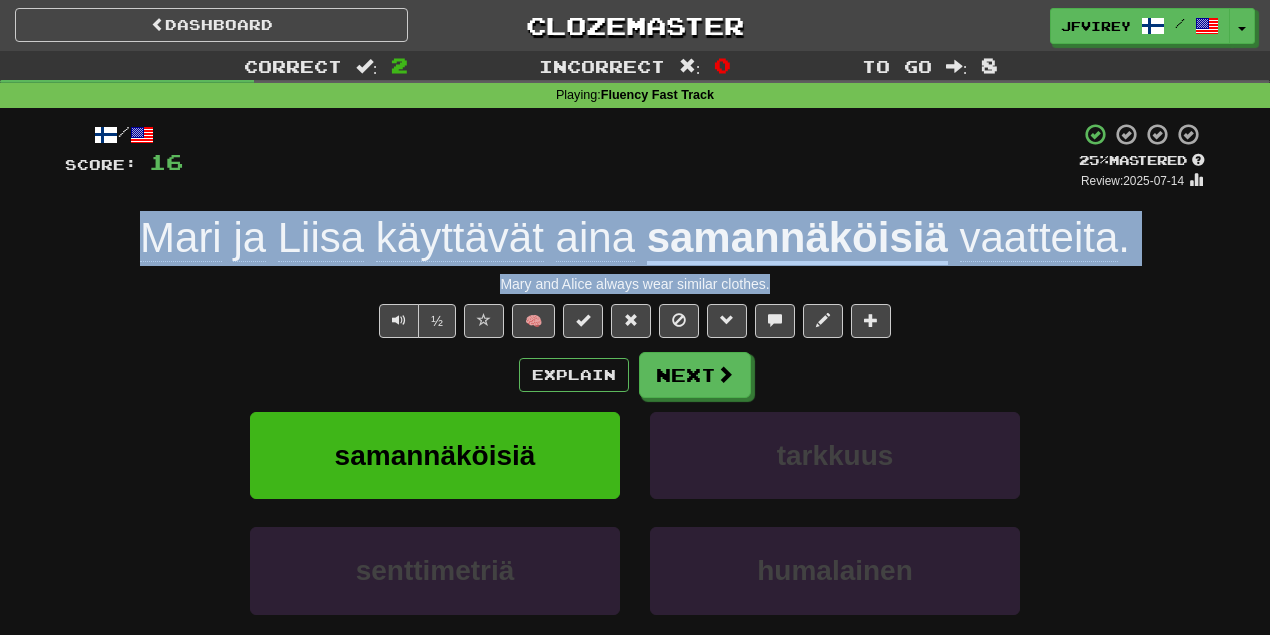 drag, startPoint x: 796, startPoint y: 286, endPoint x: 132, endPoint y: 250, distance: 664.97516 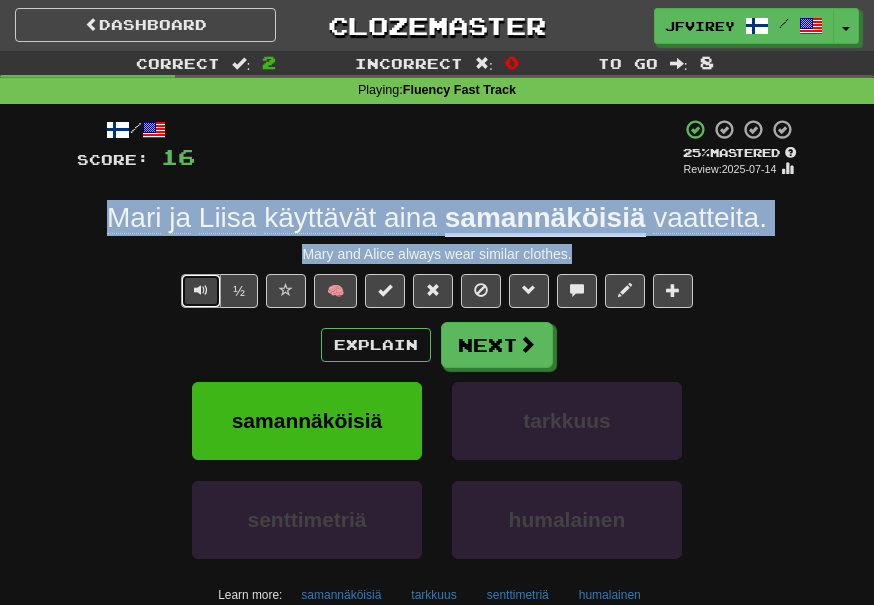 click at bounding box center [201, 291] 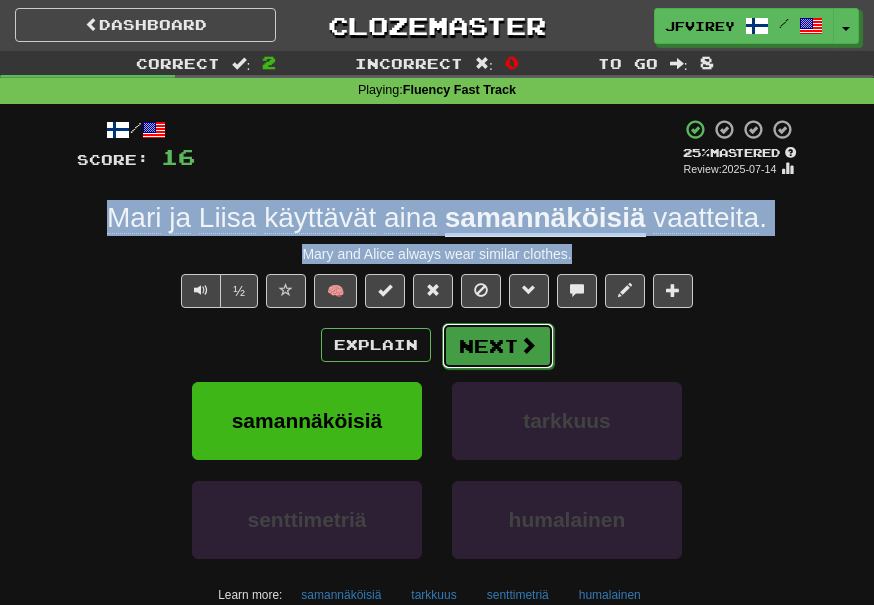 click on "Next" at bounding box center (498, 346) 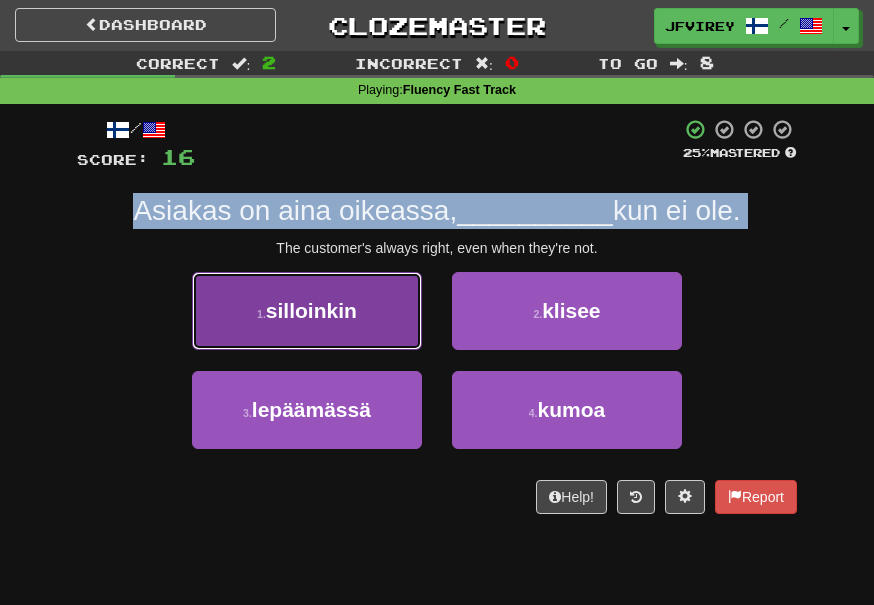 click on "1 .  silloinkin" at bounding box center [307, 311] 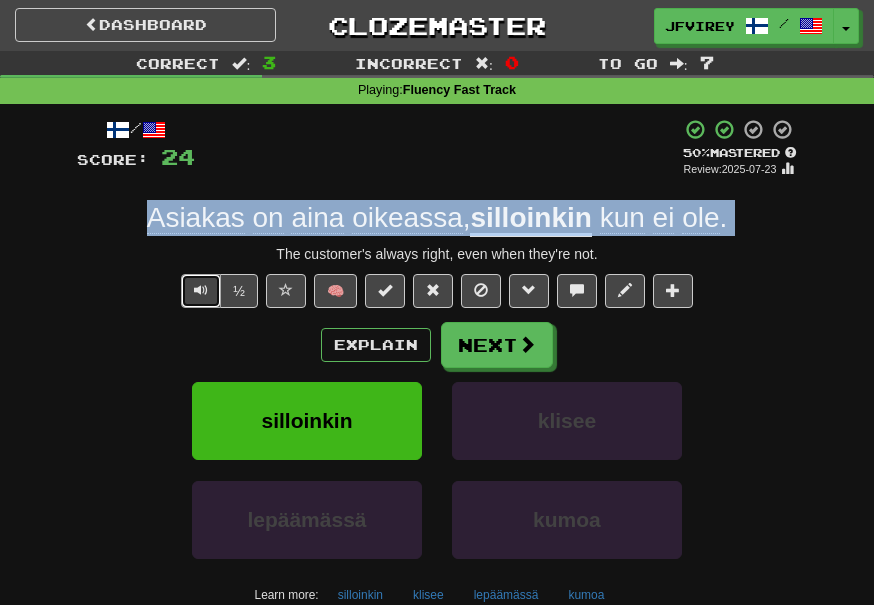 click at bounding box center (201, 290) 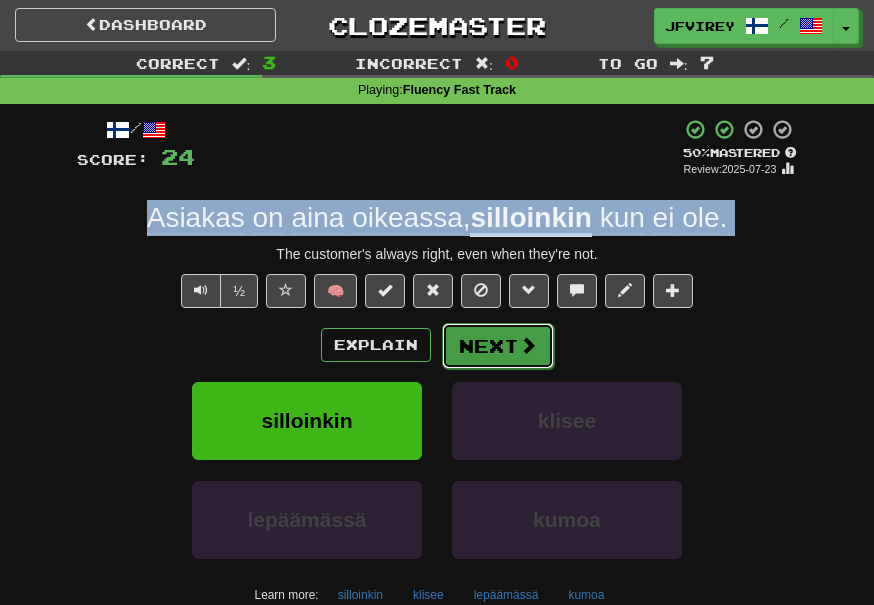 click on "Next" at bounding box center [498, 346] 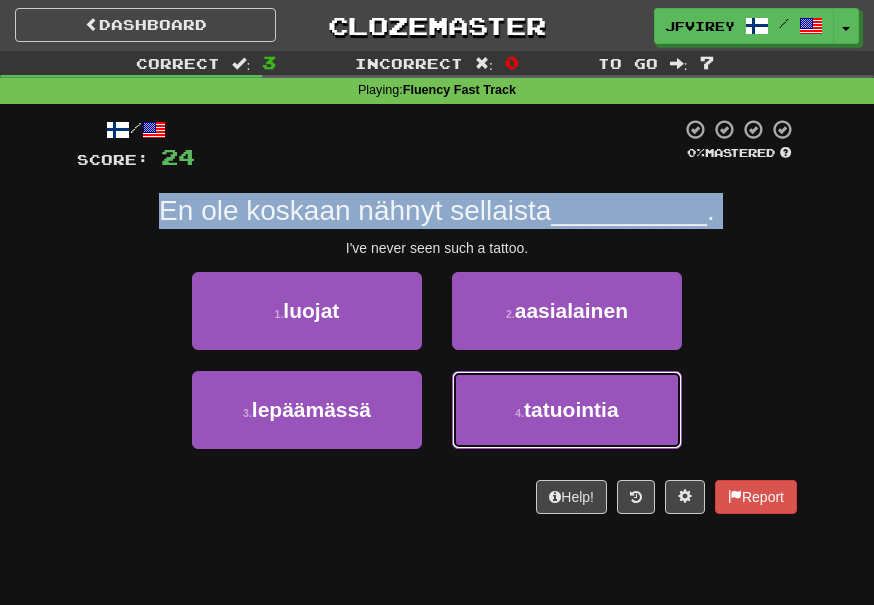 drag, startPoint x: 566, startPoint y: 390, endPoint x: 723, endPoint y: 394, distance: 157.05095 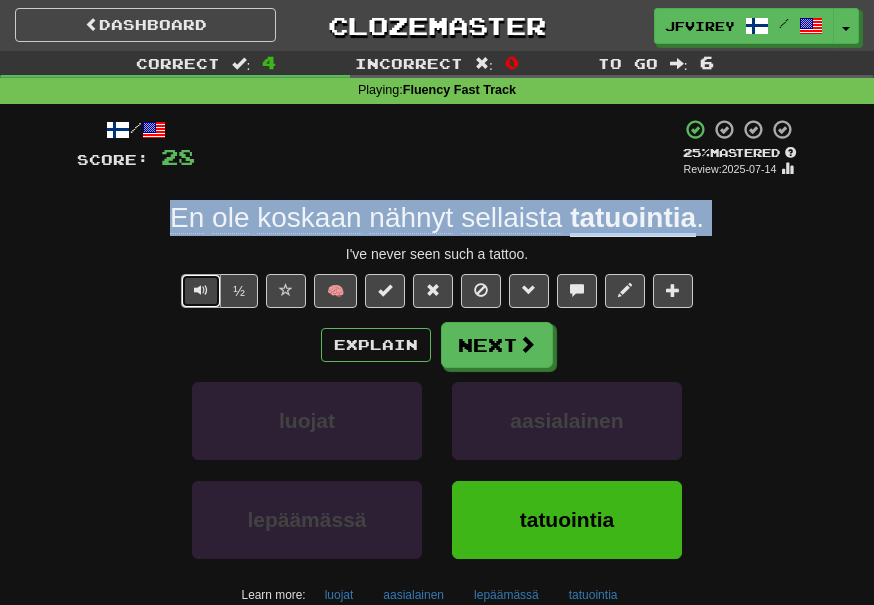 click at bounding box center [201, 290] 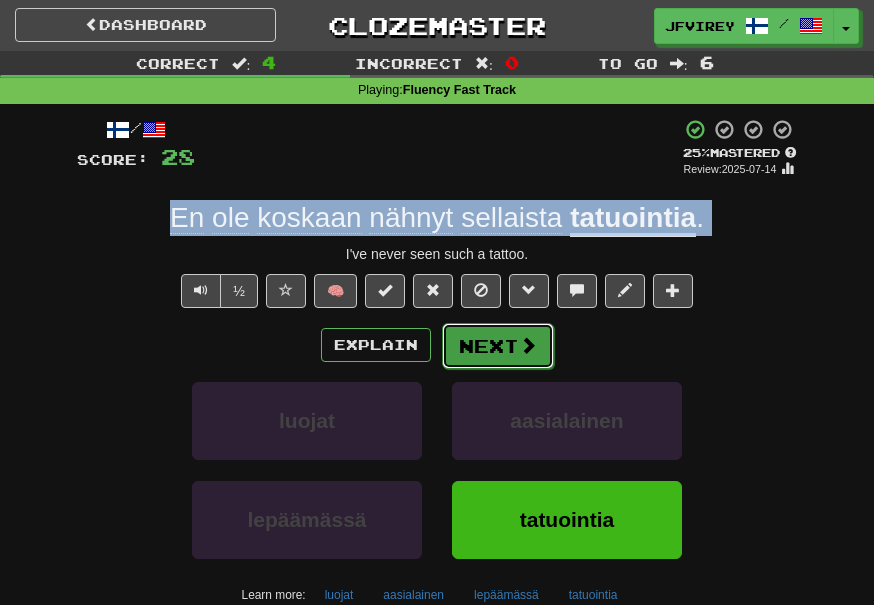 click on "Next" at bounding box center (498, 346) 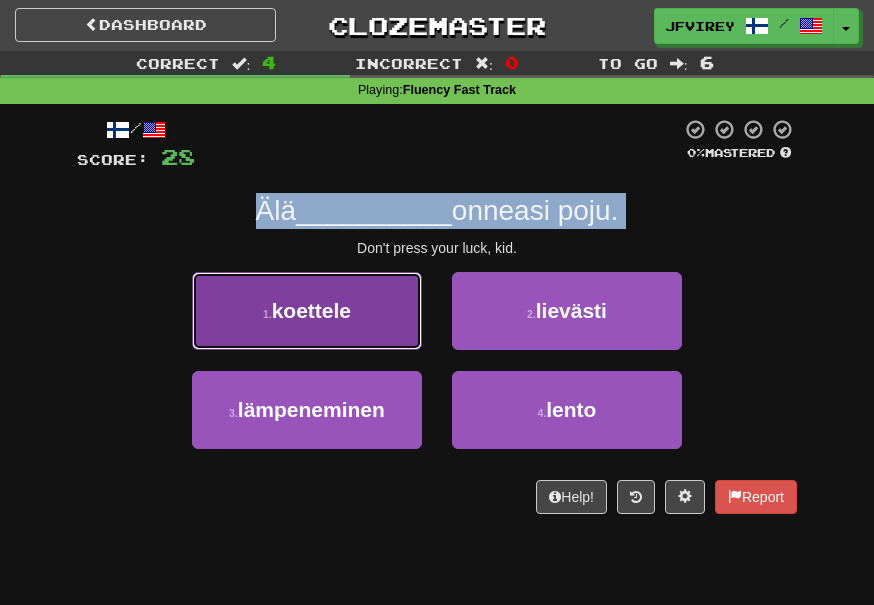 click on "1 .  koettele" at bounding box center (307, 311) 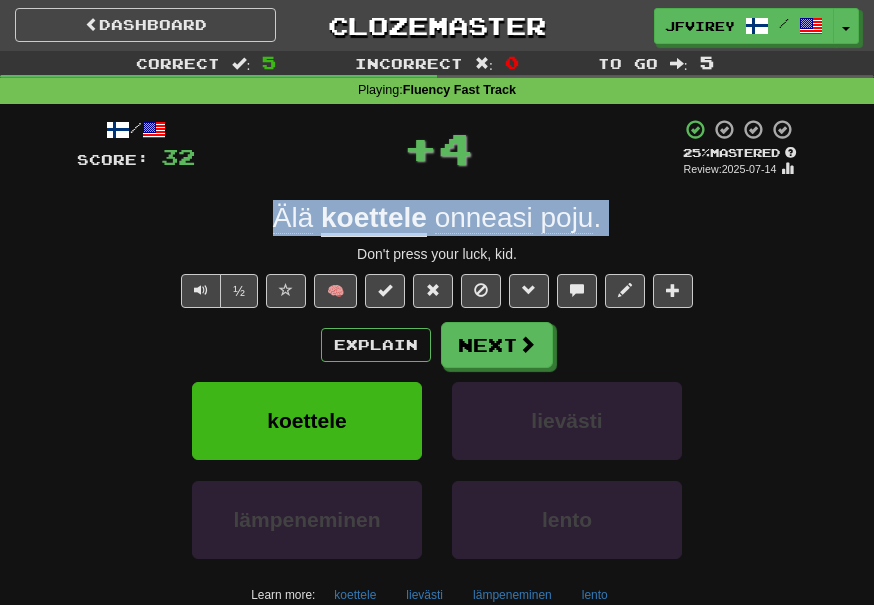 click on "koettele" at bounding box center [374, 219] 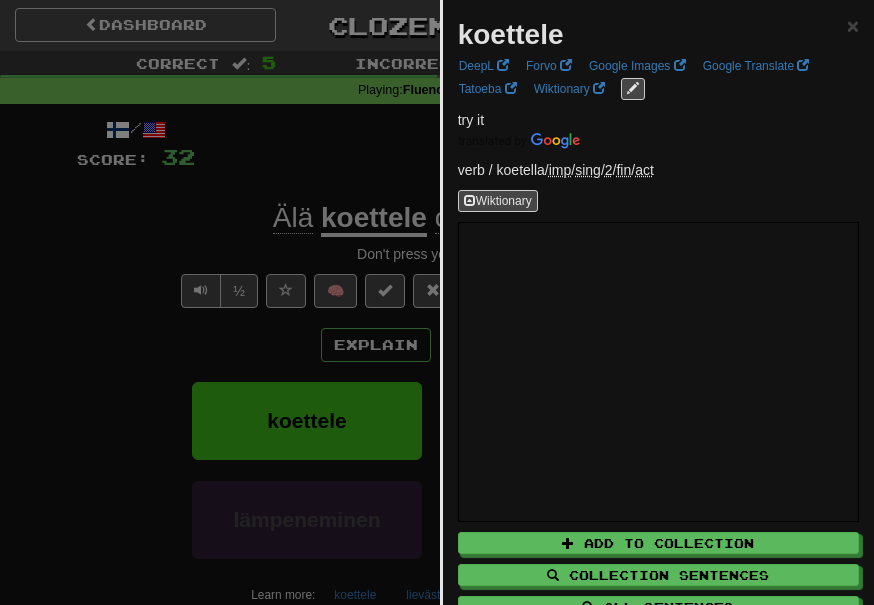 click at bounding box center [437, 302] 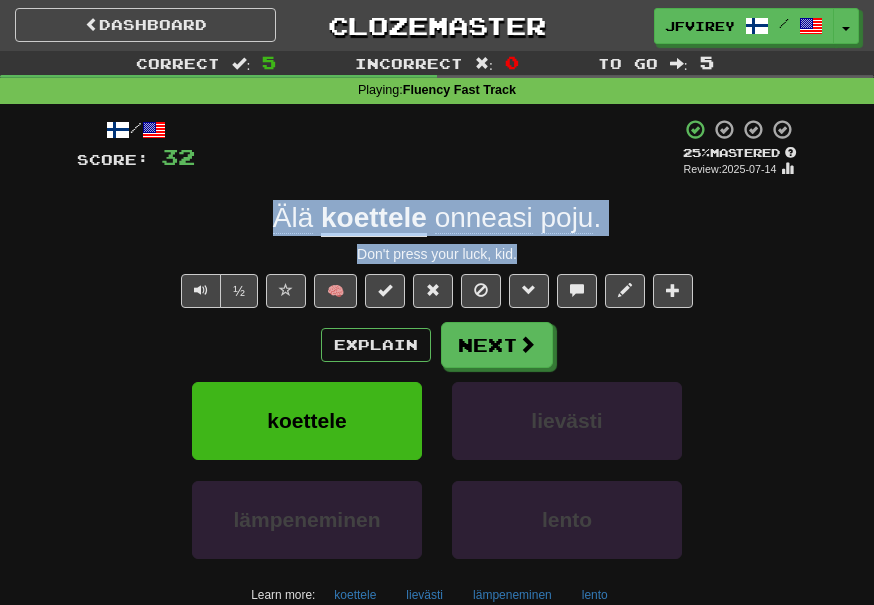 drag, startPoint x: 563, startPoint y: 256, endPoint x: 247, endPoint y: 232, distance: 316.9101 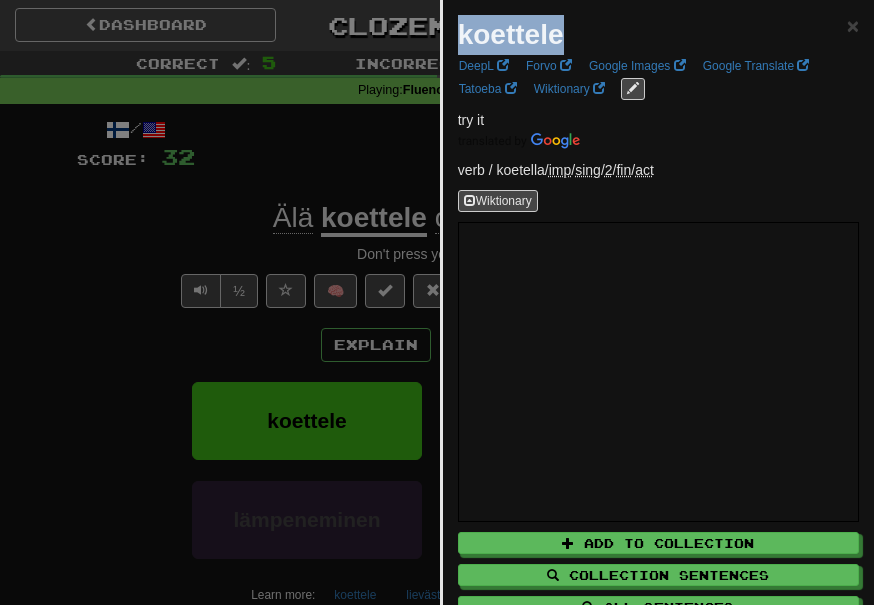 drag, startPoint x: 563, startPoint y: 42, endPoint x: 416, endPoint y: 38, distance: 147.05441 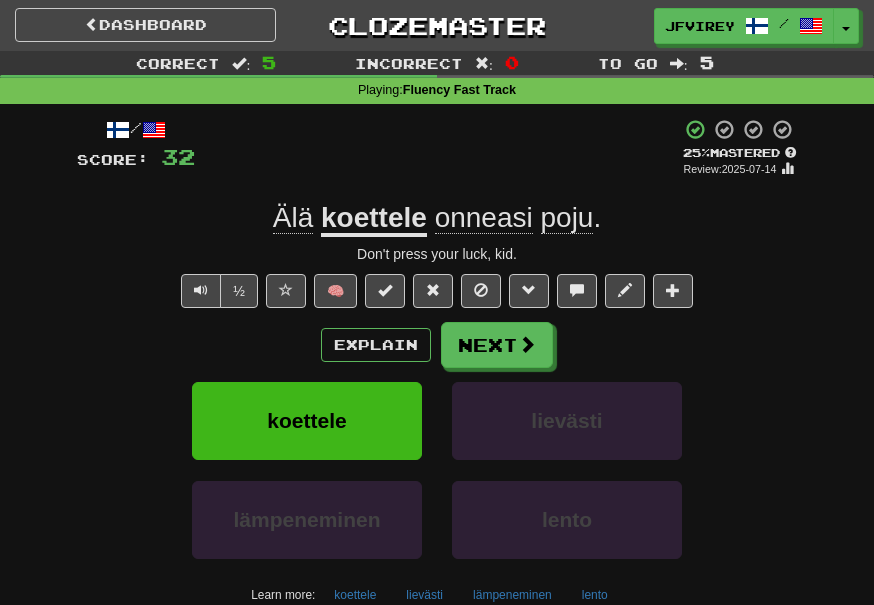 click on "poju" at bounding box center [567, 218] 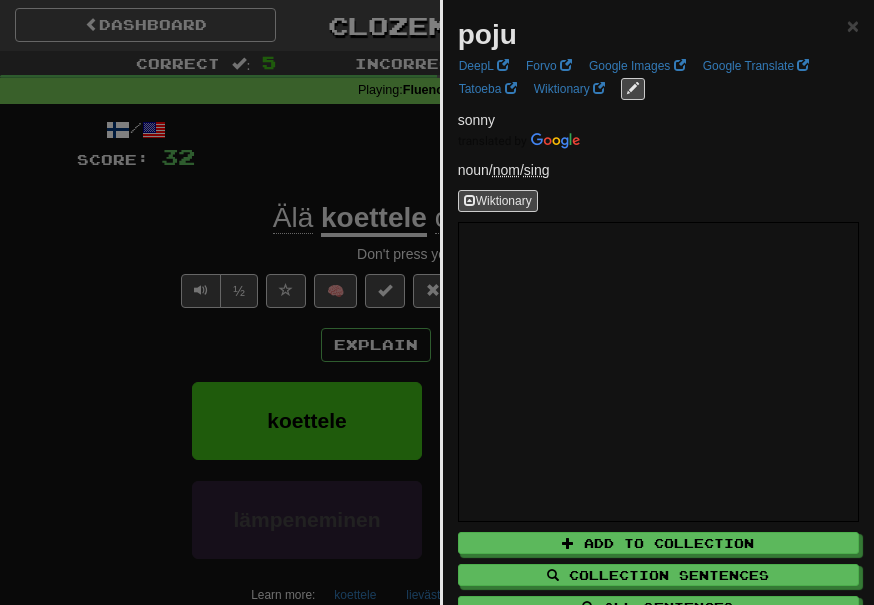drag, startPoint x: 117, startPoint y: 240, endPoint x: 200, endPoint y: 262, distance: 85.86617 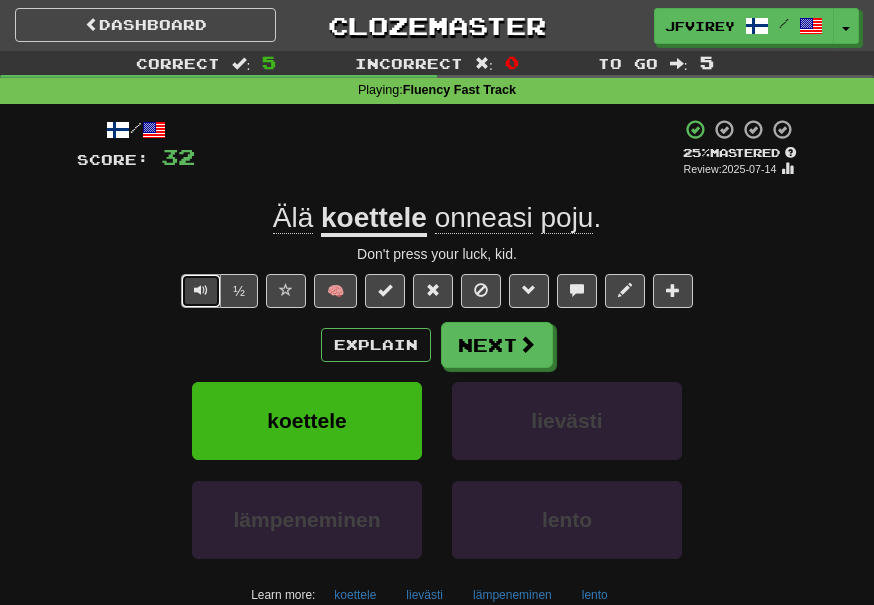 click at bounding box center (201, 291) 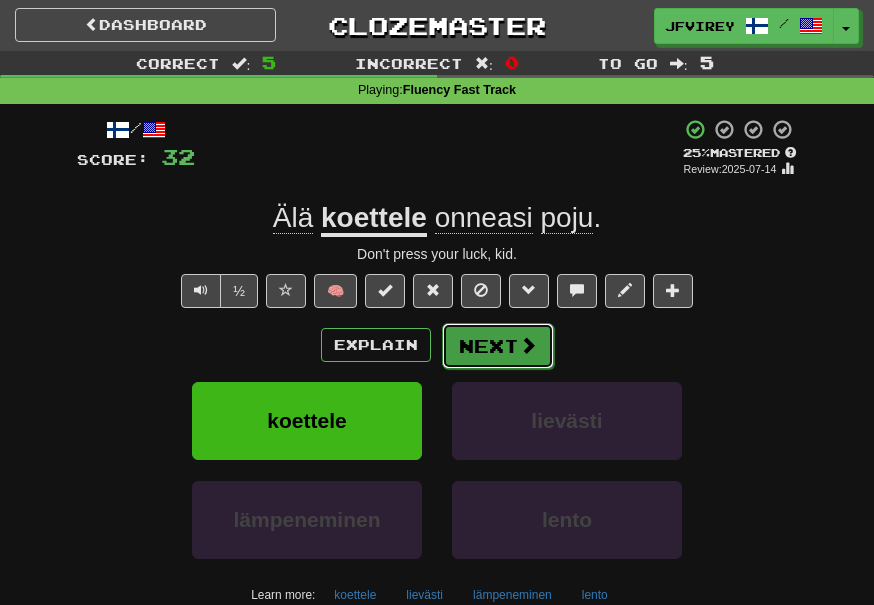 click on "Next" at bounding box center (498, 346) 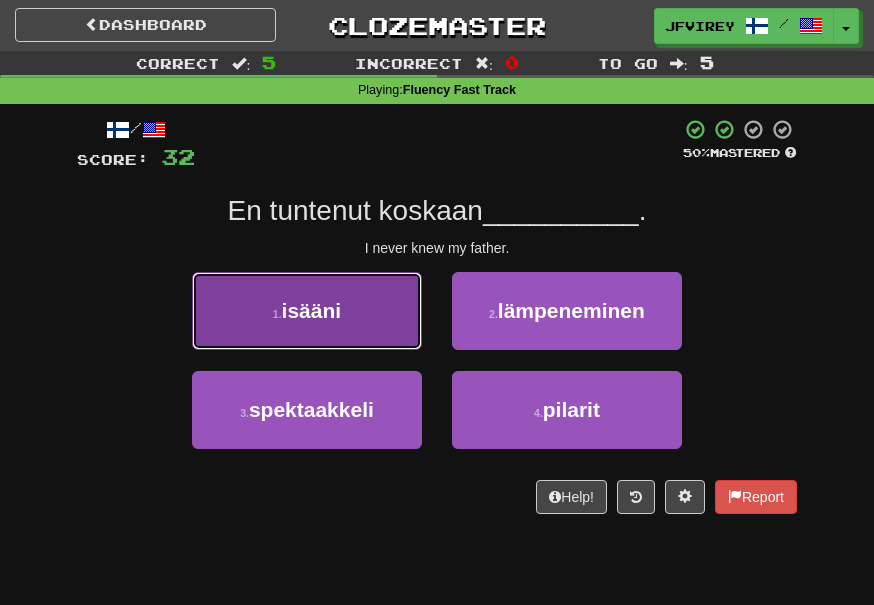 click on "1 . isääni" at bounding box center [307, 311] 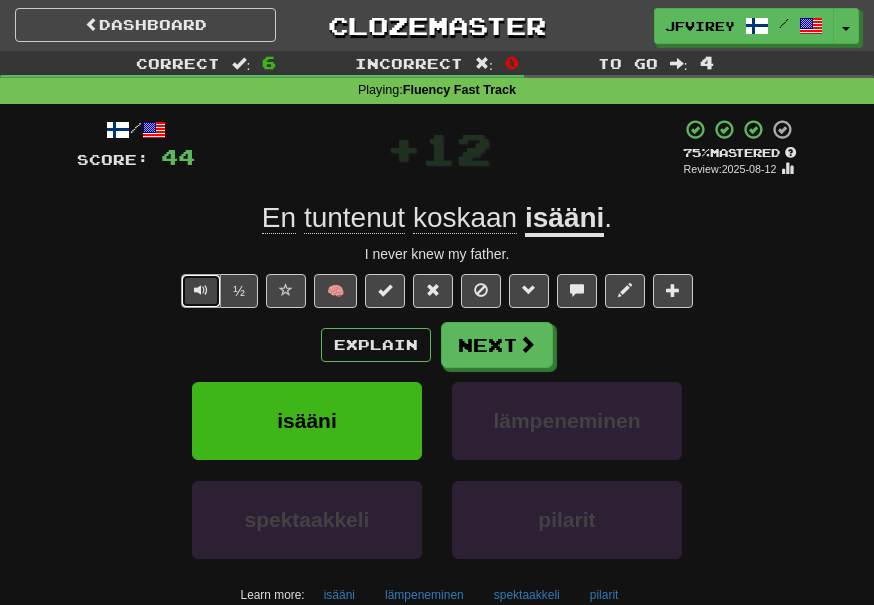 click at bounding box center (201, 290) 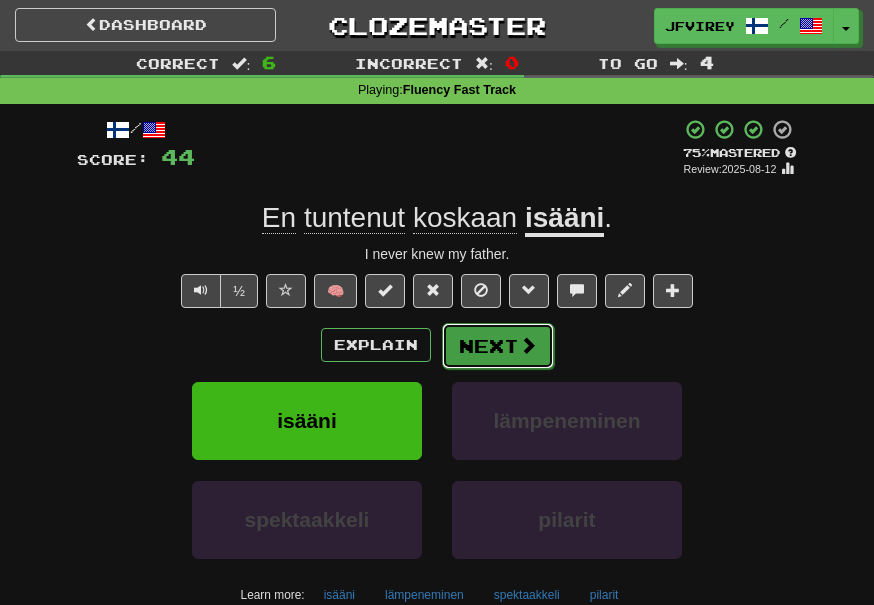 click on "Next" at bounding box center (498, 346) 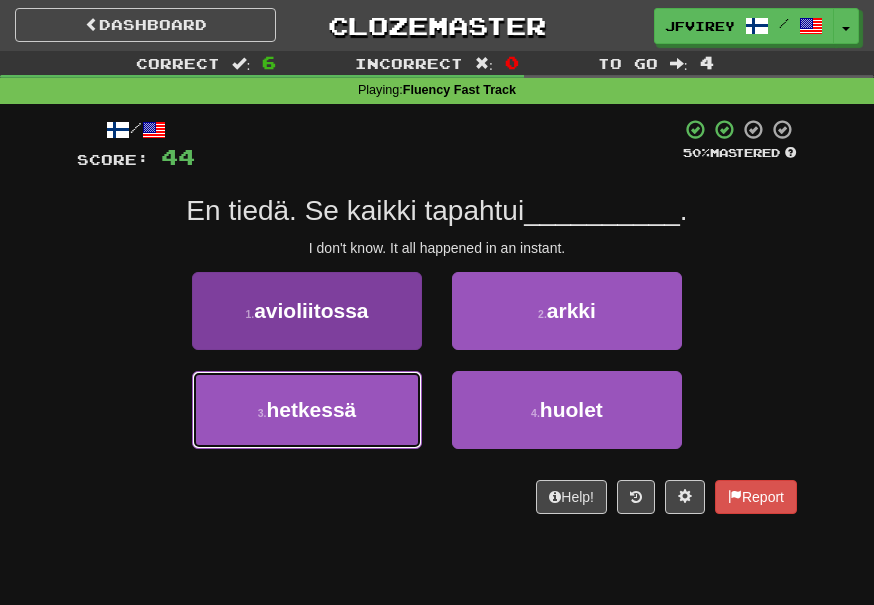 click on "3 .  hetkessä" at bounding box center (307, 410) 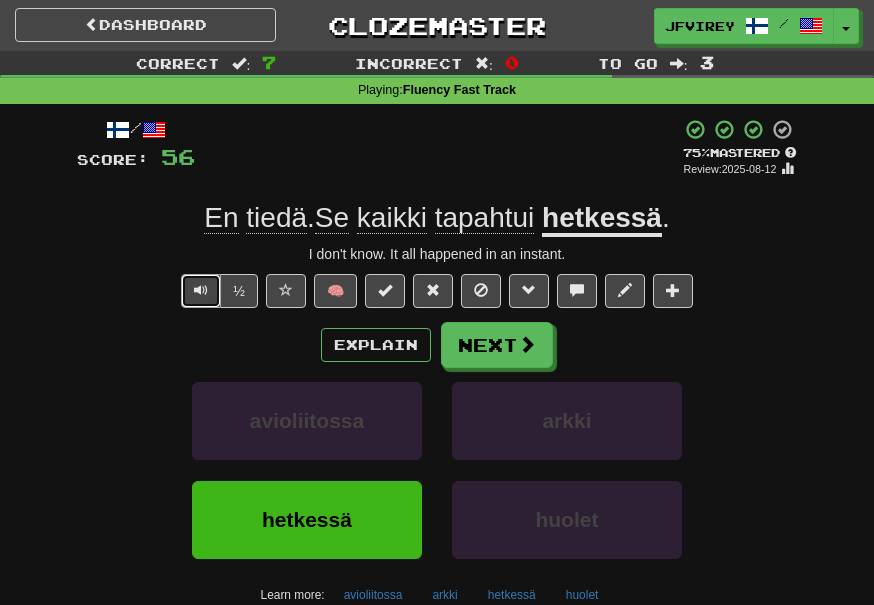 click at bounding box center (201, 291) 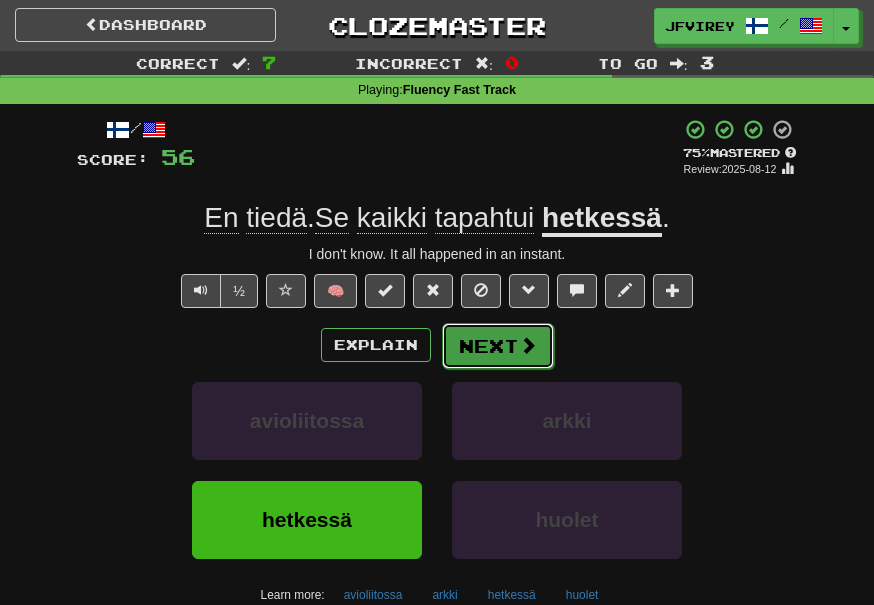 click on "Next" at bounding box center [498, 346] 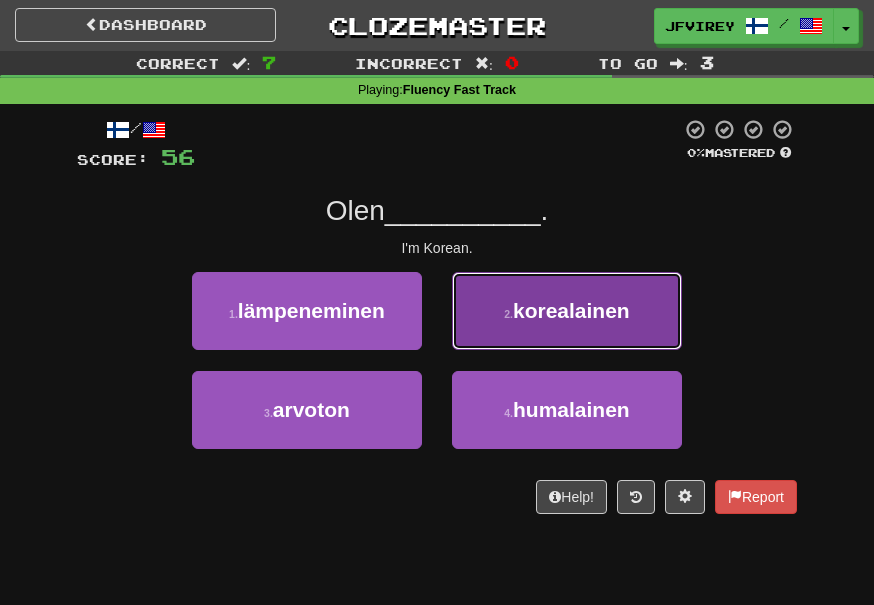 click on "korealainen" at bounding box center (571, 310) 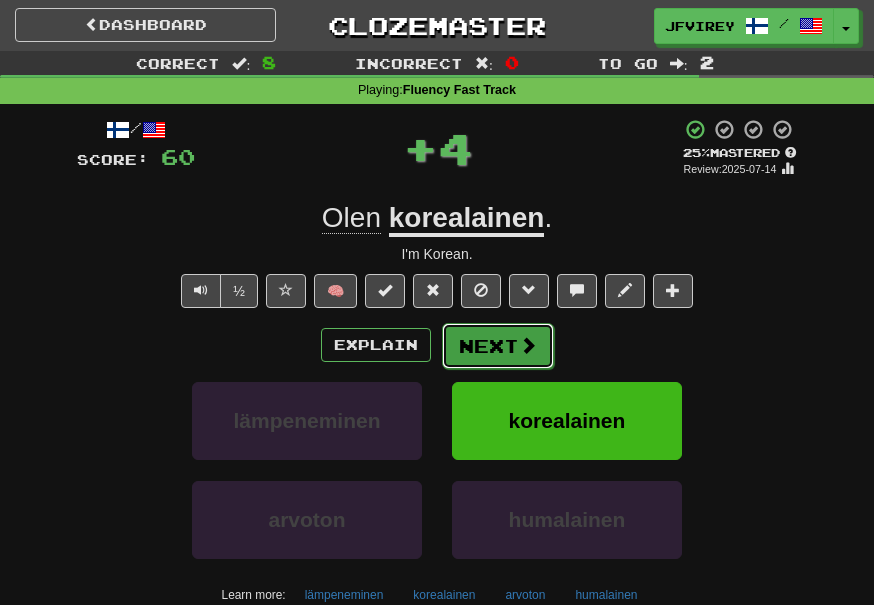 click on "Next" at bounding box center (498, 346) 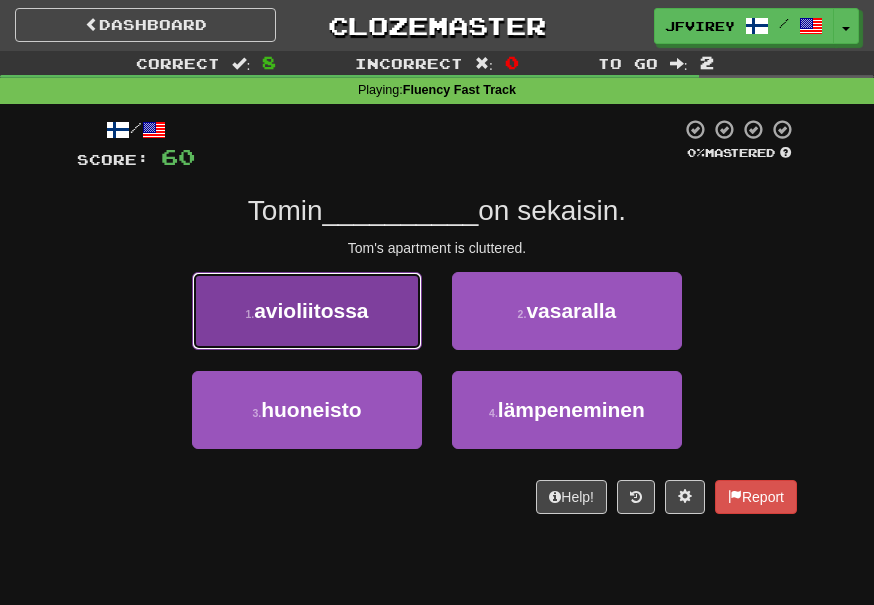 click on "1 .  avioliitossa" at bounding box center (307, 311) 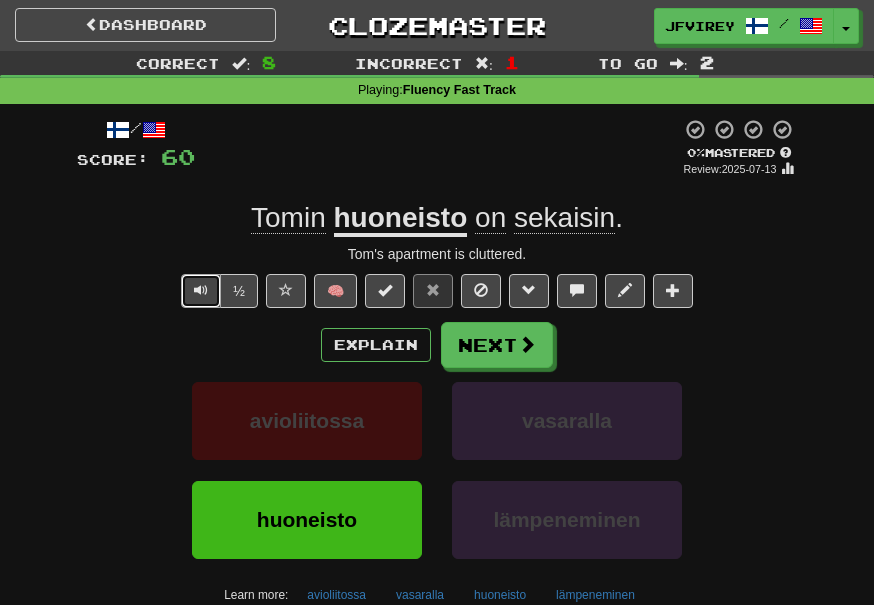 click at bounding box center (201, 291) 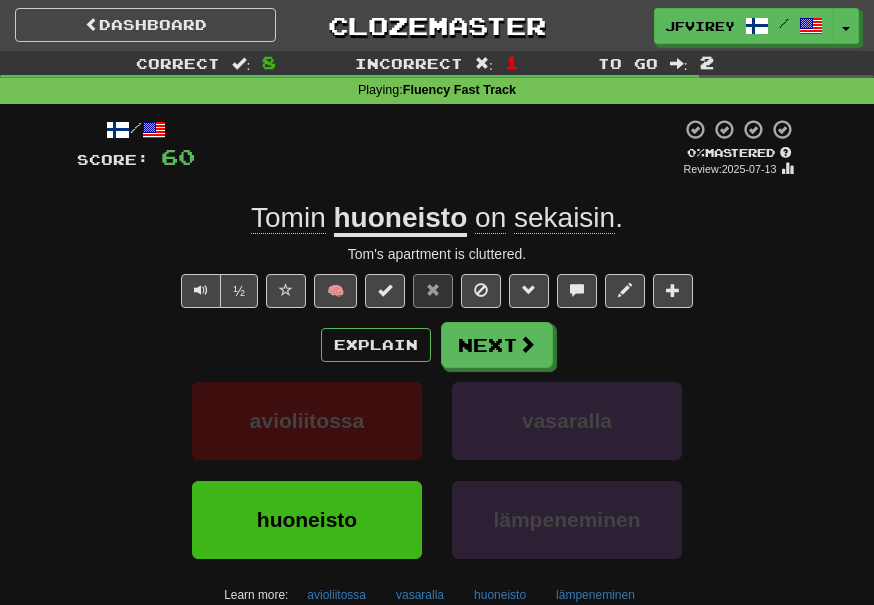 click on "huoneisto" at bounding box center (401, 219) 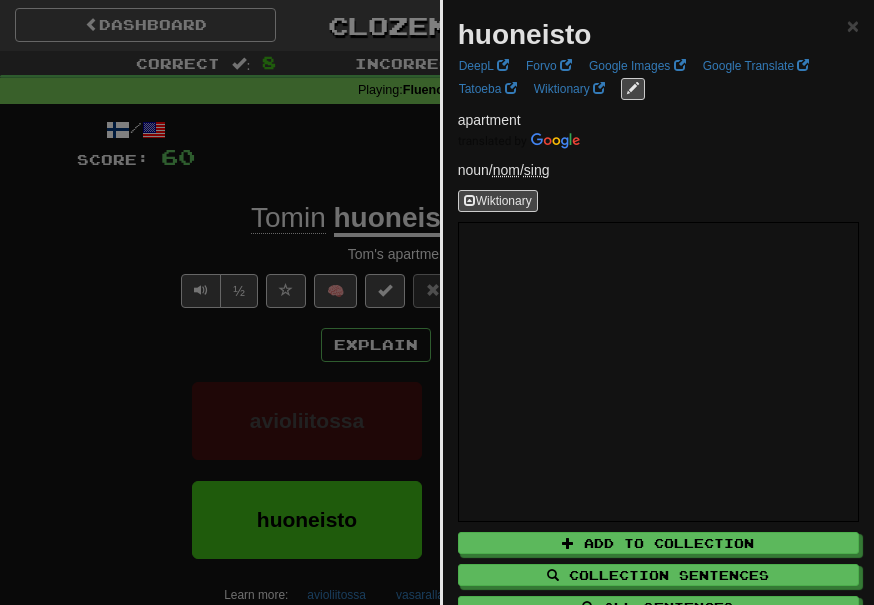 click at bounding box center [437, 302] 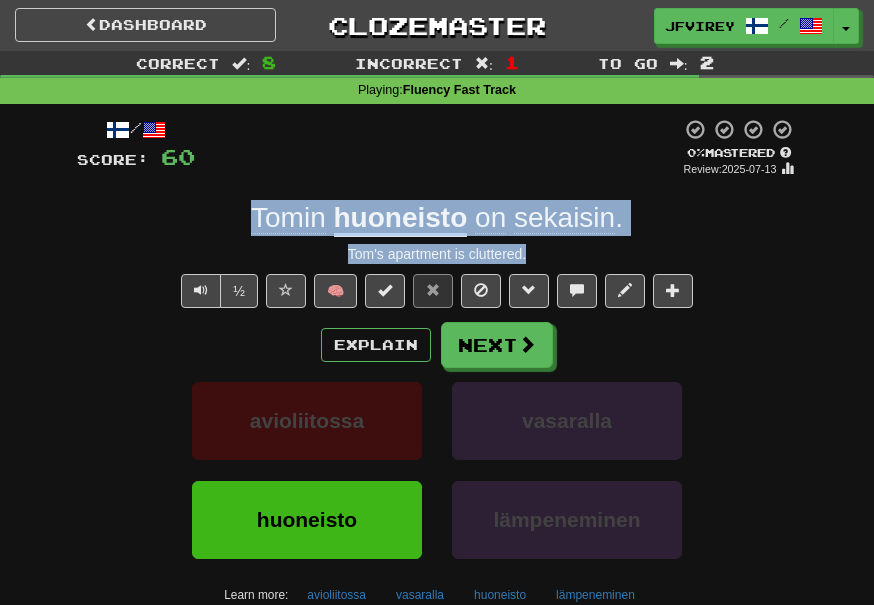 drag, startPoint x: 548, startPoint y: 250, endPoint x: 234, endPoint y: 228, distance: 314.76974 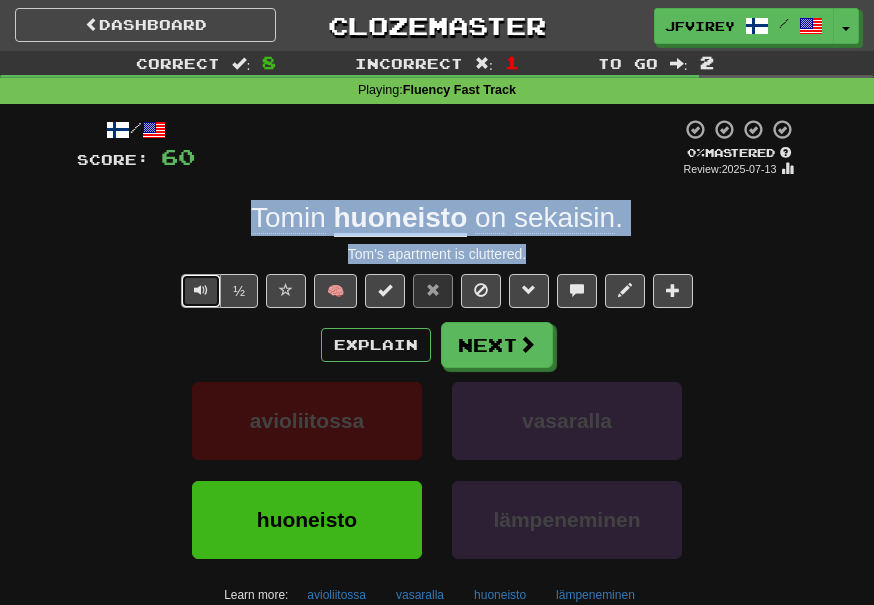 click at bounding box center [201, 290] 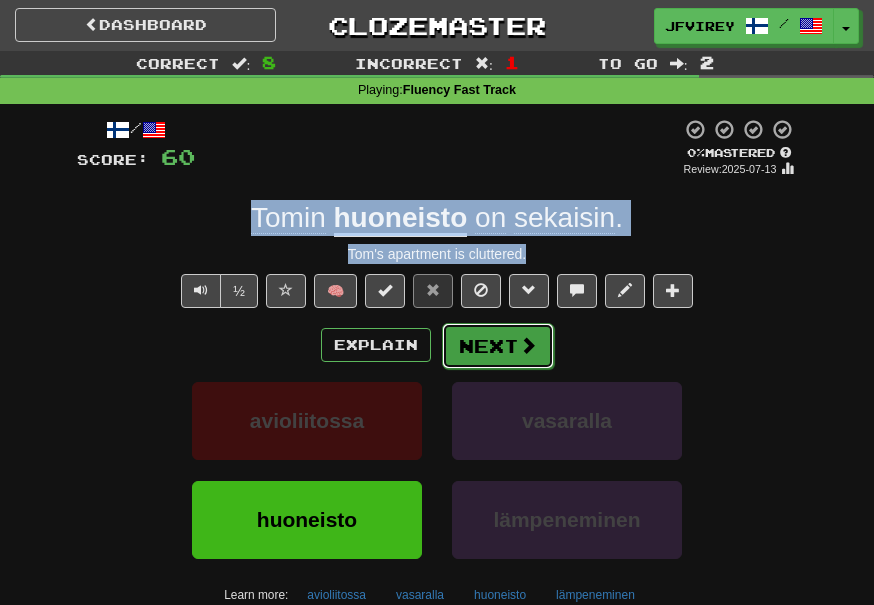 click on "Next" at bounding box center (498, 346) 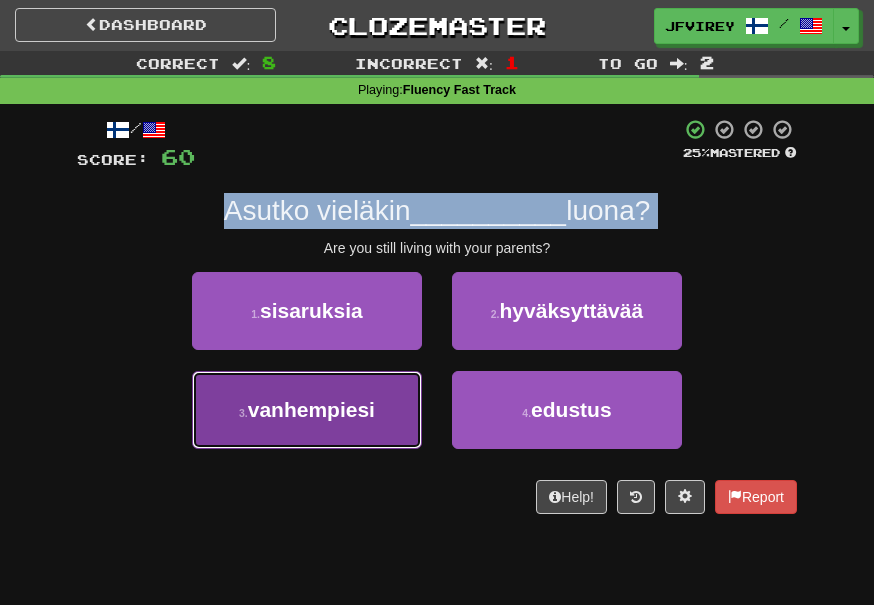 click on "3 .  vanhempiesi" at bounding box center (307, 410) 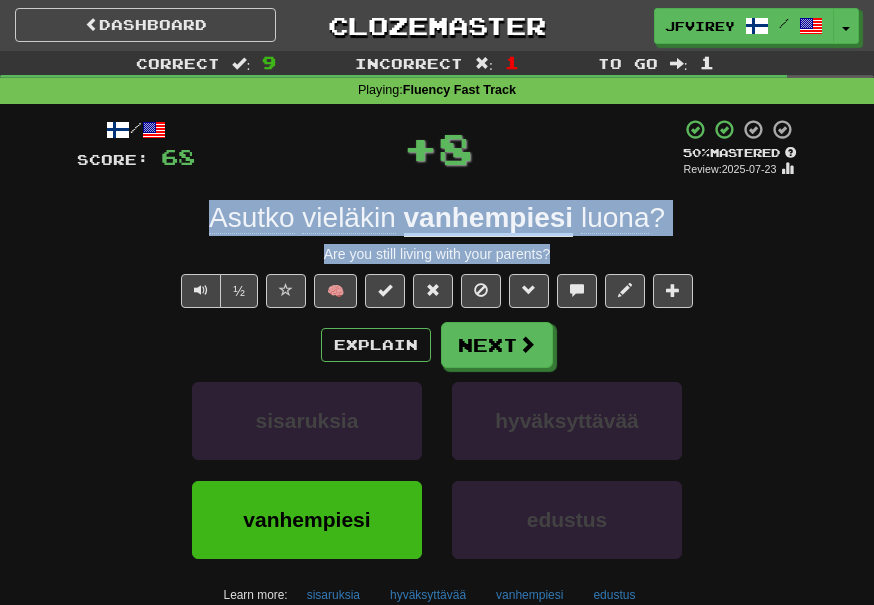 drag, startPoint x: 587, startPoint y: 238, endPoint x: 164, endPoint y: 215, distance: 423.62485 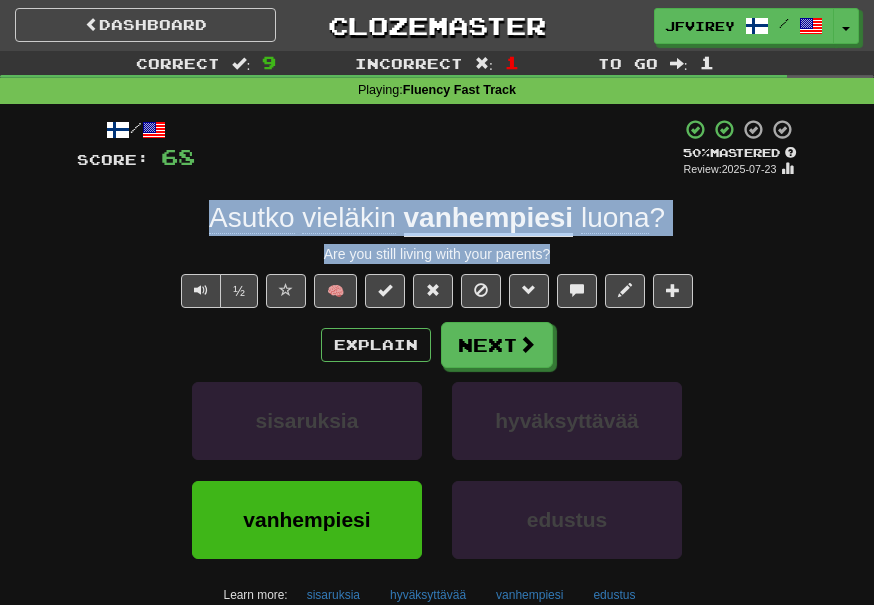 copy on "Asutko vieläkin vanhempiesi luona ? Are you still living with your parents?" 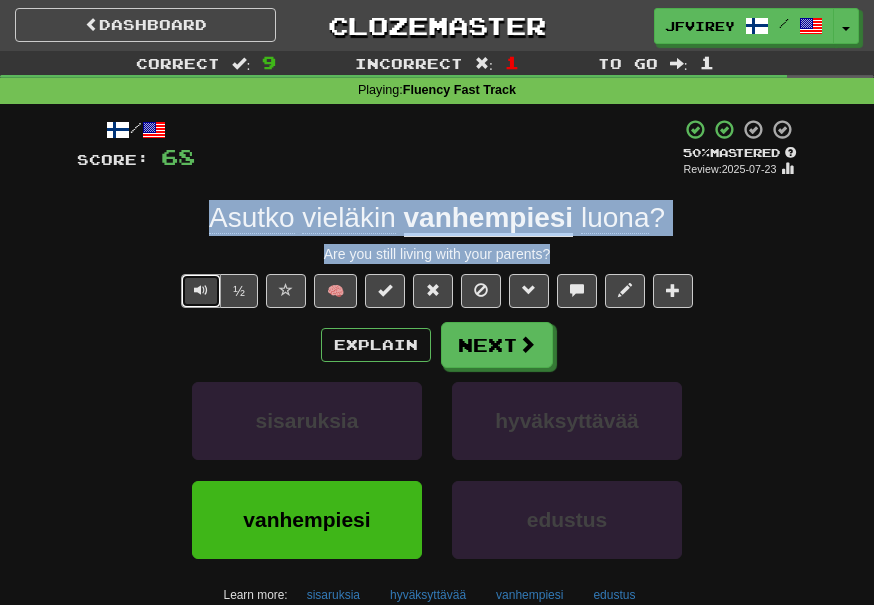 click at bounding box center [201, 290] 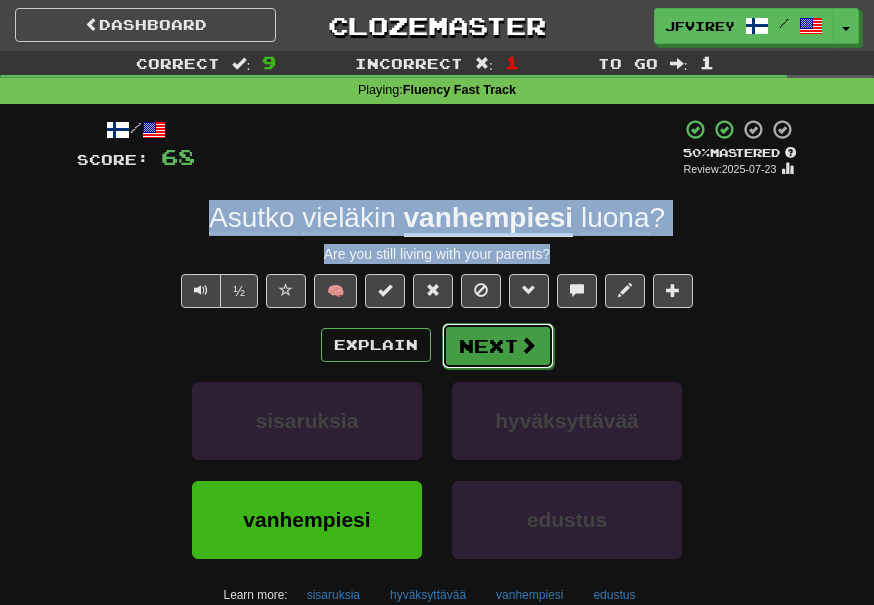 click on "Next" at bounding box center [498, 346] 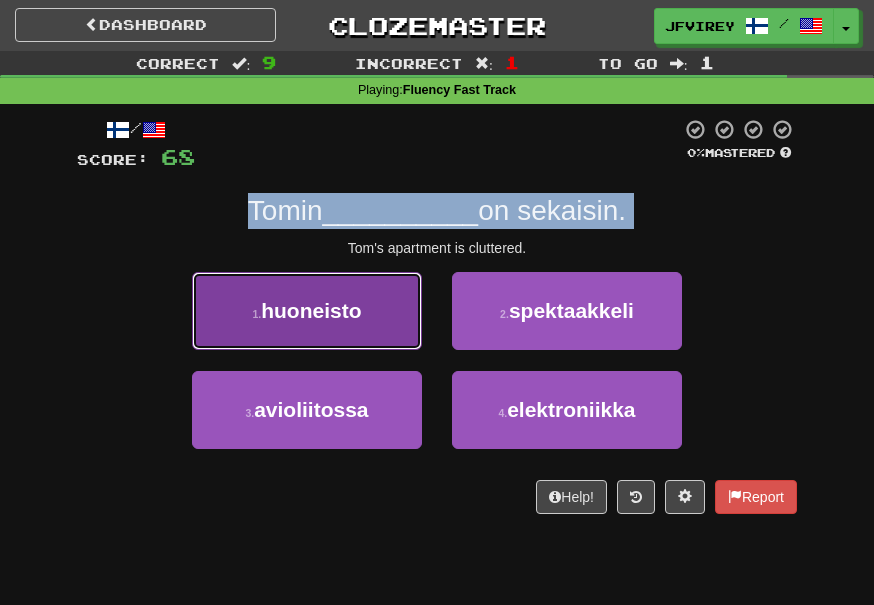 click on "huoneisto" at bounding box center [311, 310] 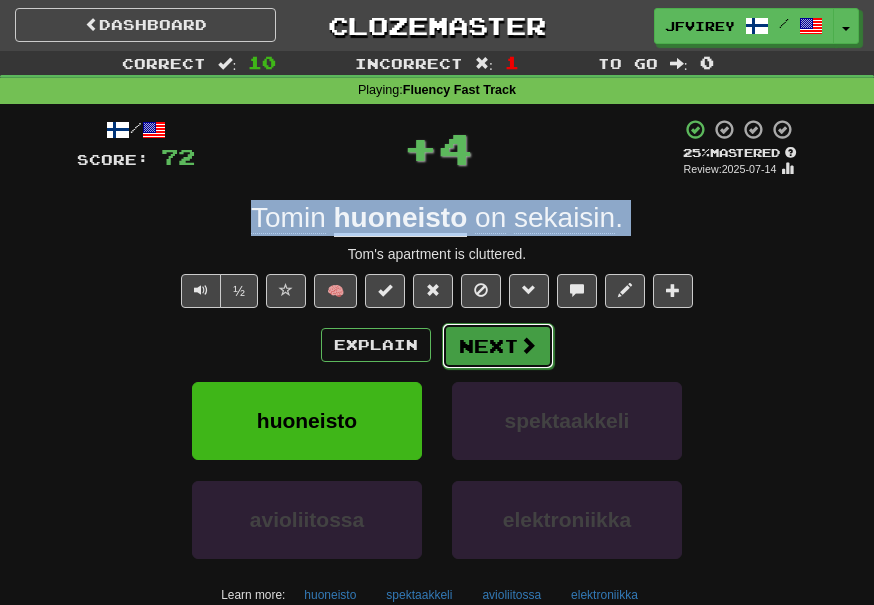 click on "Next" at bounding box center [498, 346] 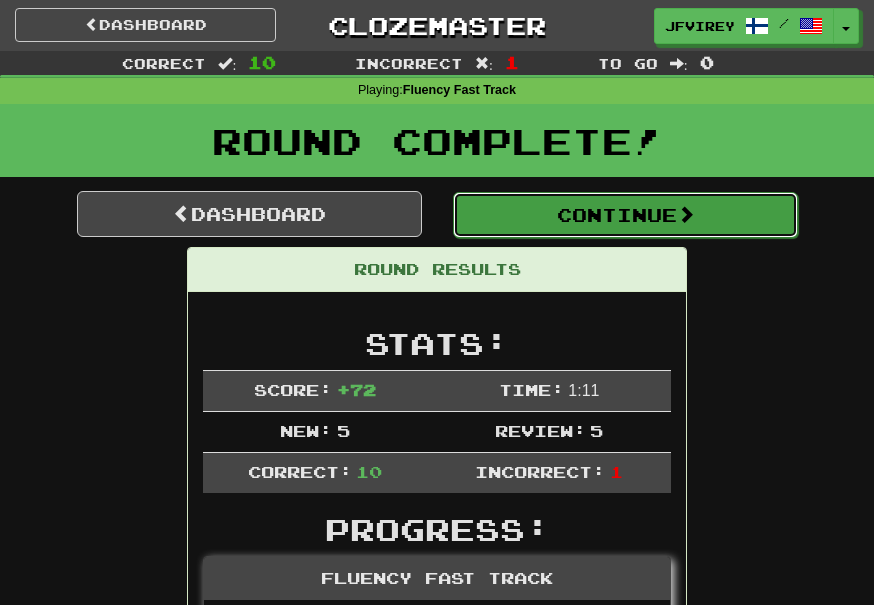 click on "Continue" at bounding box center (625, 215) 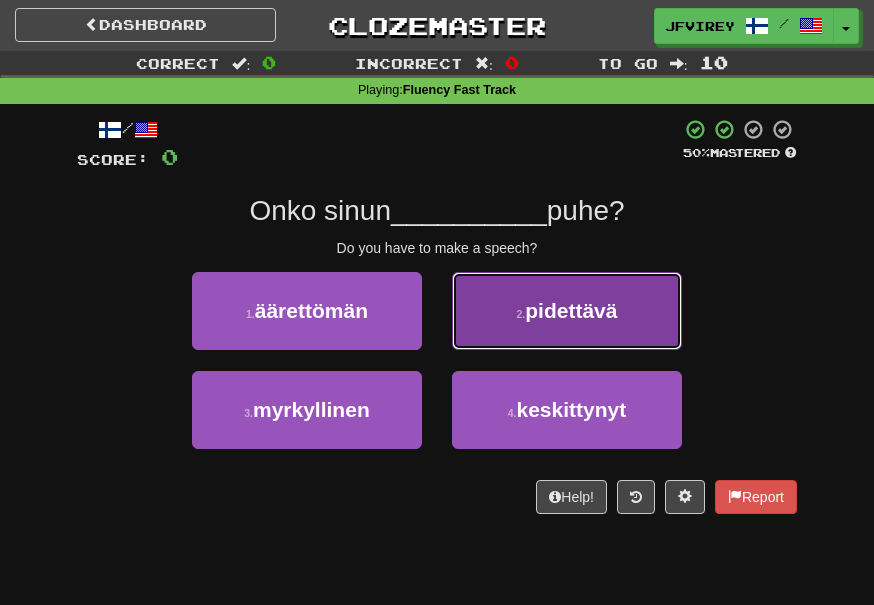 click on "pidettävä" at bounding box center [571, 310] 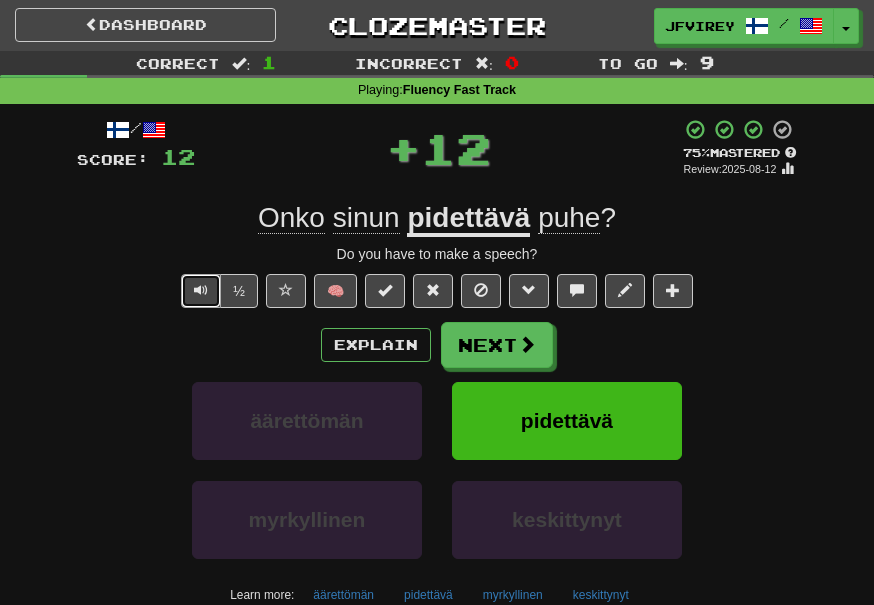 click at bounding box center [201, 291] 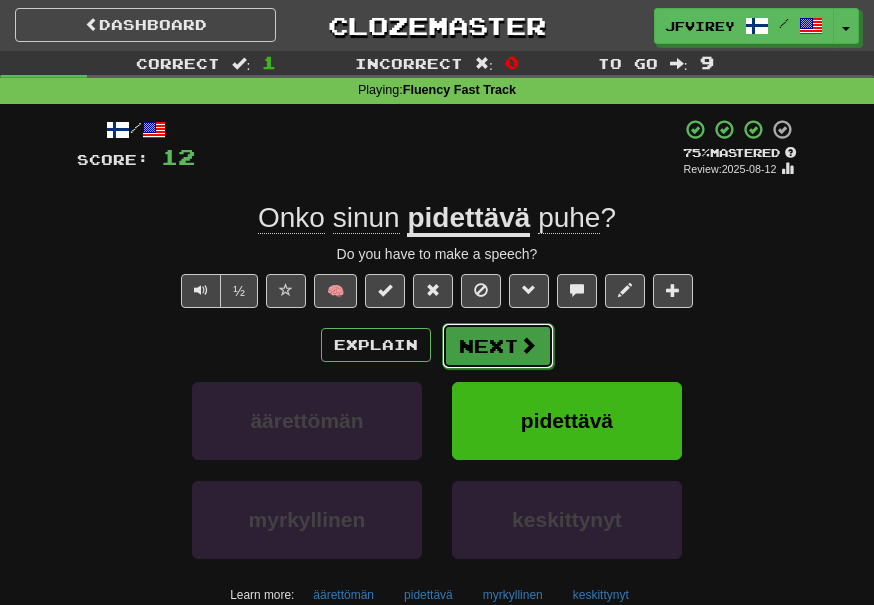click on "Next" at bounding box center (498, 346) 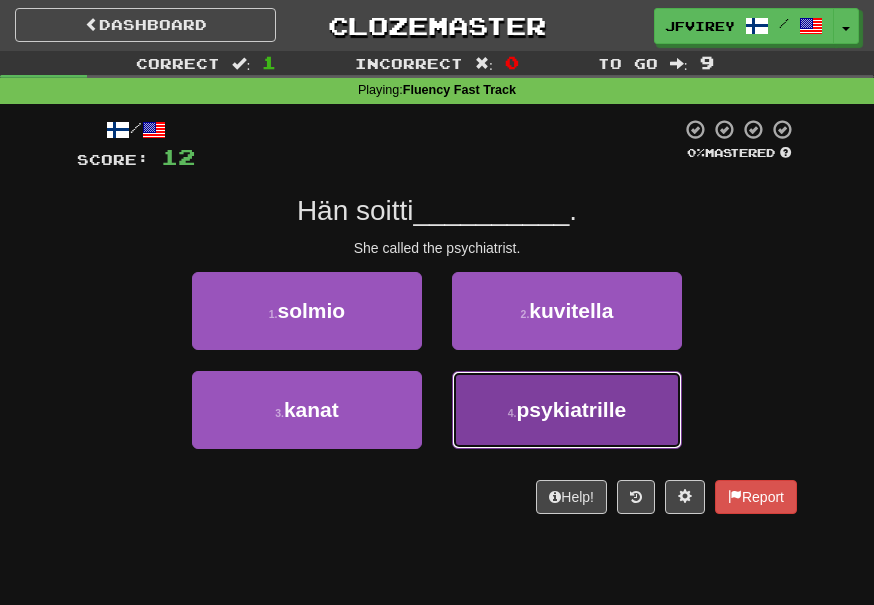 click on "4 .  psykiatrille" at bounding box center [567, 410] 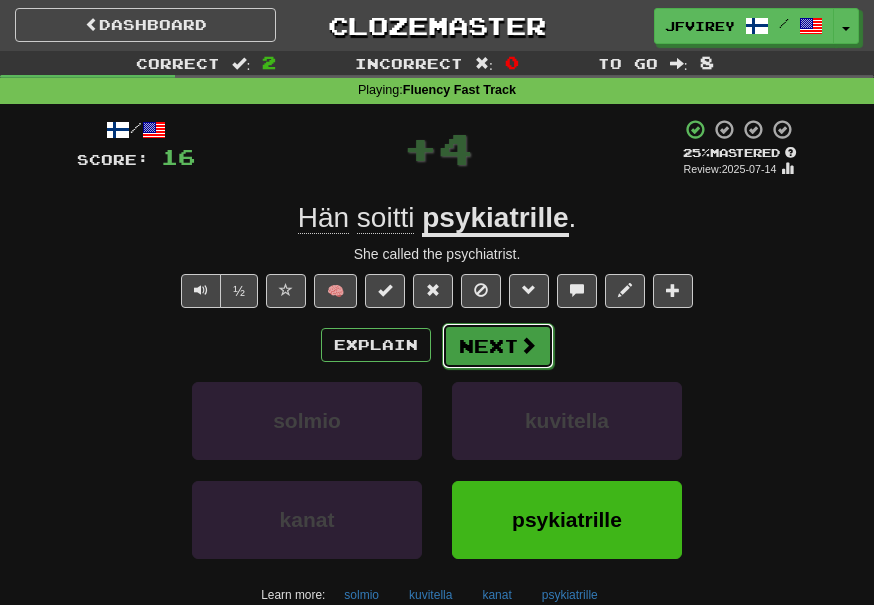 click on "Next" at bounding box center [498, 346] 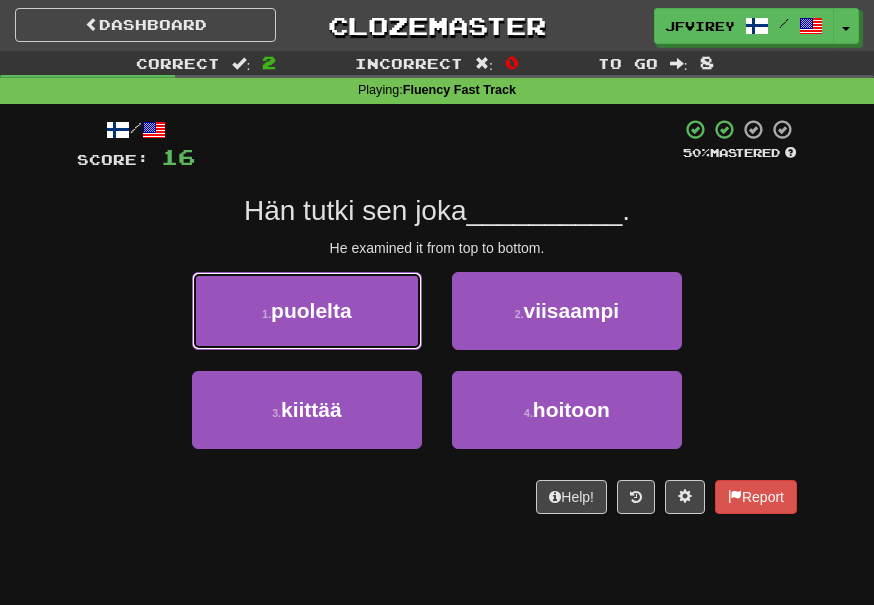 click on "1 .  puolelta" at bounding box center (307, 311) 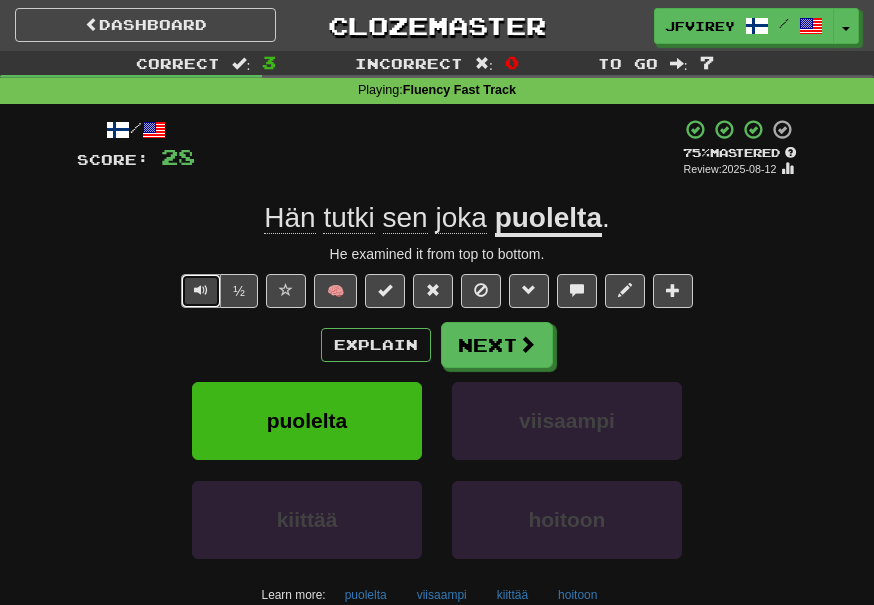 click at bounding box center [201, 291] 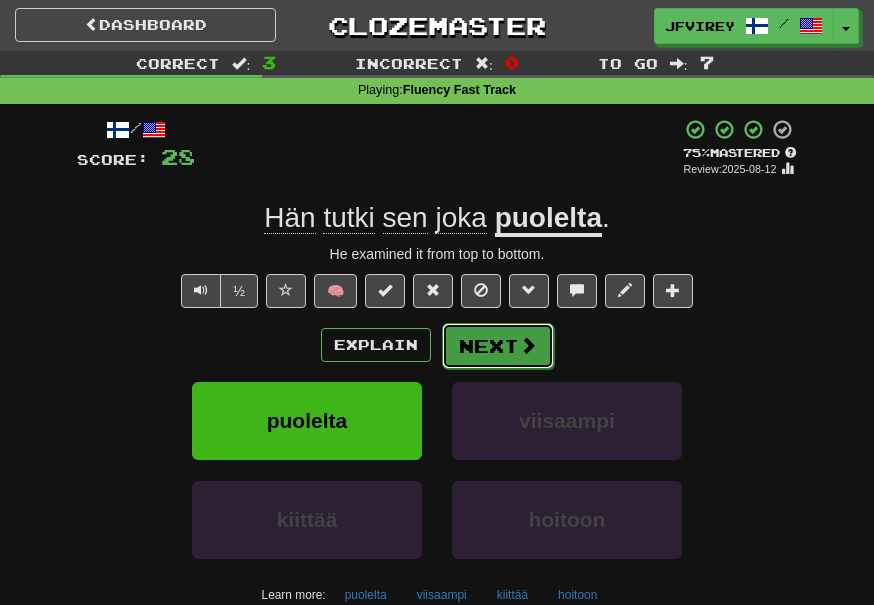 click on "Next" at bounding box center (498, 346) 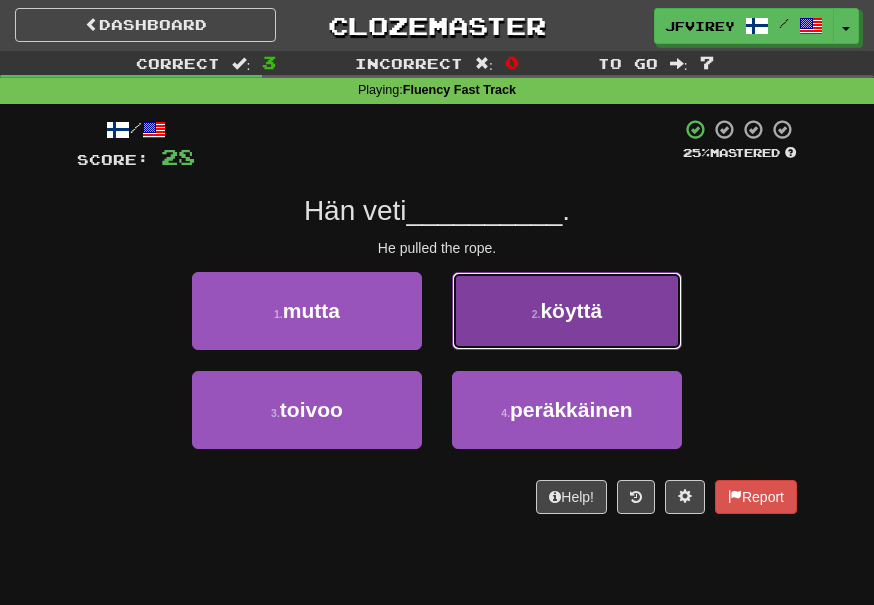 click on "2 .  köyttä" at bounding box center (567, 311) 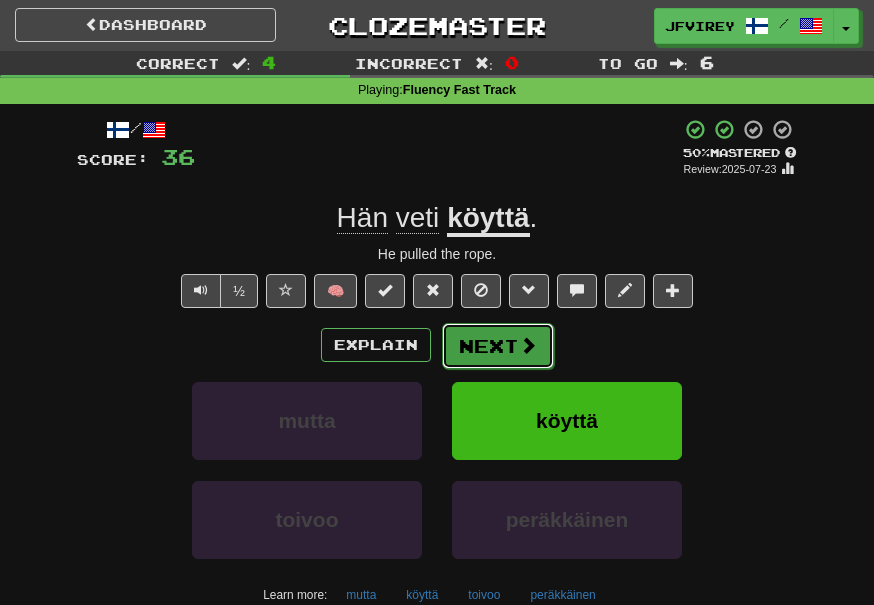 click on "Next" at bounding box center (498, 346) 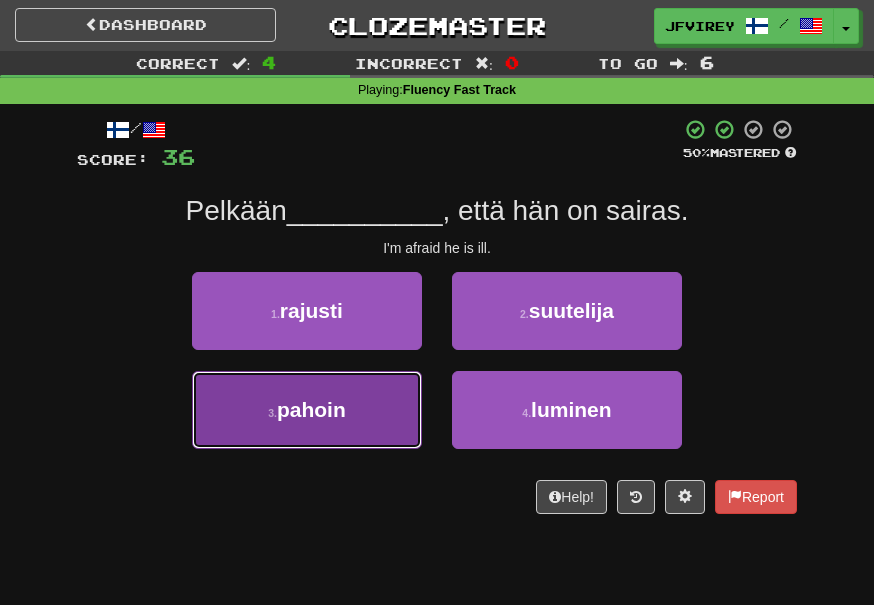 click on "pahoin" at bounding box center (311, 409) 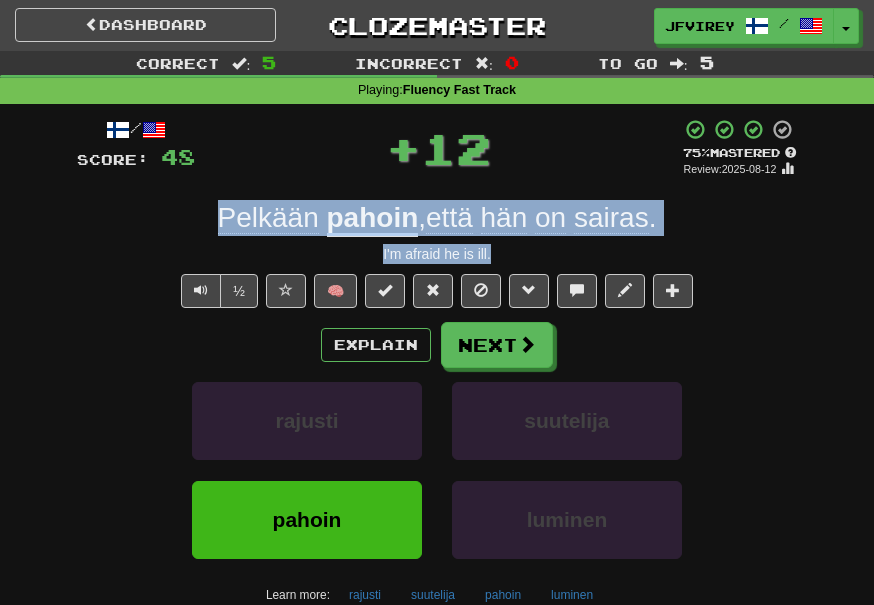 drag, startPoint x: 506, startPoint y: 247, endPoint x: 199, endPoint y: 216, distance: 308.5612 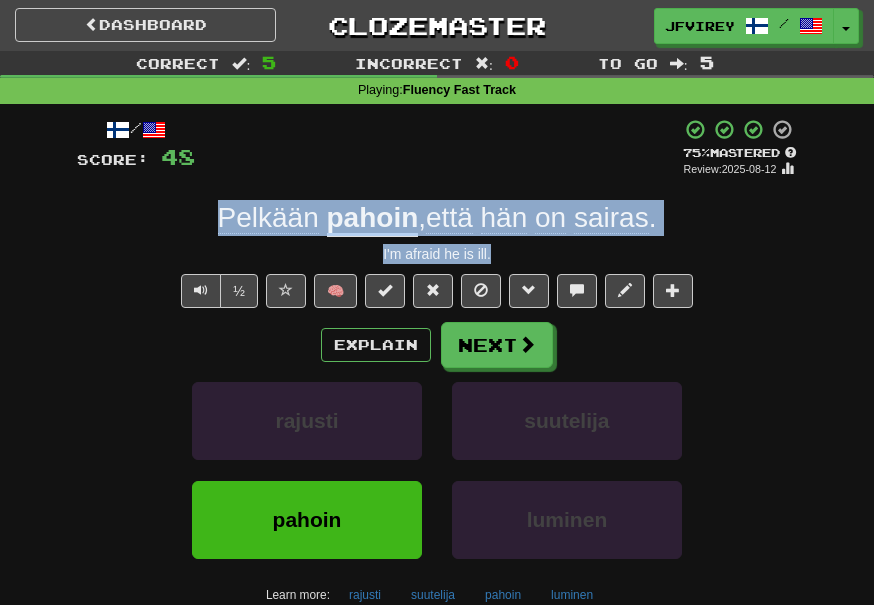 copy on "Pelkään pahoin , että hän on sairas . I'm afraid he is ill." 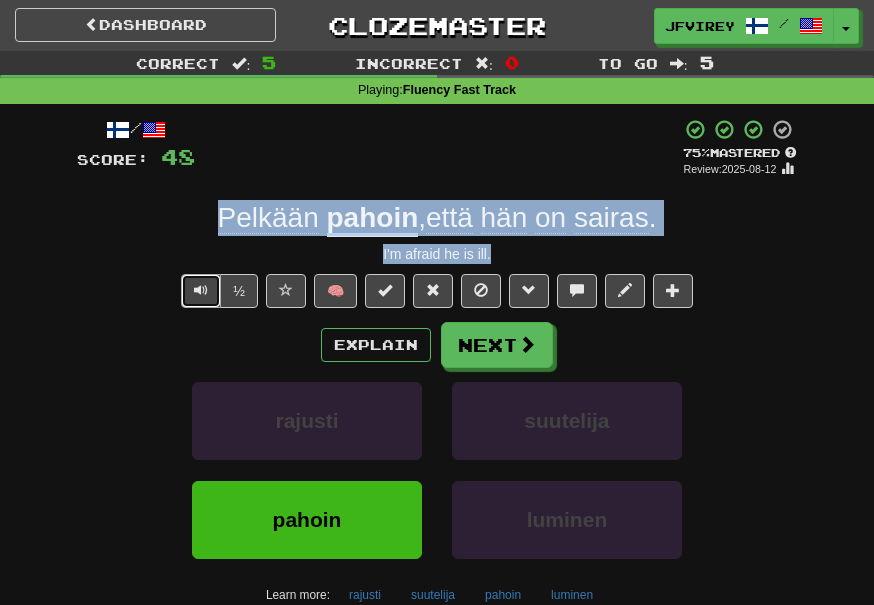 click at bounding box center [201, 291] 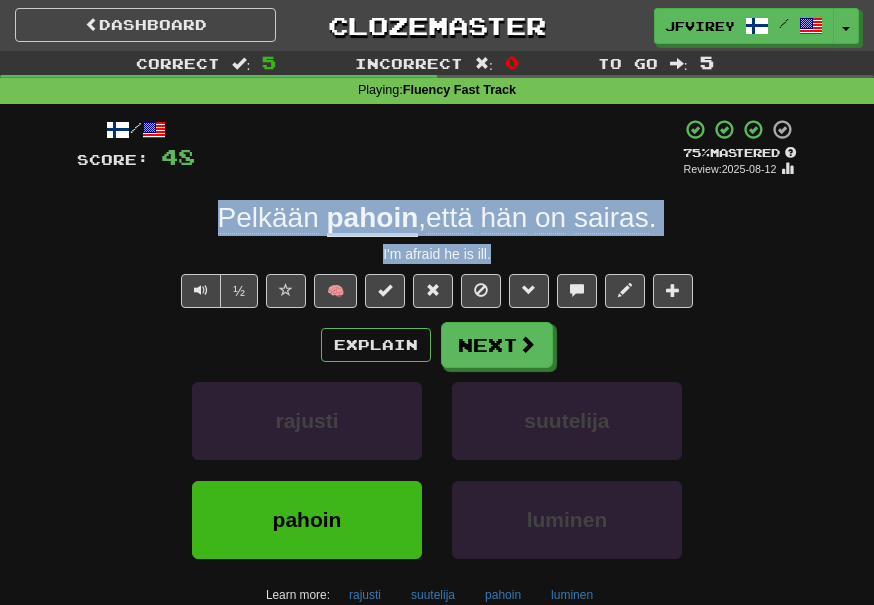 click on "Pelkään" 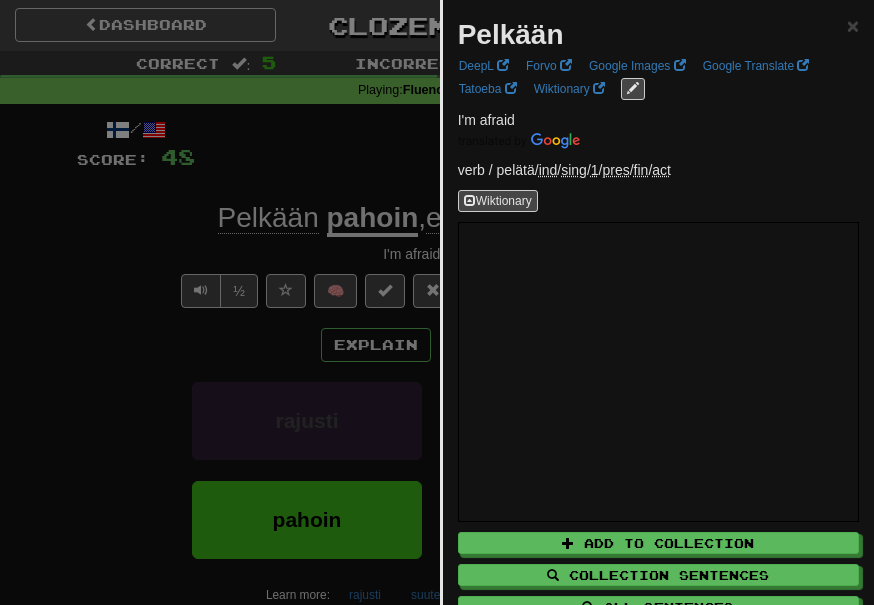 click at bounding box center [437, 302] 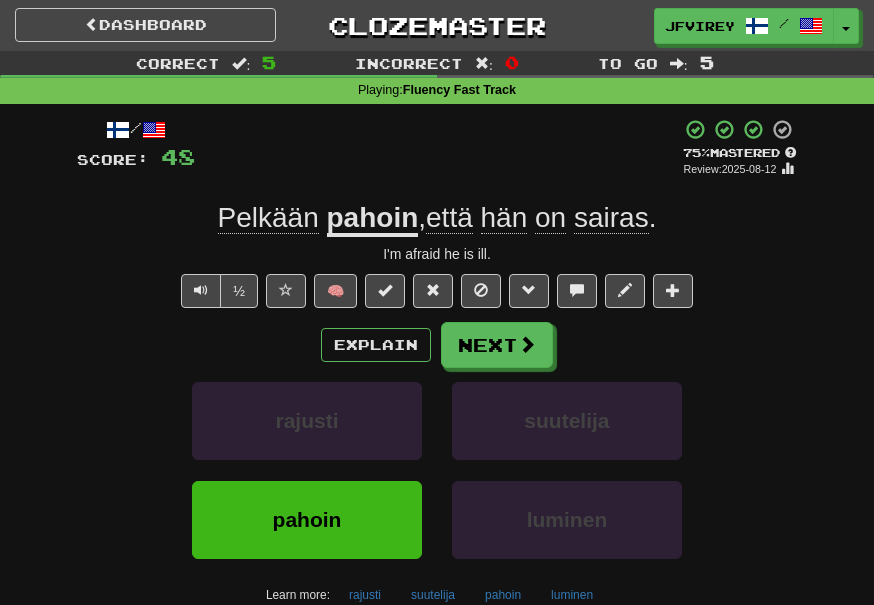 click on "pahoin" at bounding box center [373, 219] 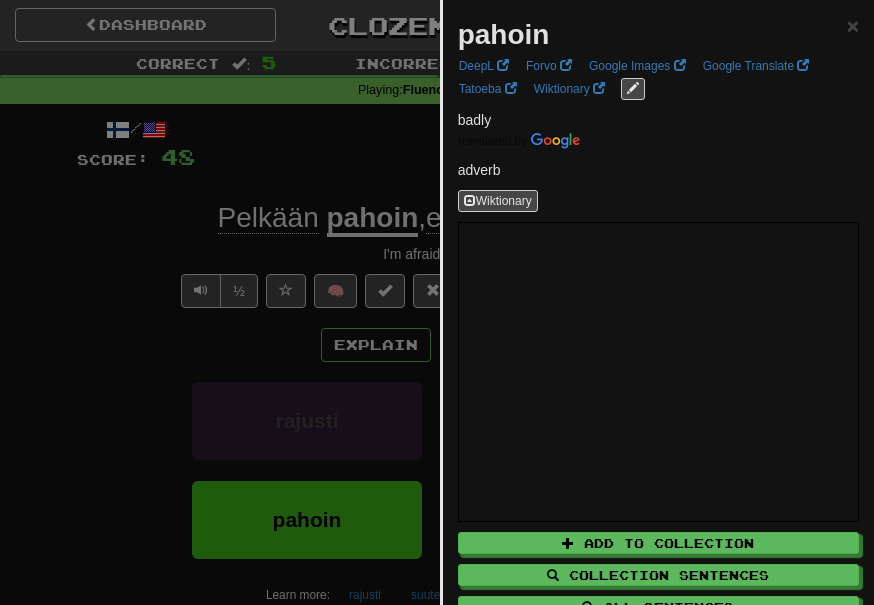 click at bounding box center (437, 302) 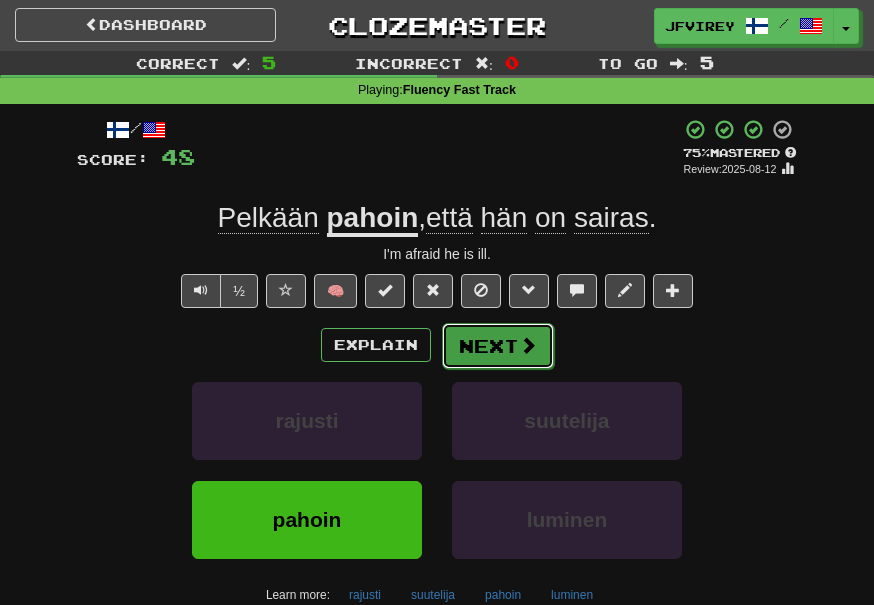 click on "Next" at bounding box center (498, 346) 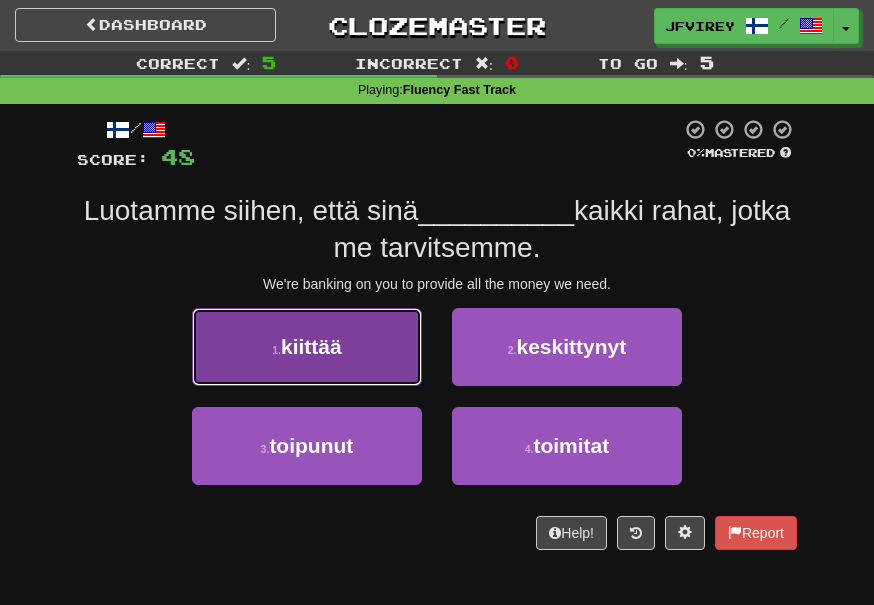 click on "1 .  kiittää" at bounding box center (307, 347) 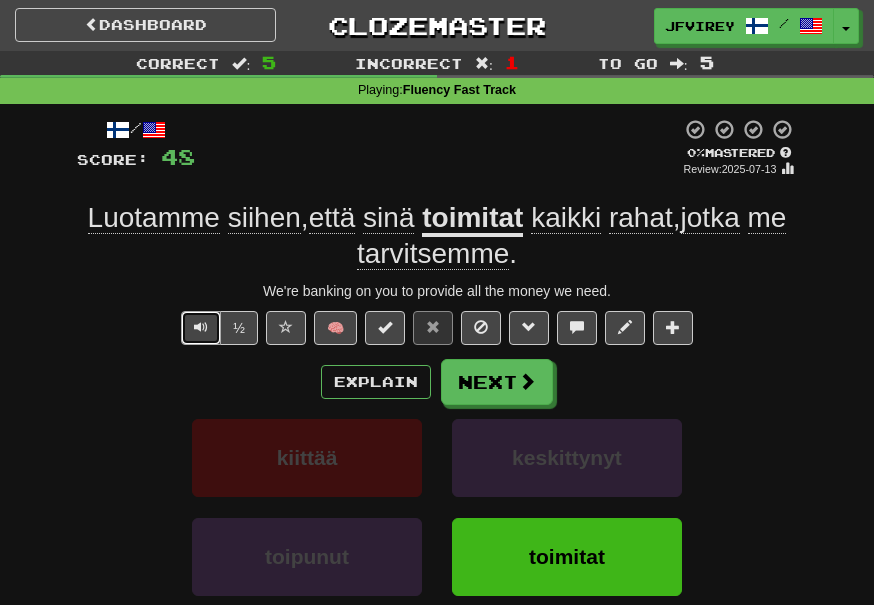click at bounding box center [201, 328] 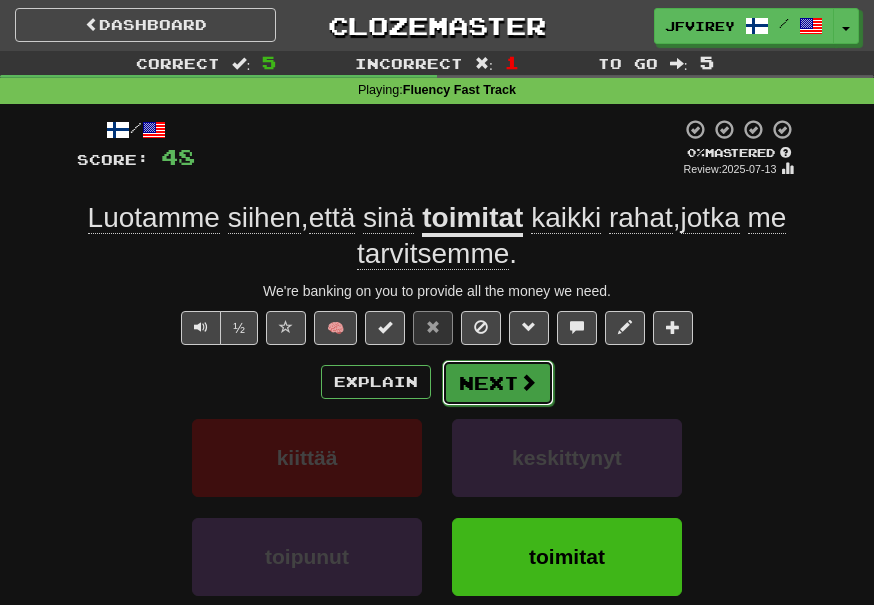 click on "Next" at bounding box center [498, 383] 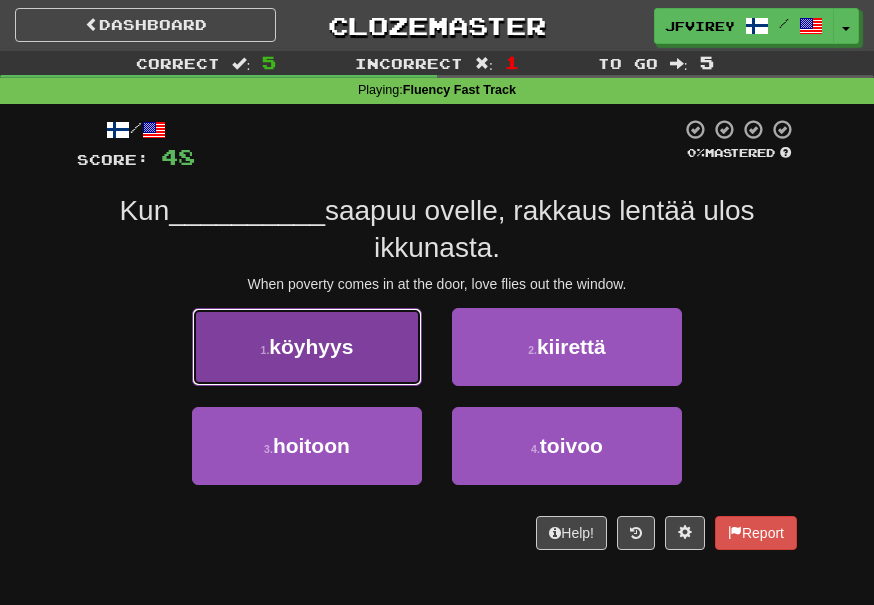 click on "1 .  köyhyys" at bounding box center (307, 347) 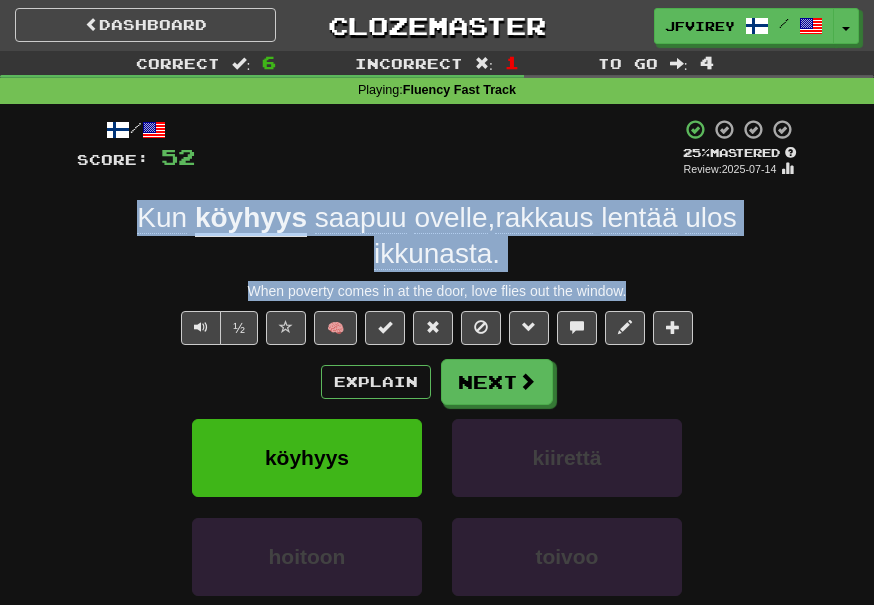 drag, startPoint x: 658, startPoint y: 286, endPoint x: 133, endPoint y: 214, distance: 529.9141 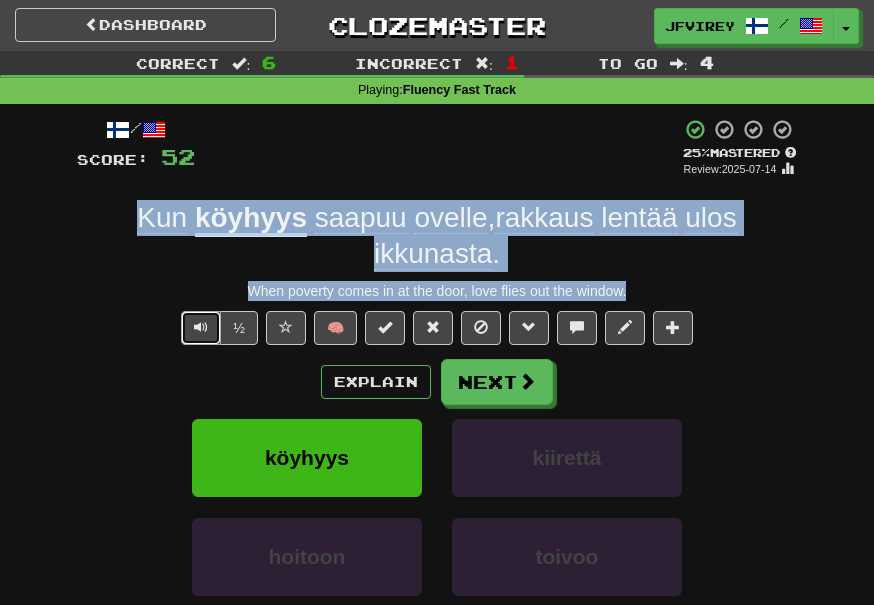 click at bounding box center [201, 327] 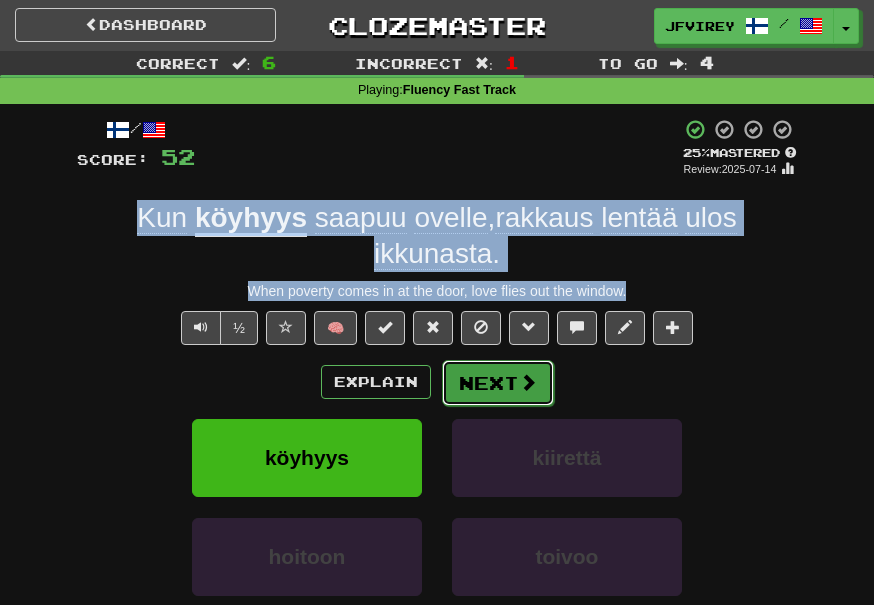 click on "Next" at bounding box center (498, 383) 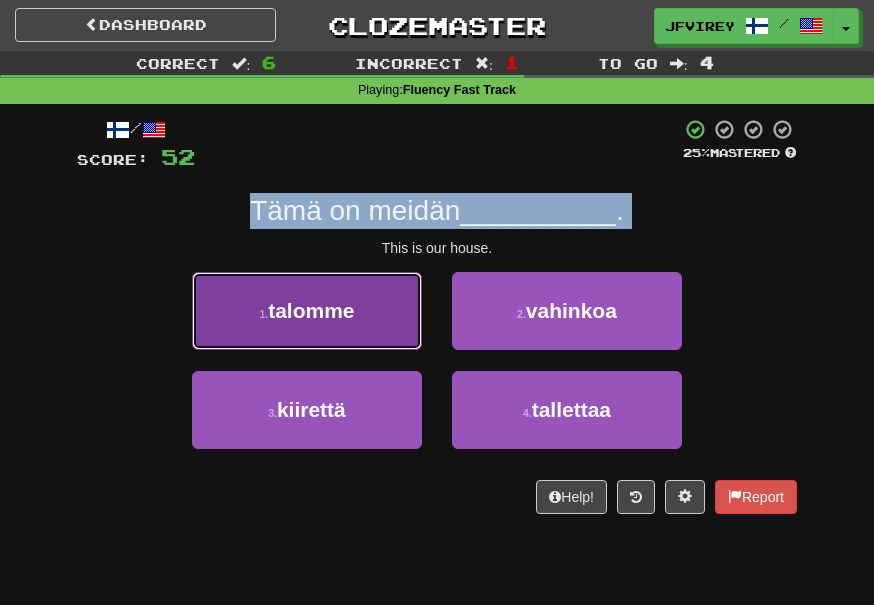 click on "1 . talomme" at bounding box center (307, 311) 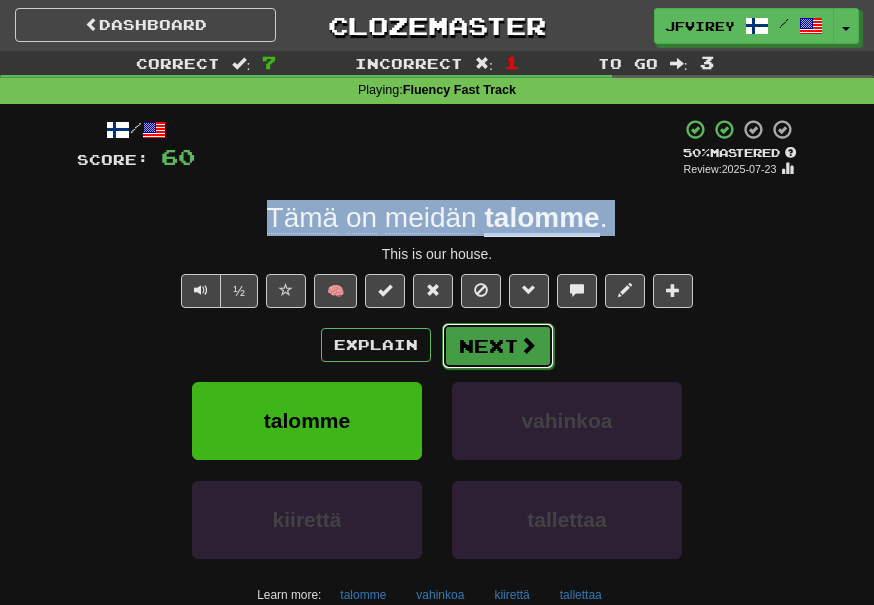 click at bounding box center (528, 345) 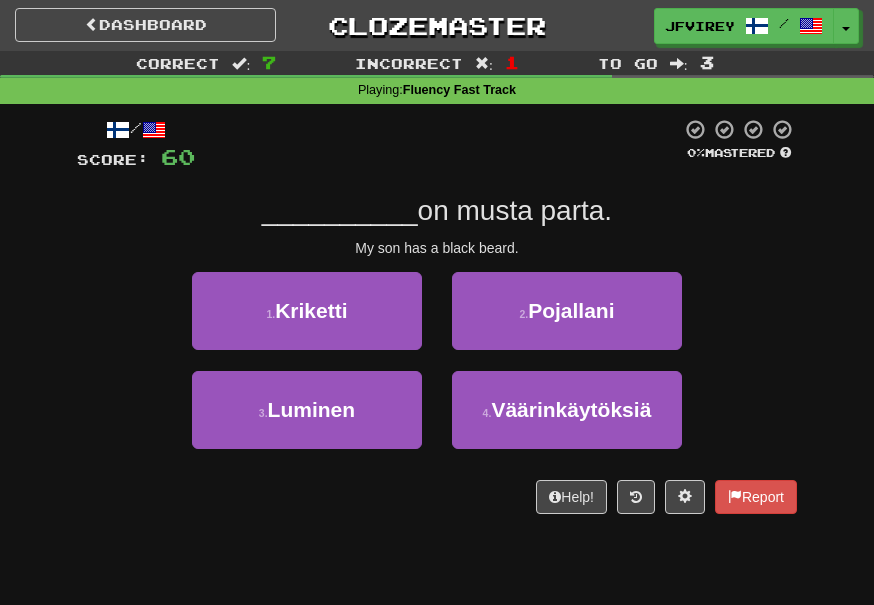 click on "My son has a black beard." at bounding box center (437, 248) 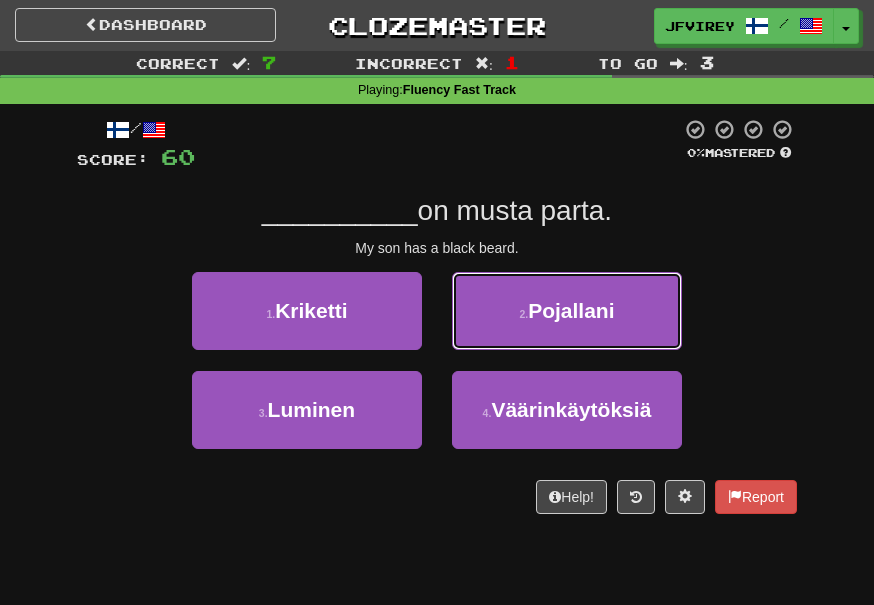 click on "2 . Pojallani" at bounding box center [567, 311] 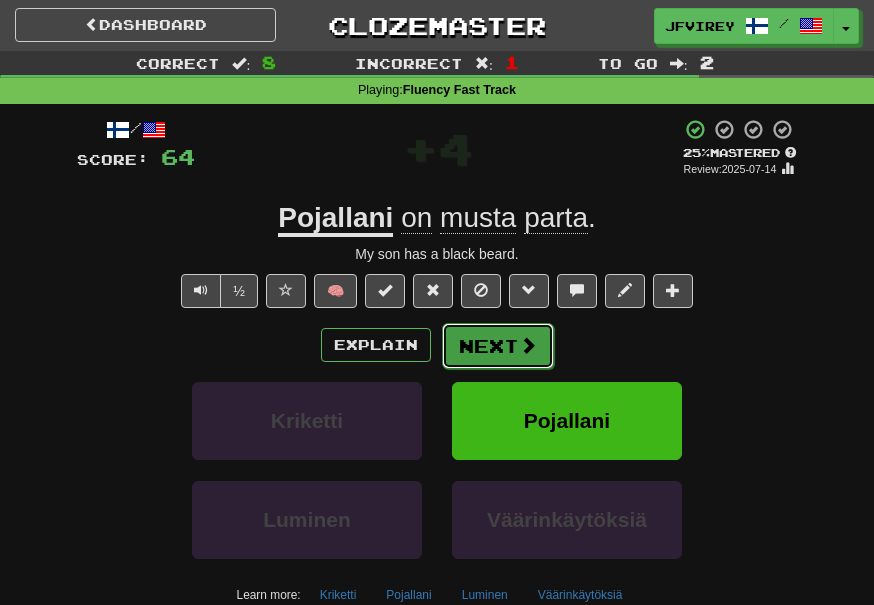 click on "Next" at bounding box center [498, 346] 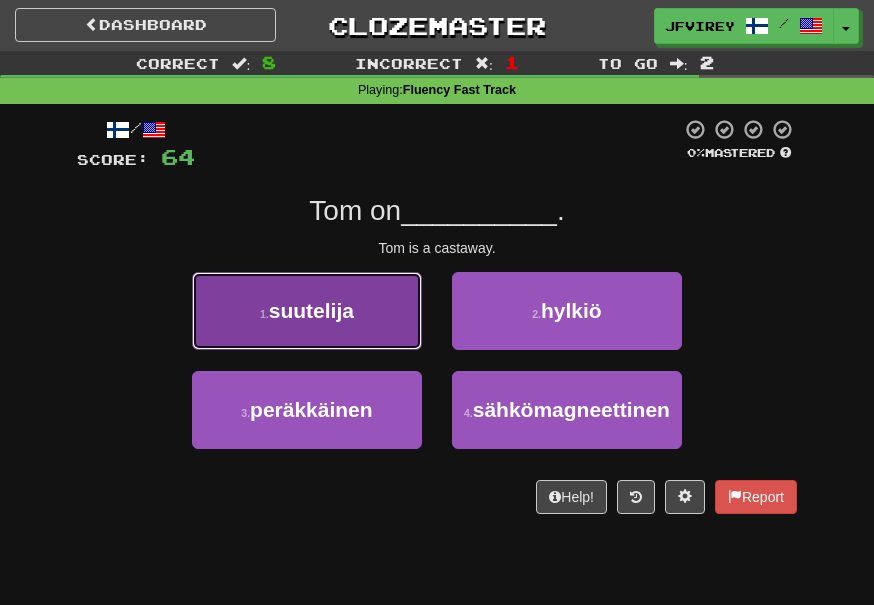 click on "1 .  suutelija" at bounding box center [307, 311] 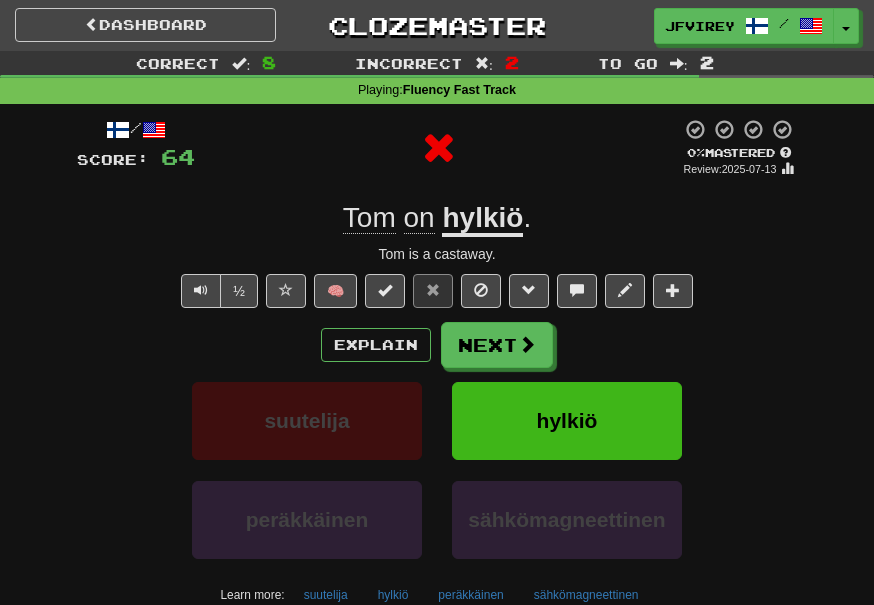 click on "hylkiö" at bounding box center [482, 219] 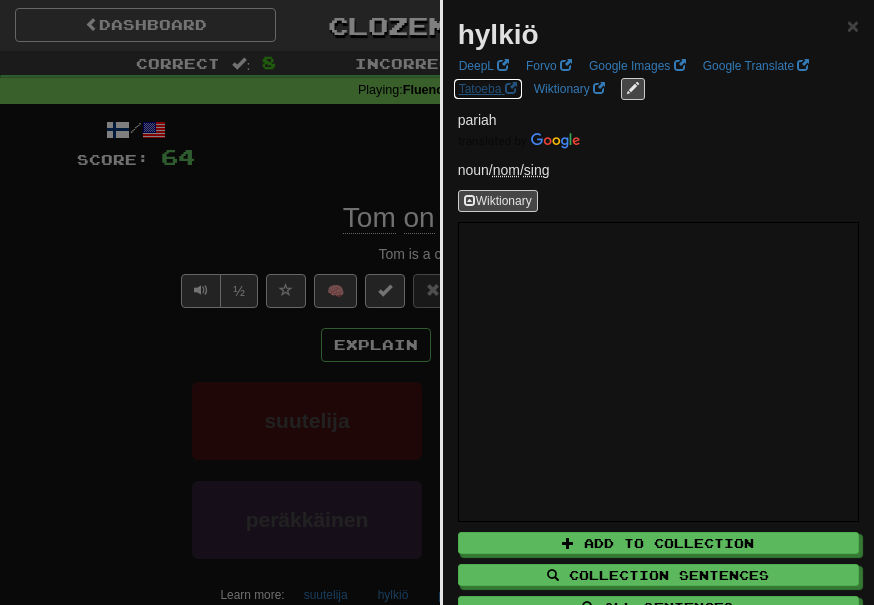 click on "Tatoeba" at bounding box center (488, 89) 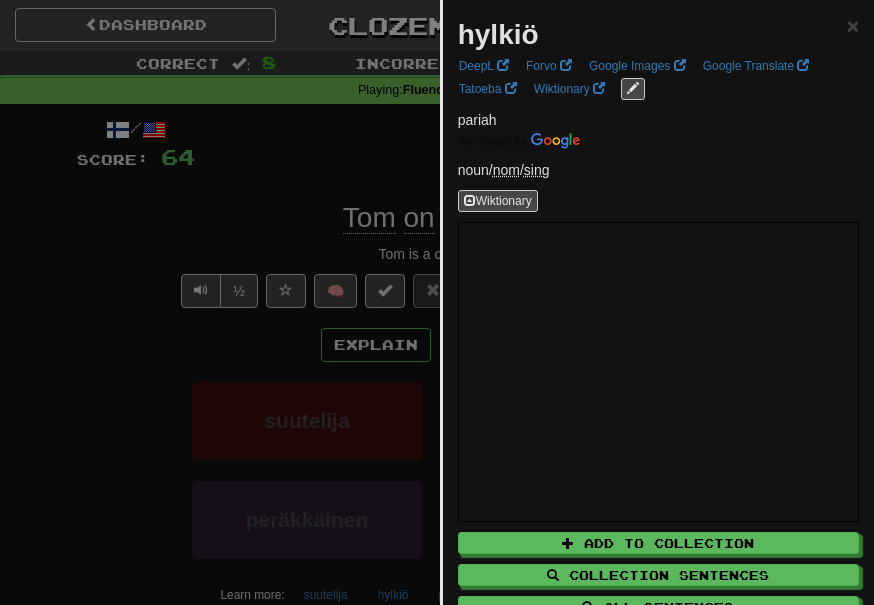 click at bounding box center [437, 302] 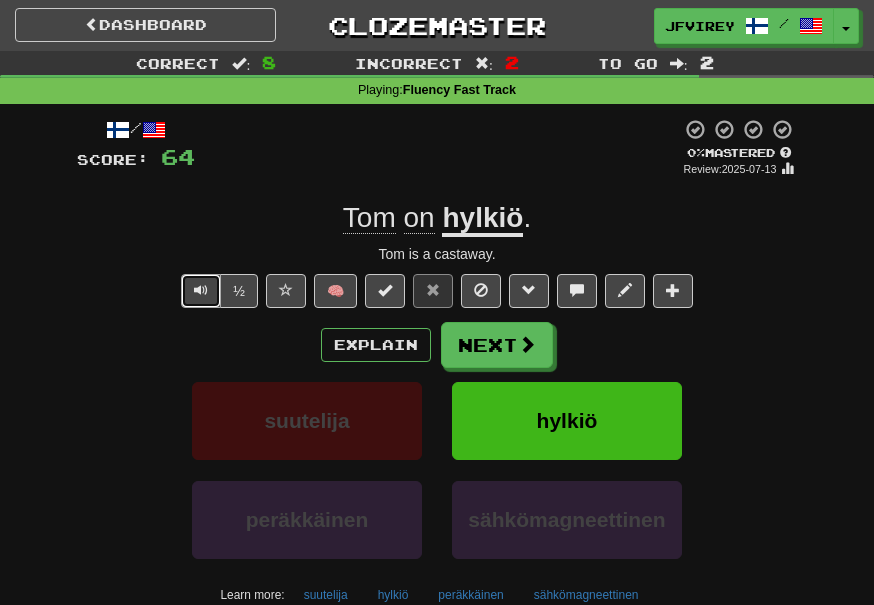 click at bounding box center [201, 290] 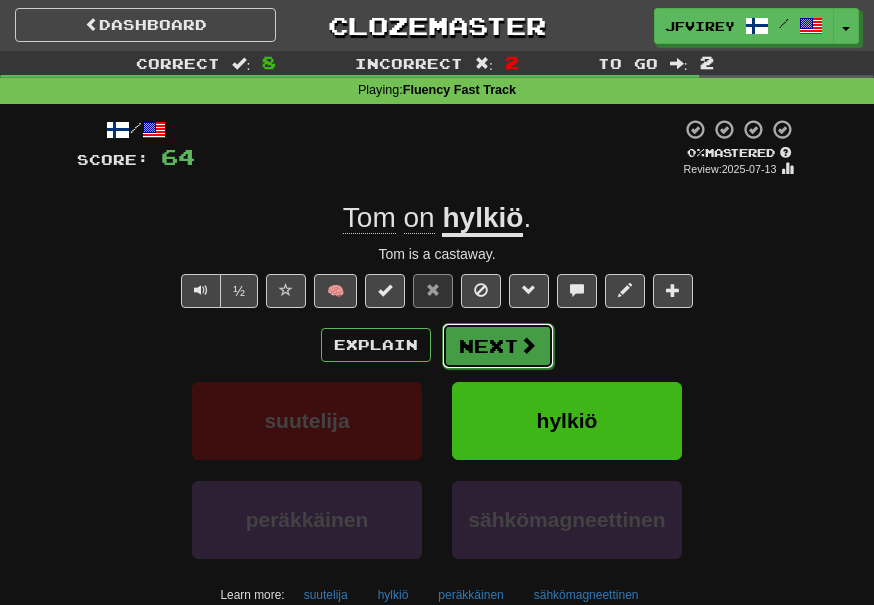click on "Next" at bounding box center [498, 346] 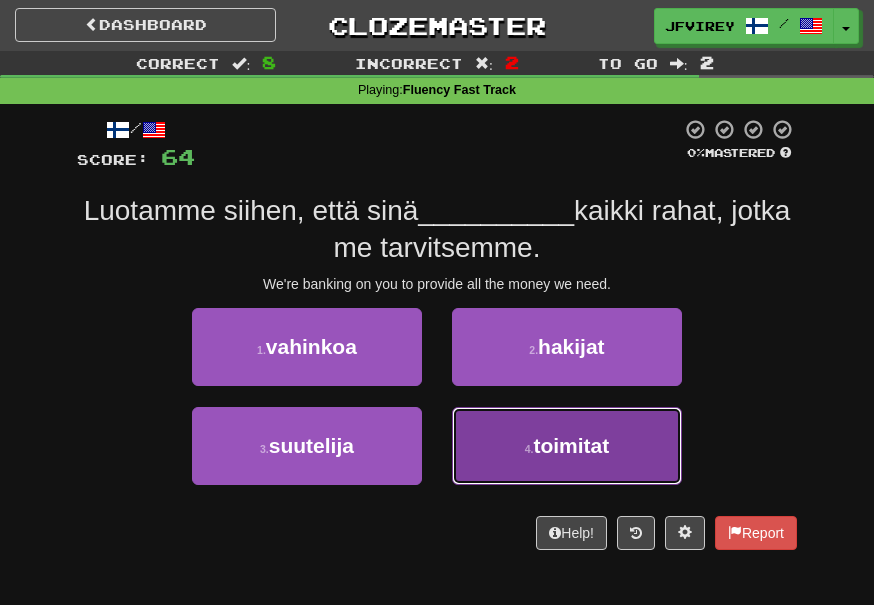 click on "toimitat" at bounding box center [571, 445] 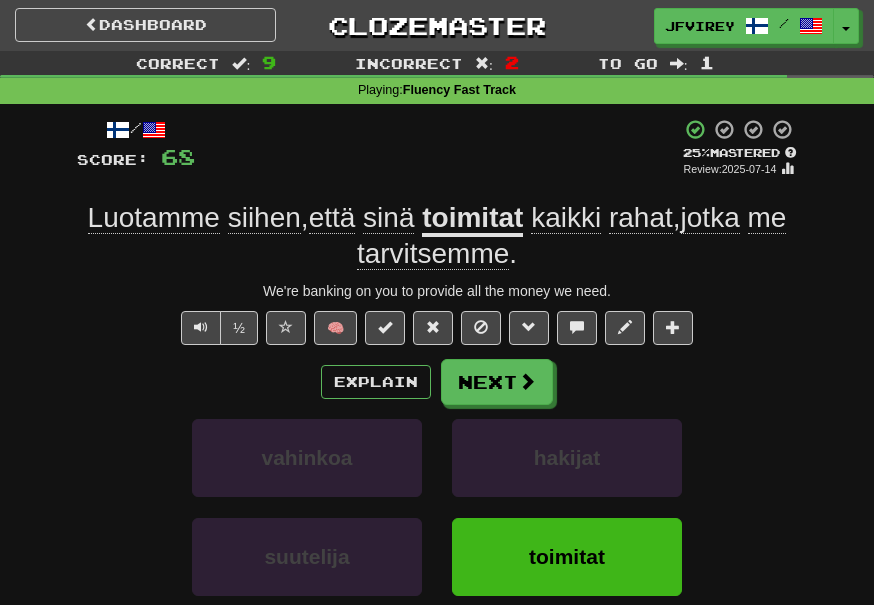 click on "toimitat" at bounding box center [472, 219] 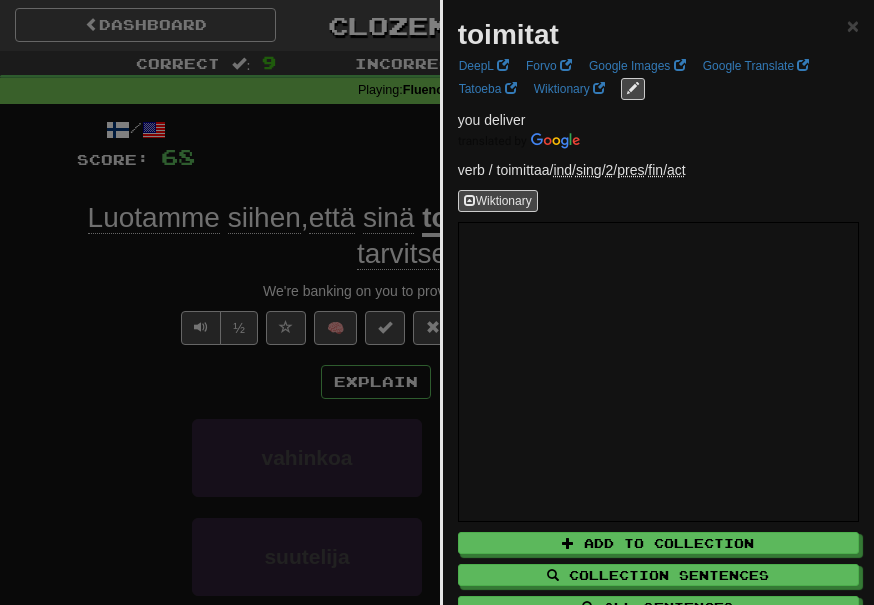 click at bounding box center [437, 302] 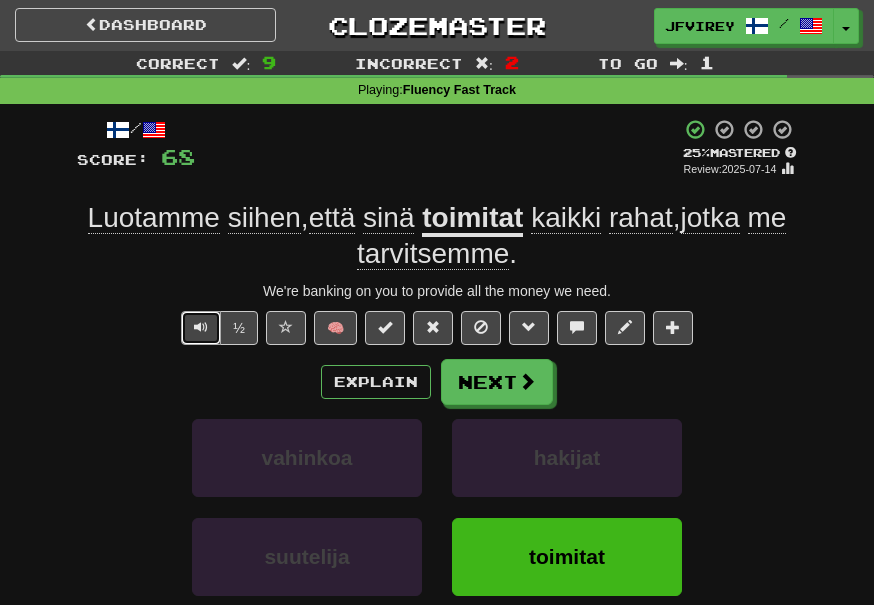 click at bounding box center [201, 328] 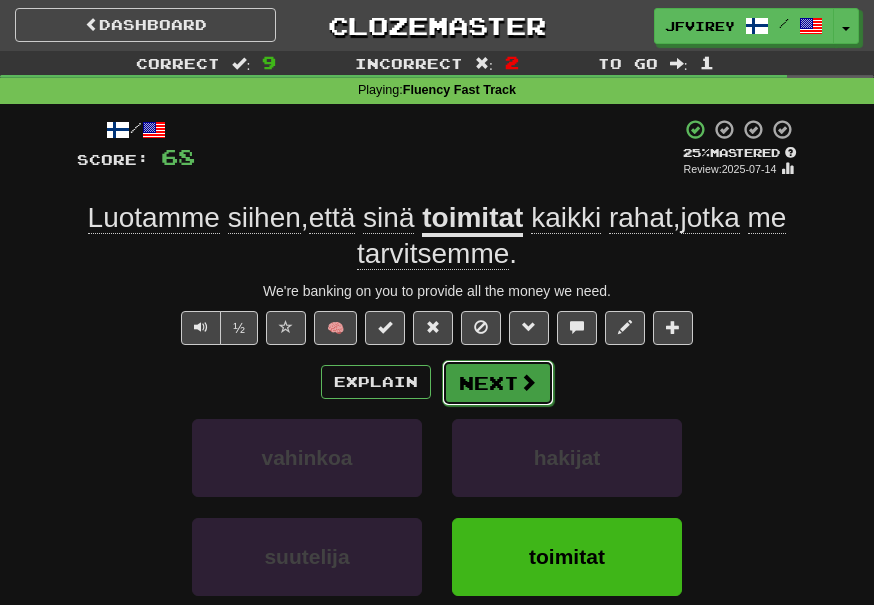 click on "Next" at bounding box center (498, 383) 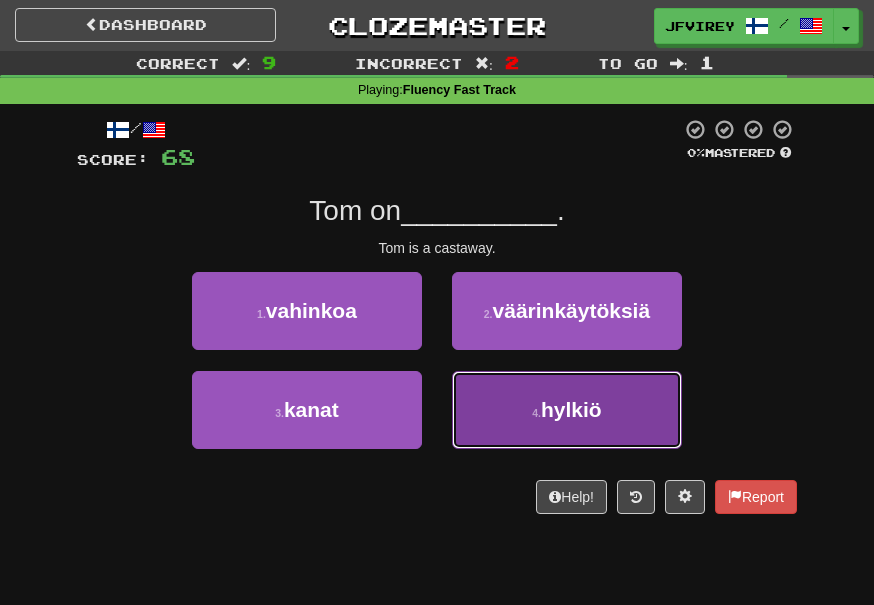 click on "4 .  hylkiö" at bounding box center [567, 410] 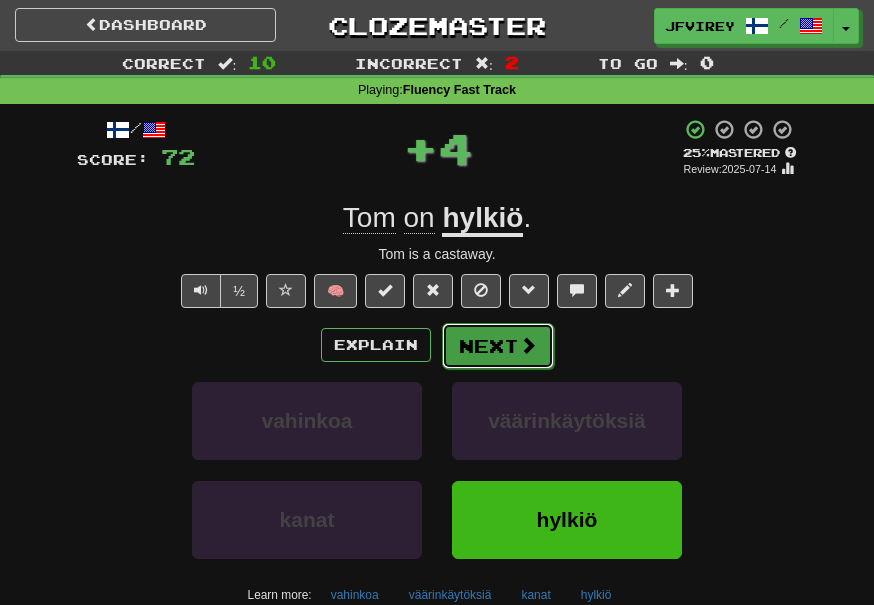 click on "Next" at bounding box center [498, 346] 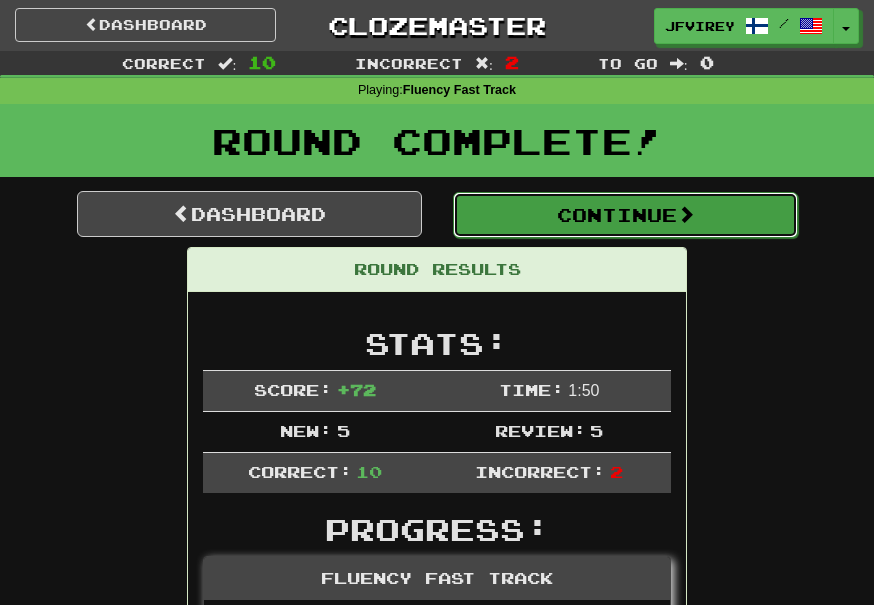 click on "Continue" at bounding box center [625, 215] 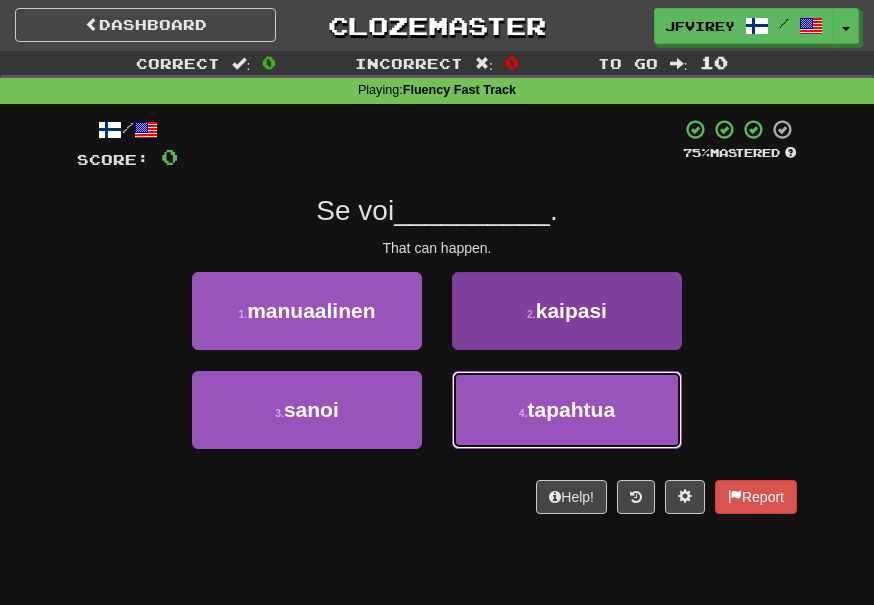 click on "4 .  tapahtua" at bounding box center [567, 410] 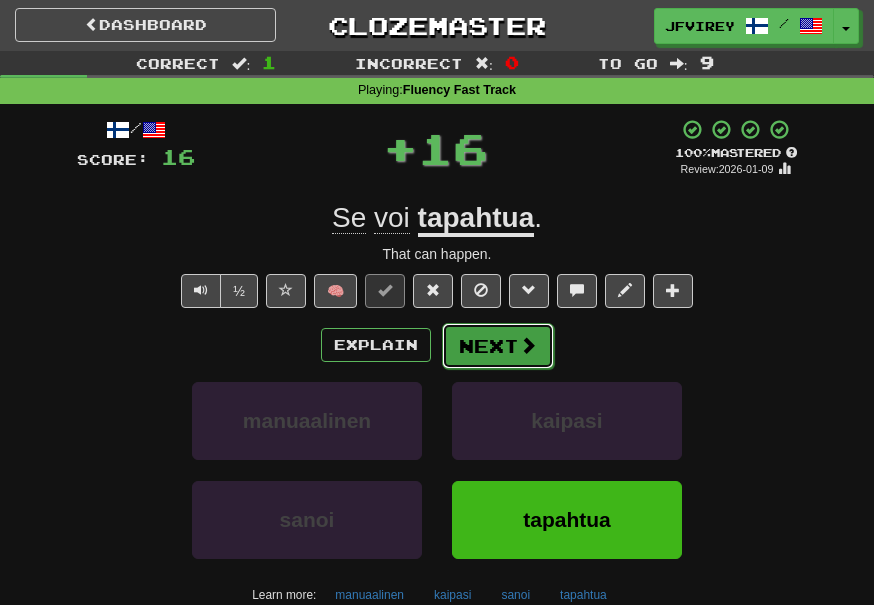 click on "Next" at bounding box center [498, 346] 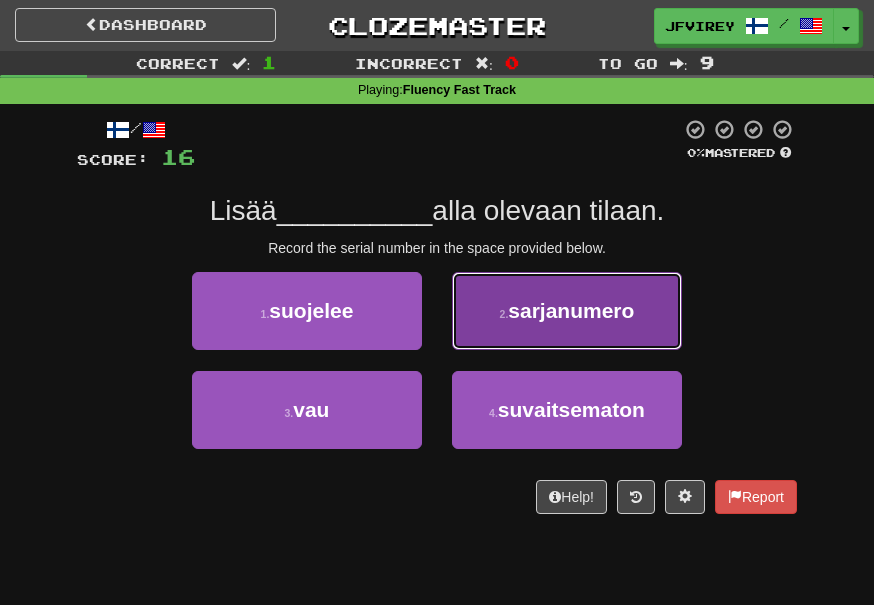 click on "sarjanumero" at bounding box center [571, 310] 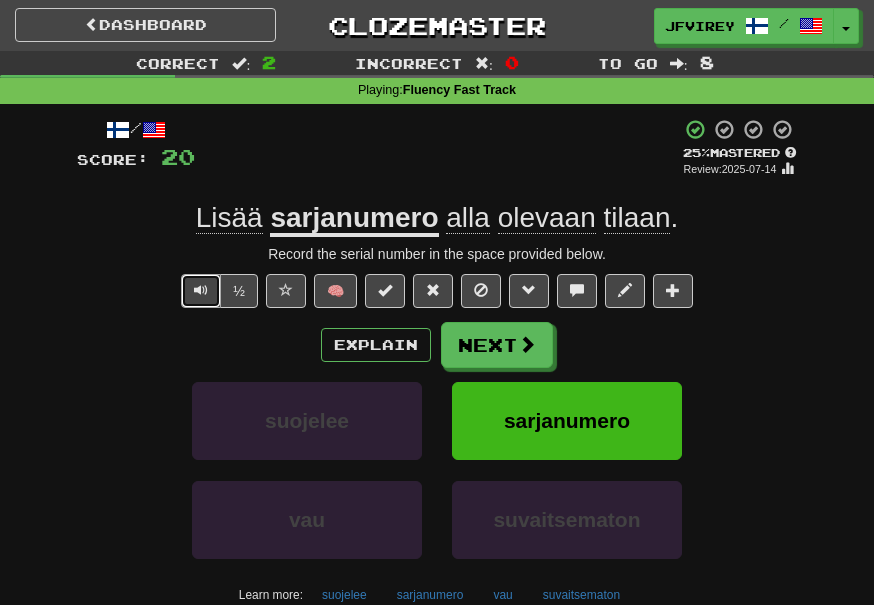 click at bounding box center [201, 290] 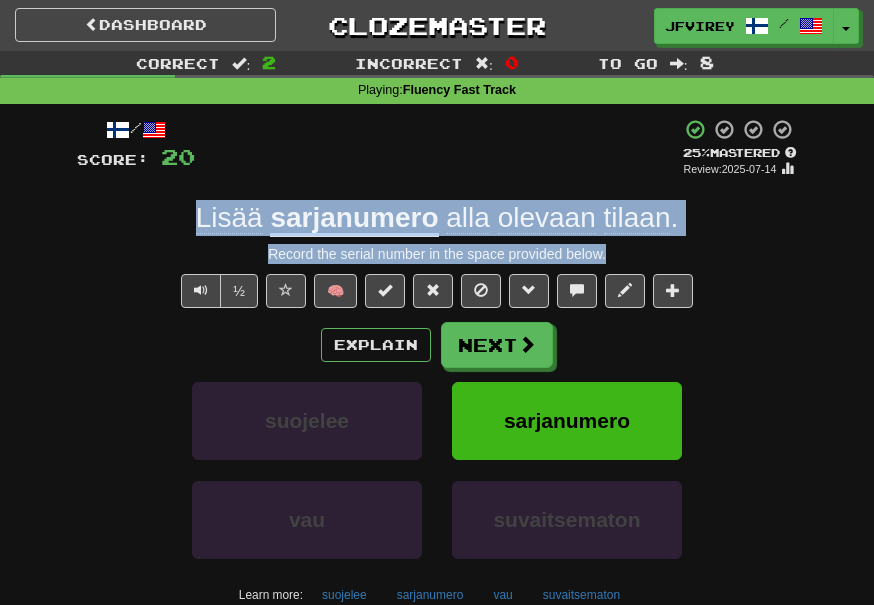 drag, startPoint x: 607, startPoint y: 244, endPoint x: 179, endPoint y: 232, distance: 428.16818 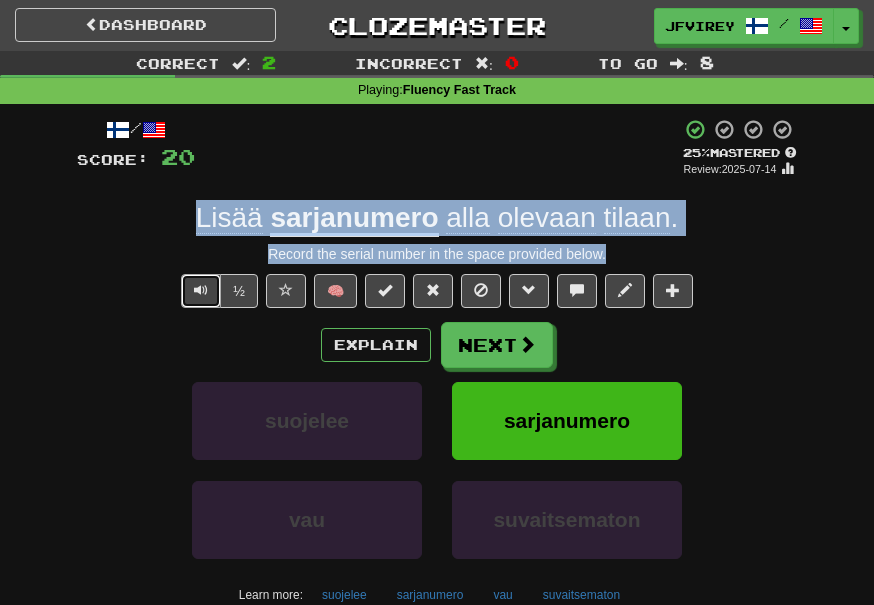 click at bounding box center [201, 290] 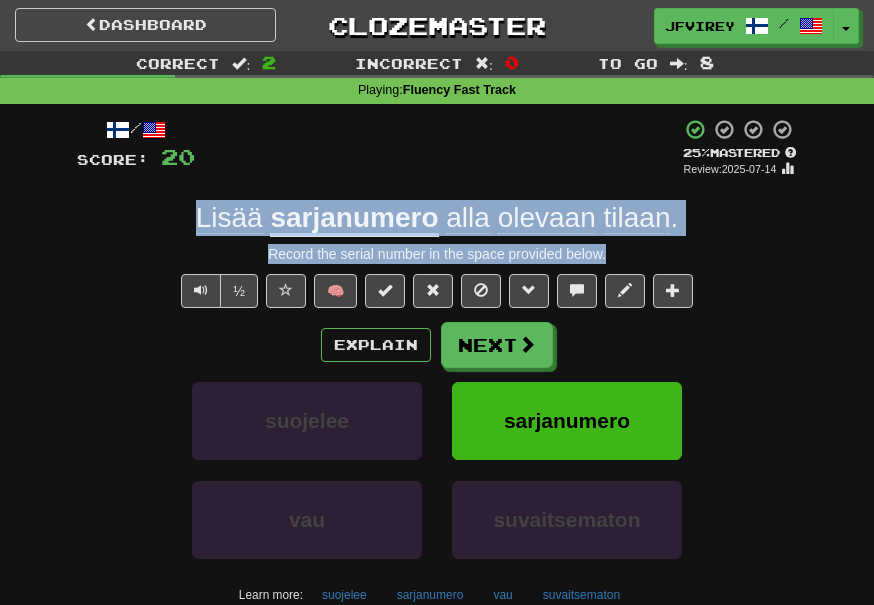 click on "Lisää" 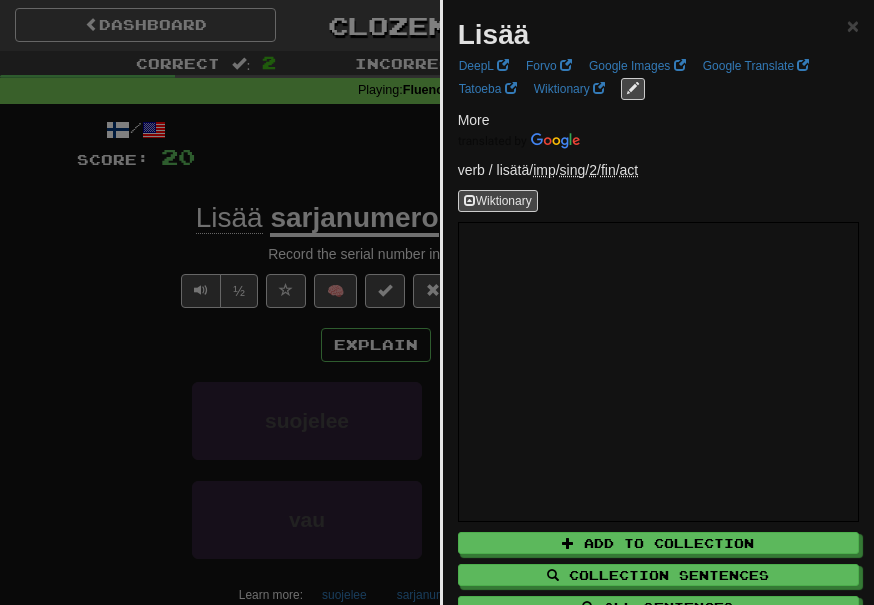 click at bounding box center [437, 302] 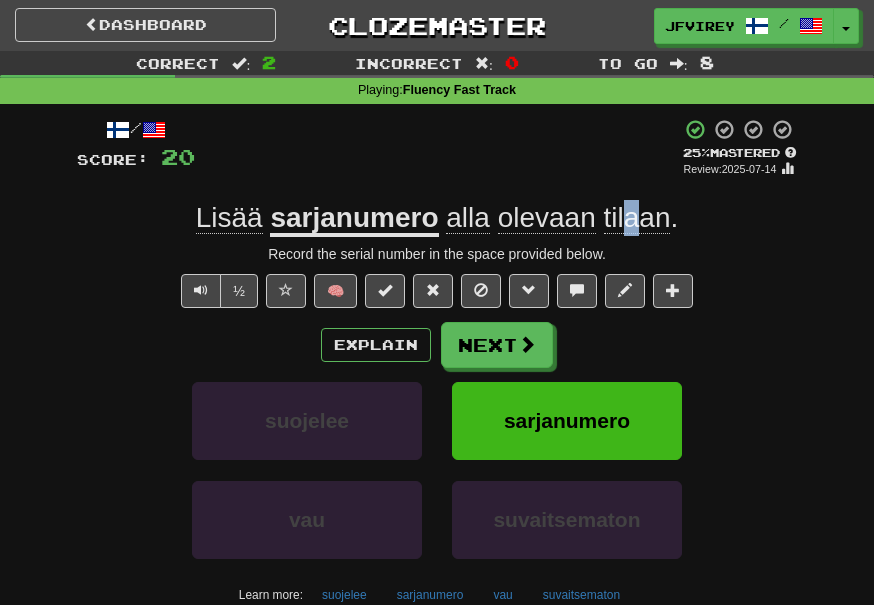 click on "tilaan" at bounding box center (637, 218) 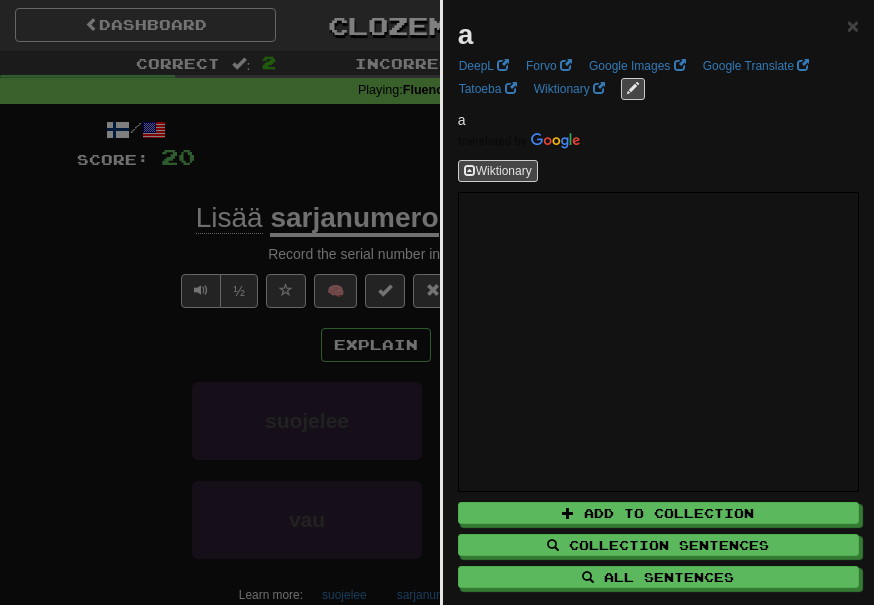 drag, startPoint x: 335, startPoint y: 132, endPoint x: 360, endPoint y: 143, distance: 27.313 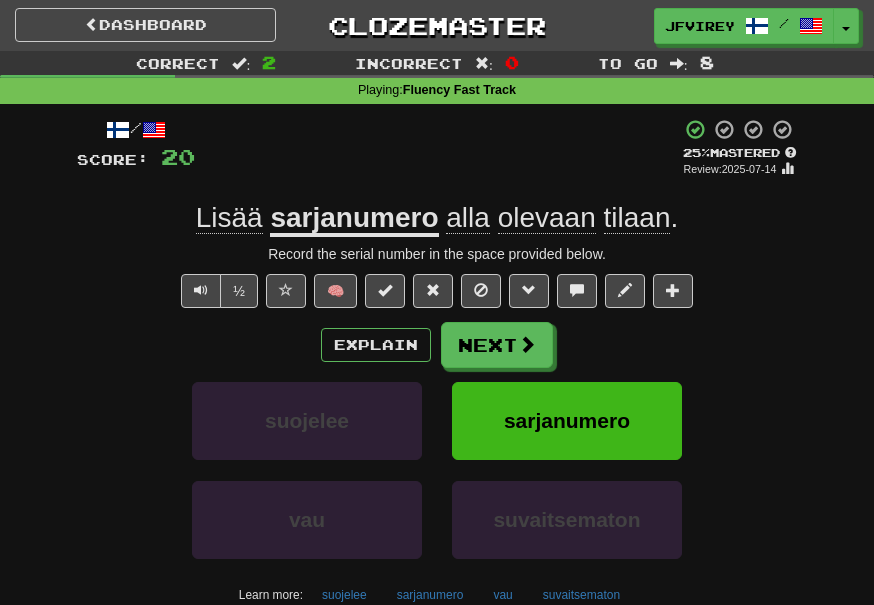 click on "tilaan" at bounding box center [637, 218] 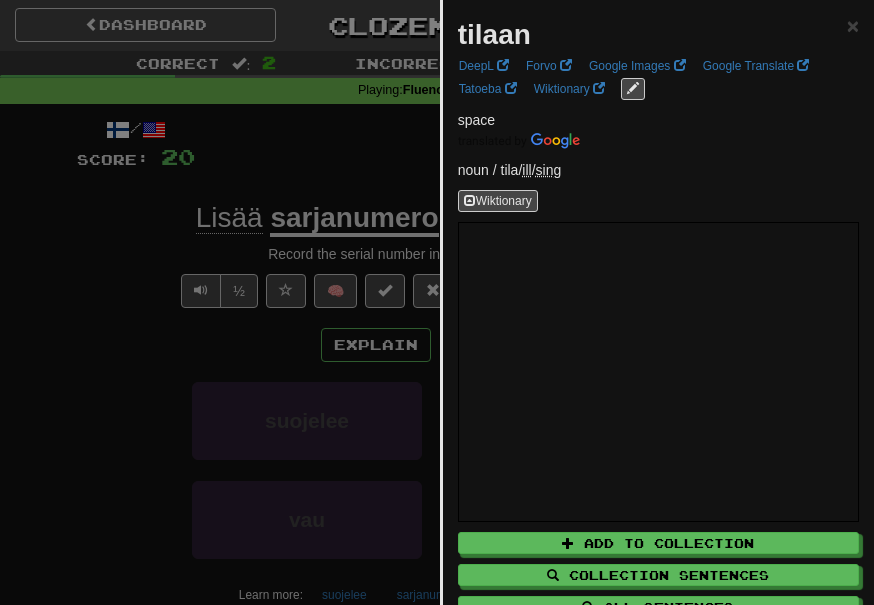 drag, startPoint x: 116, startPoint y: 264, endPoint x: 135, endPoint y: 276, distance: 22.472204 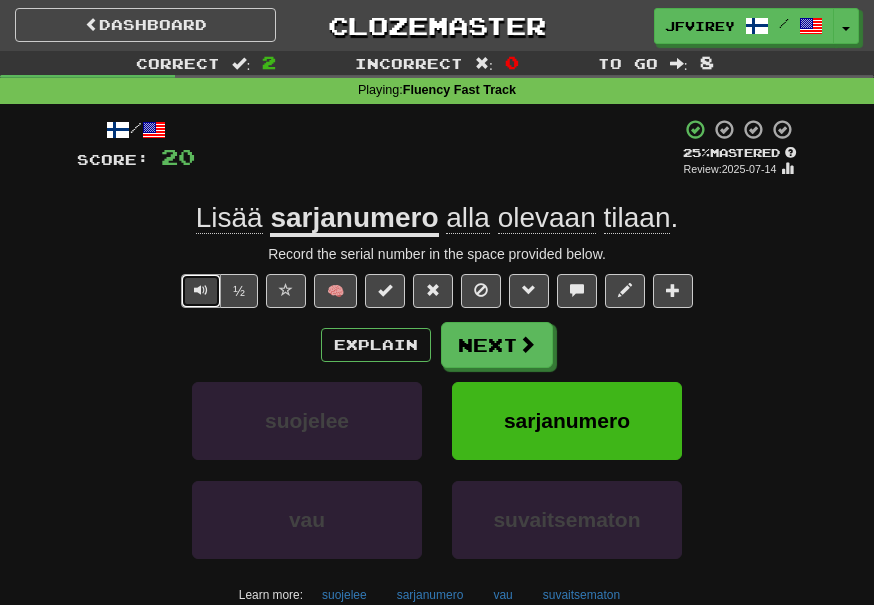 click at bounding box center (201, 291) 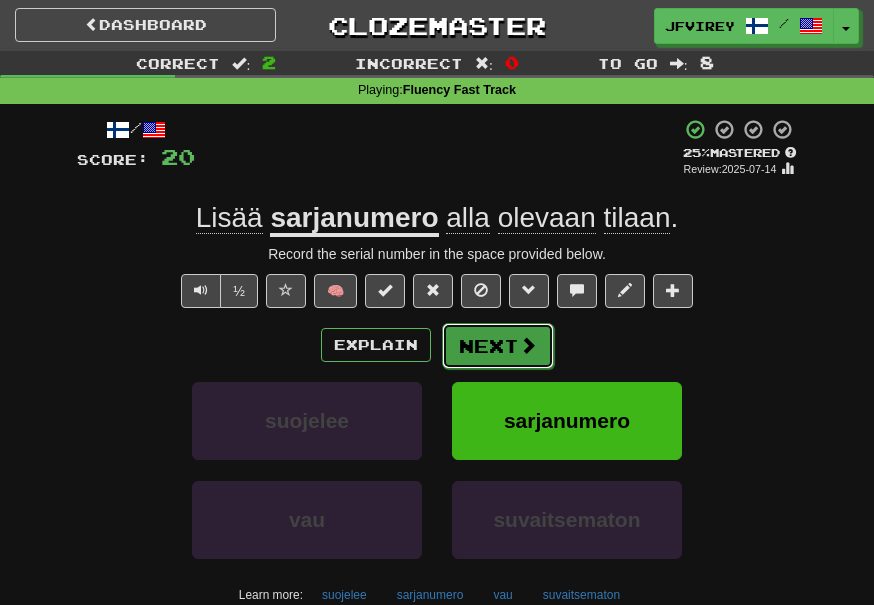 click at bounding box center [528, 345] 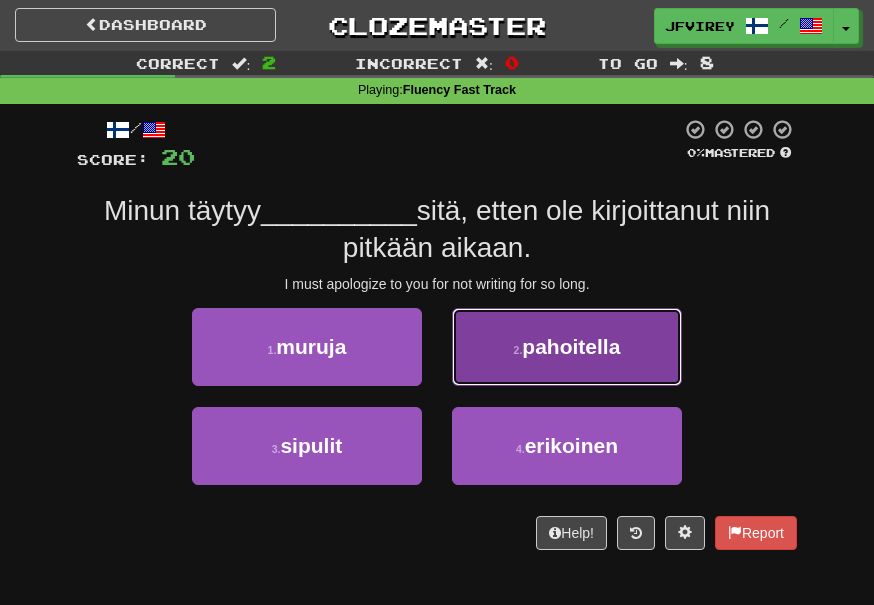 click on "pahoitella" at bounding box center [571, 346] 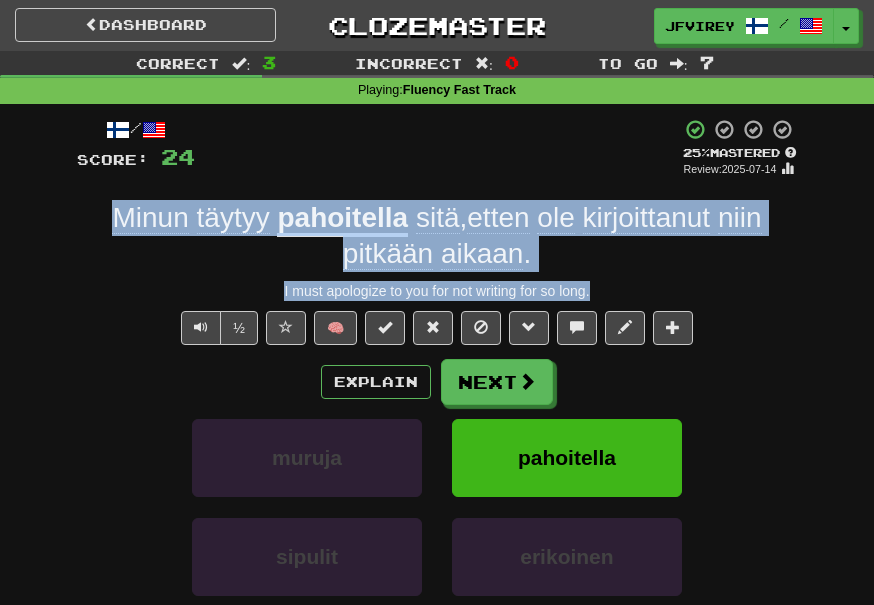 drag, startPoint x: 632, startPoint y: 282, endPoint x: 116, endPoint y: 218, distance: 519.95386 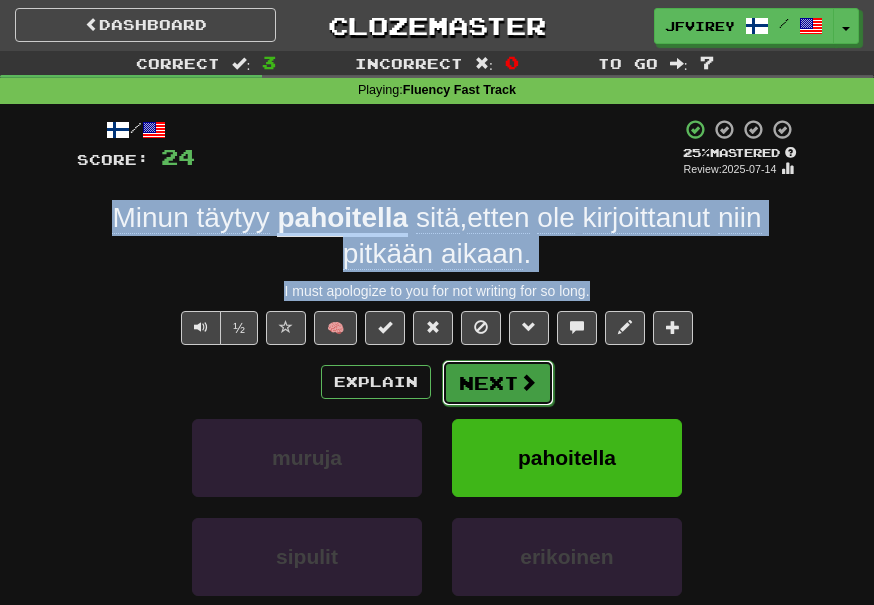 click on "Next" at bounding box center [498, 383] 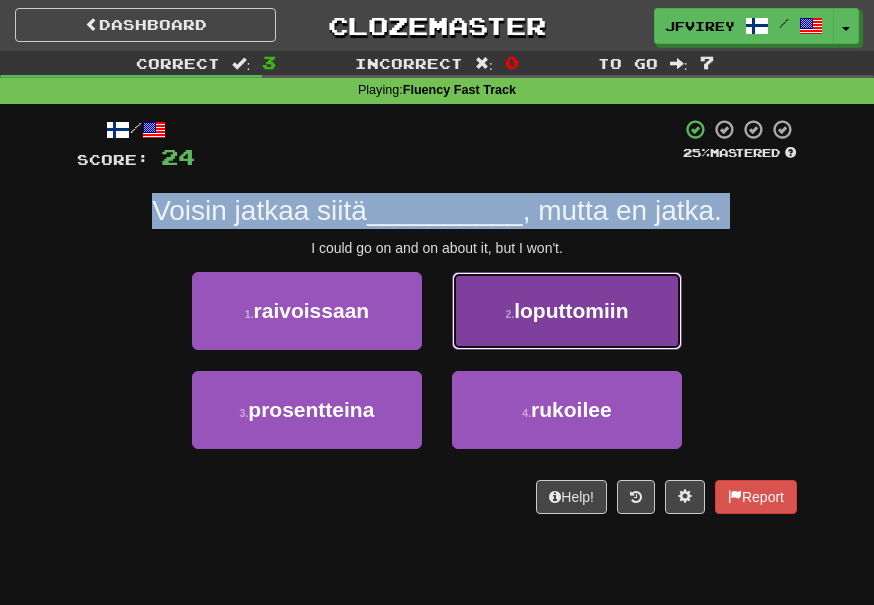click on "loputtomiin" at bounding box center [571, 310] 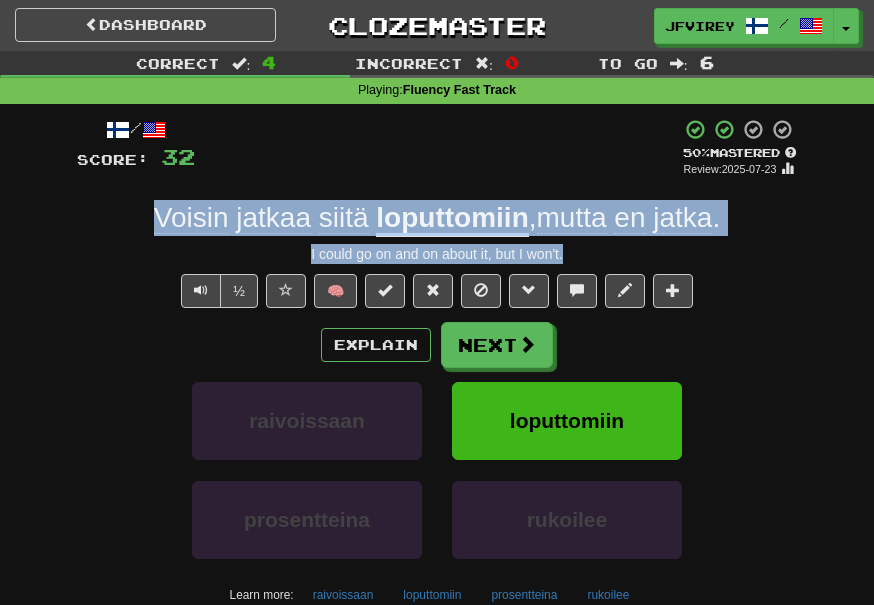 drag, startPoint x: 606, startPoint y: 251, endPoint x: 156, endPoint y: 218, distance: 451.20837 